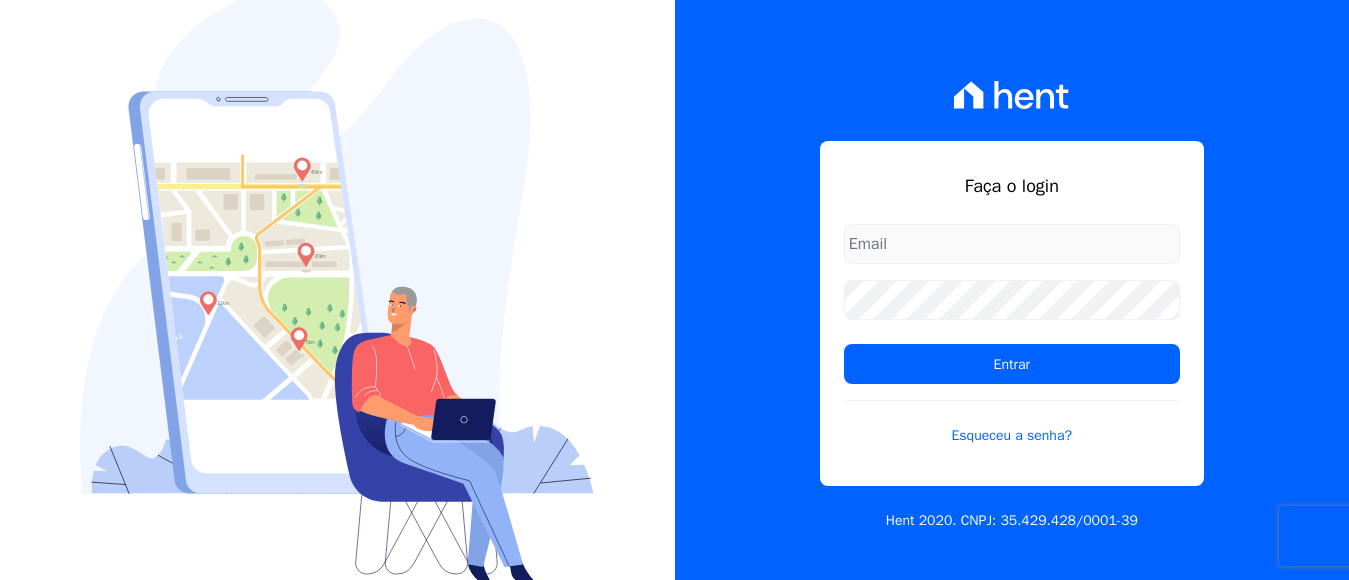 scroll, scrollTop: 0, scrollLeft: 0, axis: both 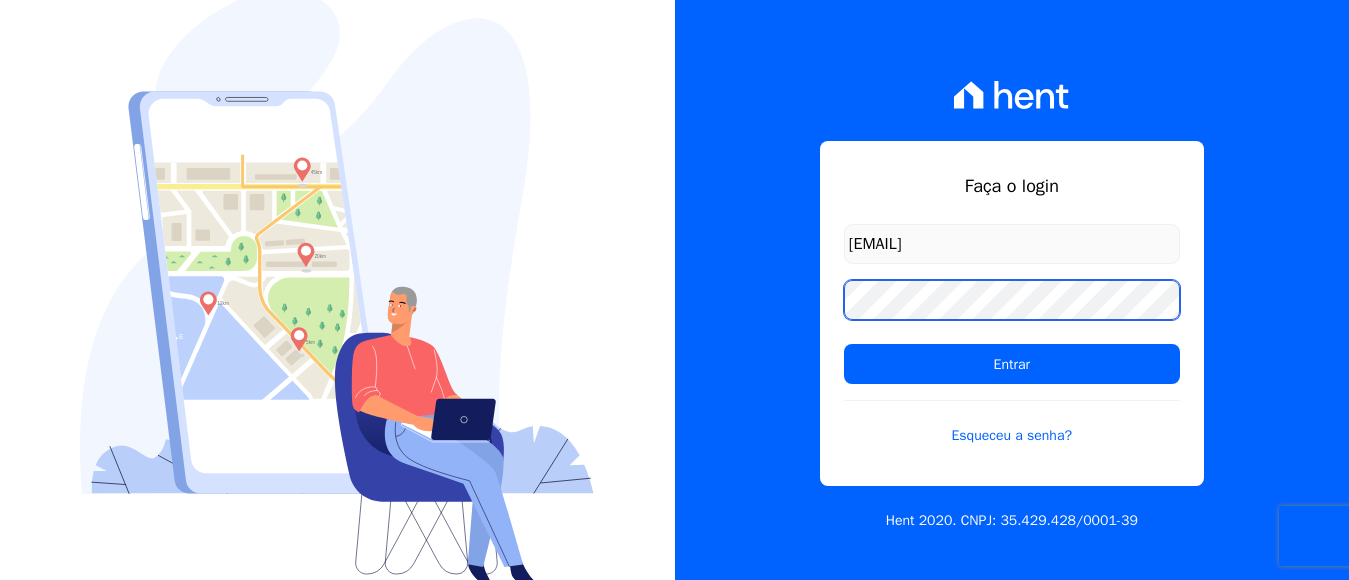 click on "Entrar" at bounding box center (1012, 364) 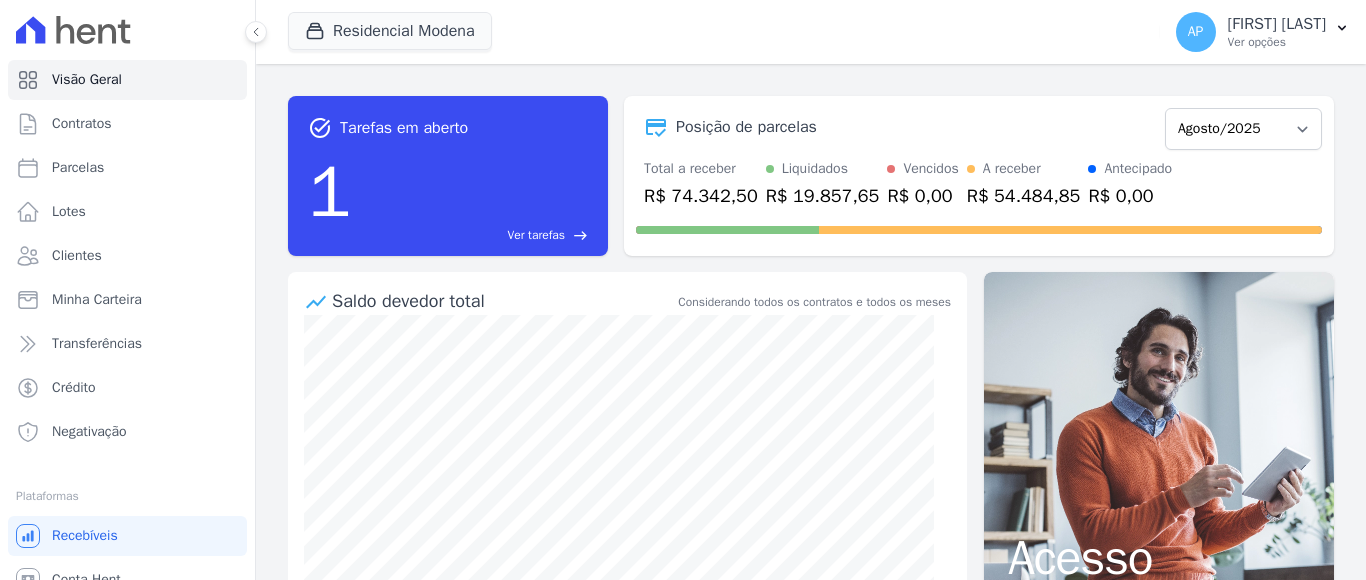 scroll, scrollTop: 0, scrollLeft: 0, axis: both 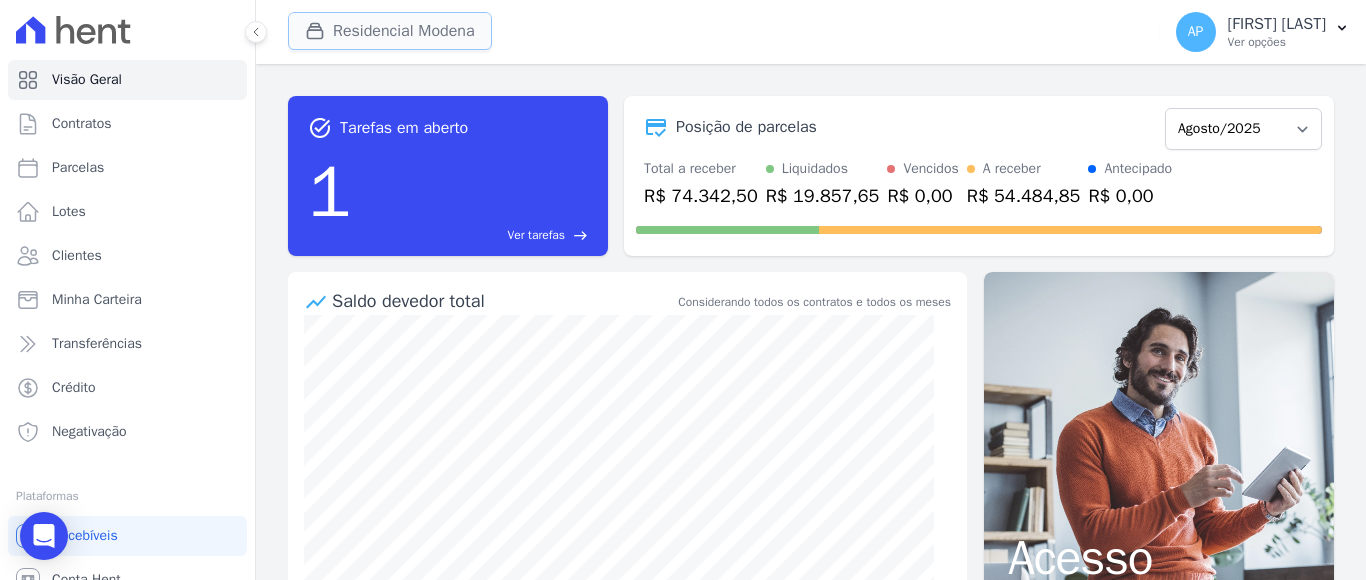 click on "Residencial Modena" at bounding box center (390, 31) 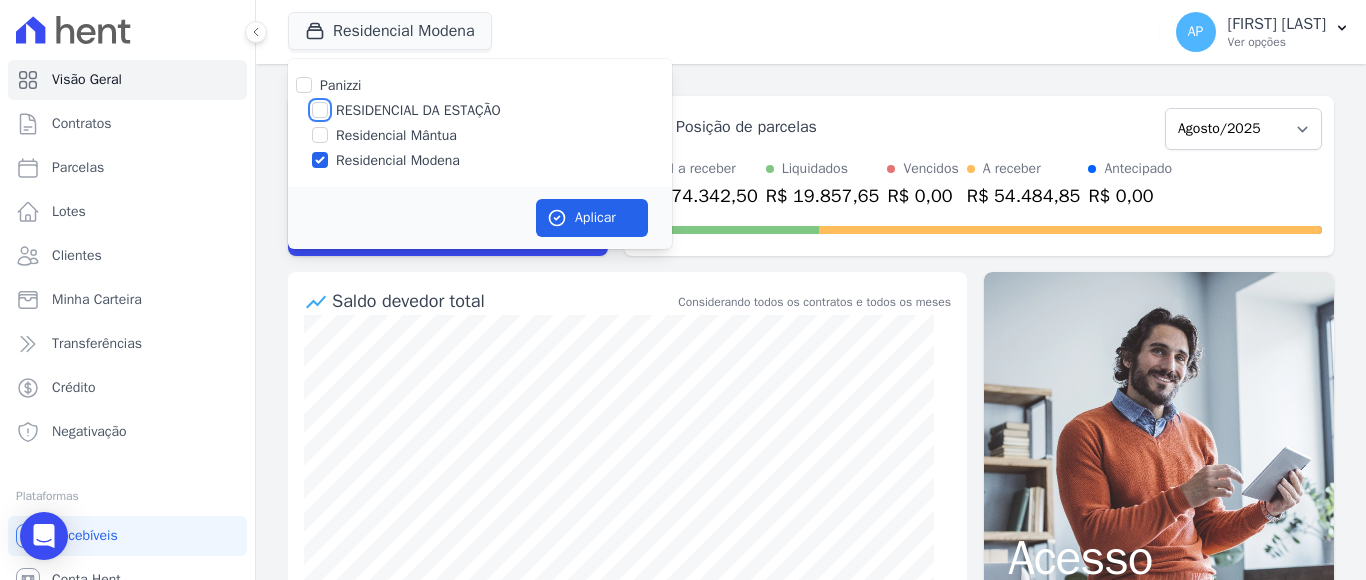 click on "RESIDENCIAL DA ESTAÇÃO" at bounding box center (320, 110) 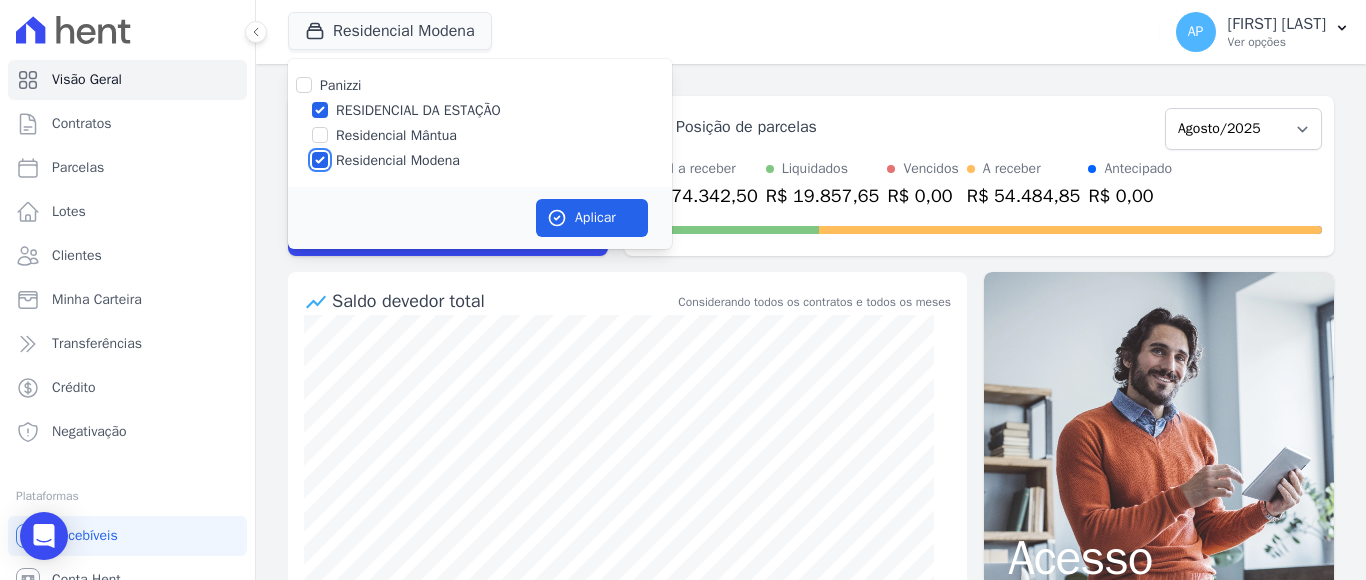 click on "Residencial Modena" at bounding box center (320, 160) 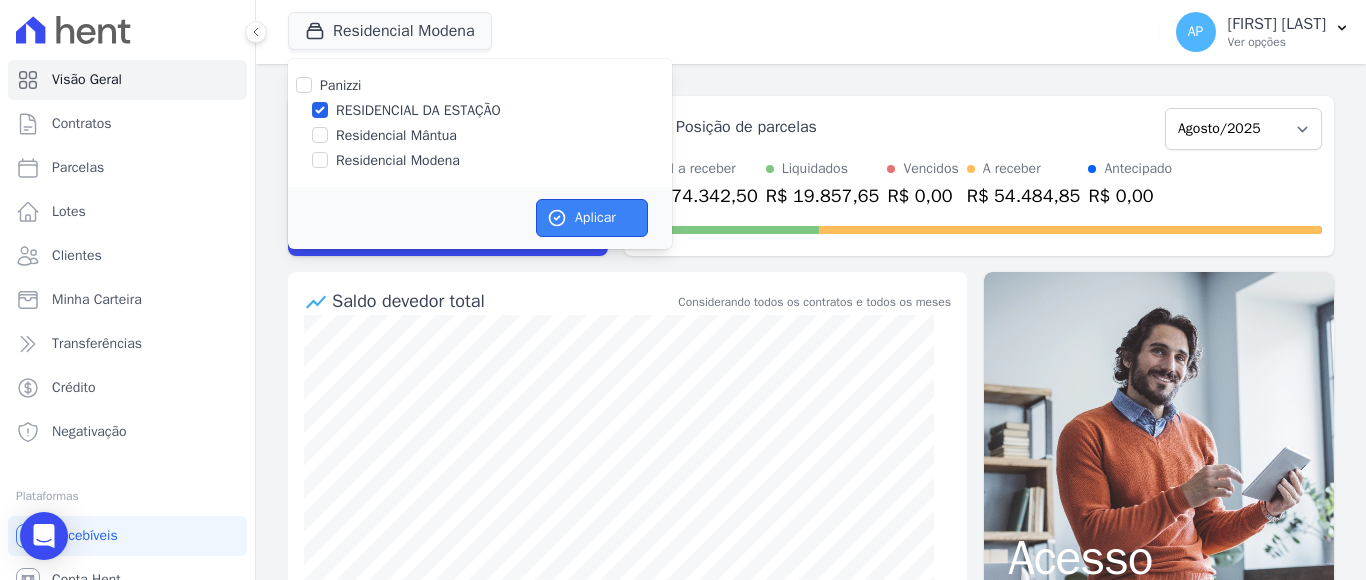 click on "Aplicar" at bounding box center [592, 218] 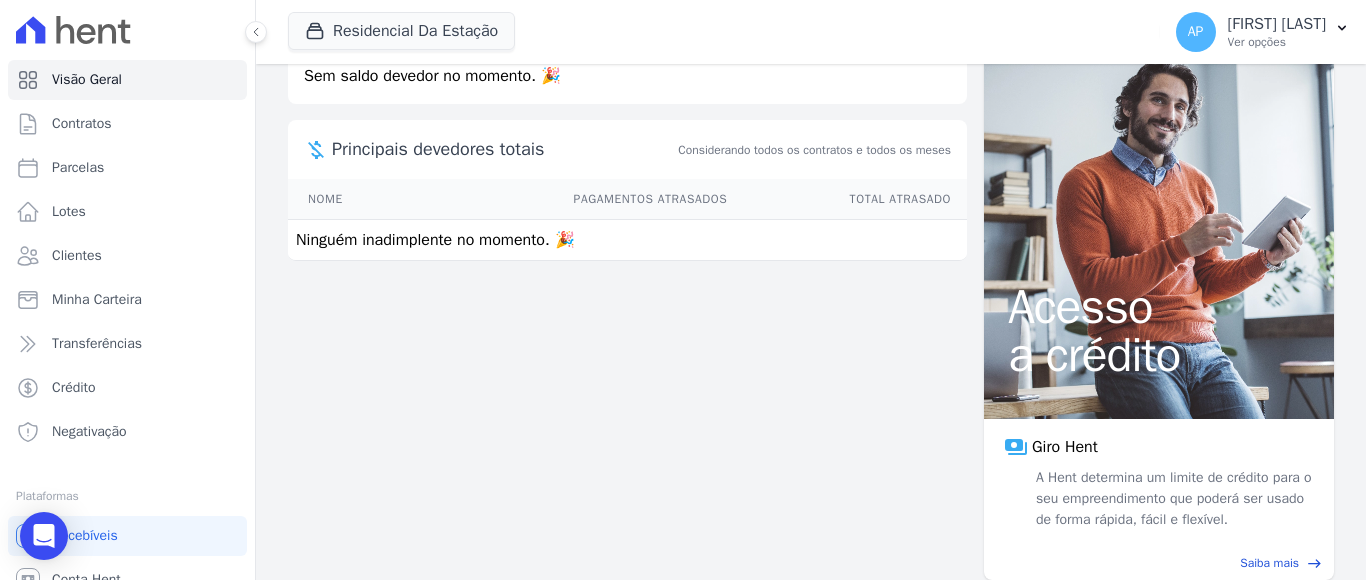 scroll, scrollTop: 0, scrollLeft: 0, axis: both 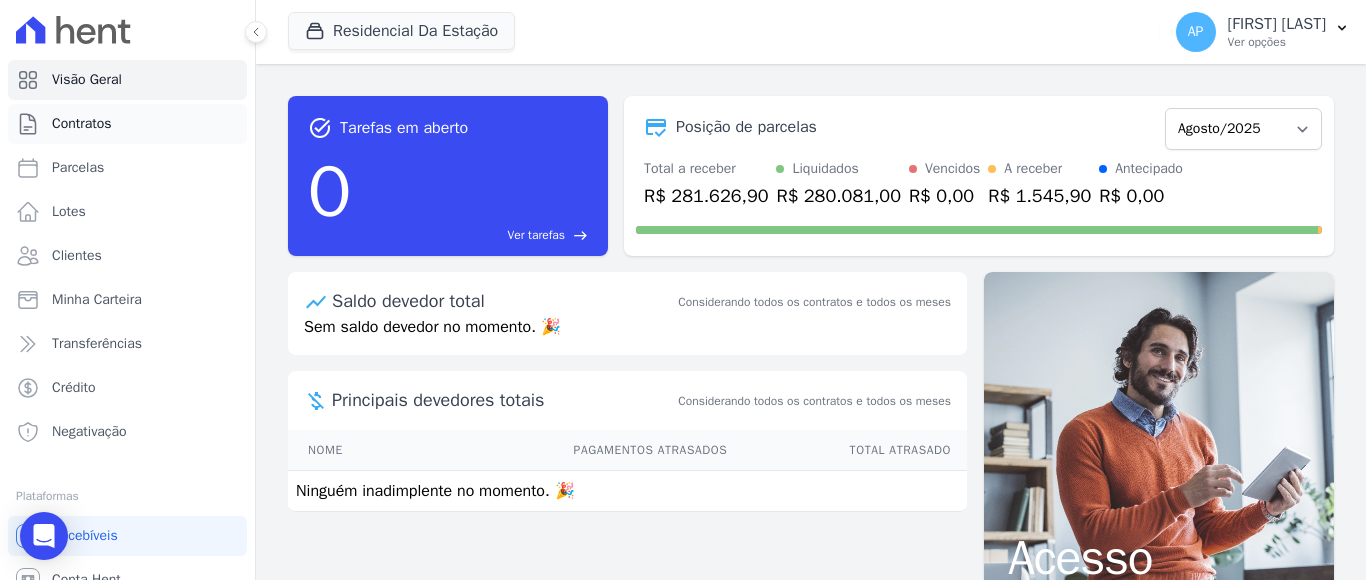 click on "Contratos" at bounding box center [82, 124] 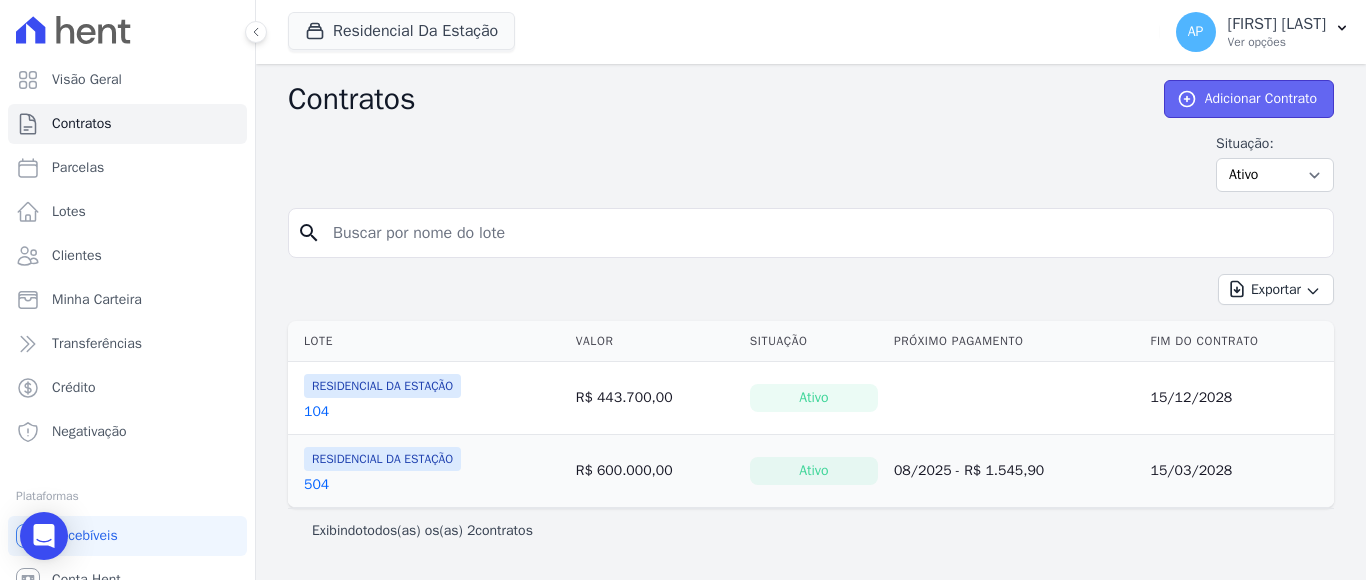 click on "Adicionar Contrato" at bounding box center [1249, 99] 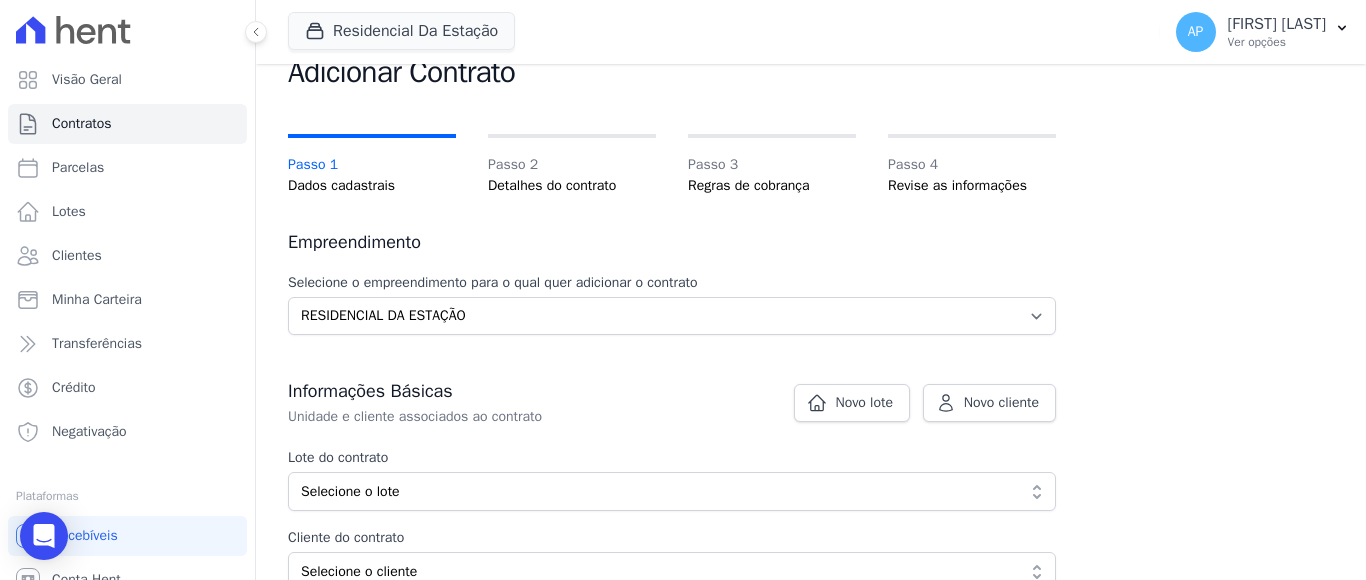 scroll, scrollTop: 300, scrollLeft: 0, axis: vertical 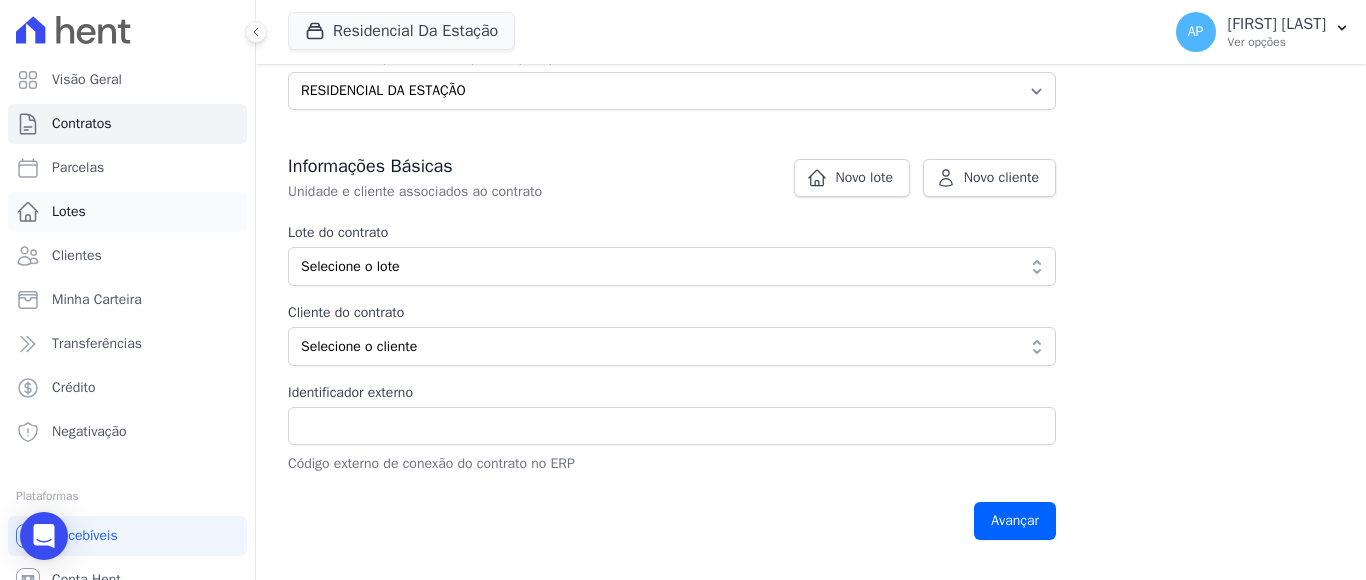click on "Lotes" at bounding box center (69, 212) 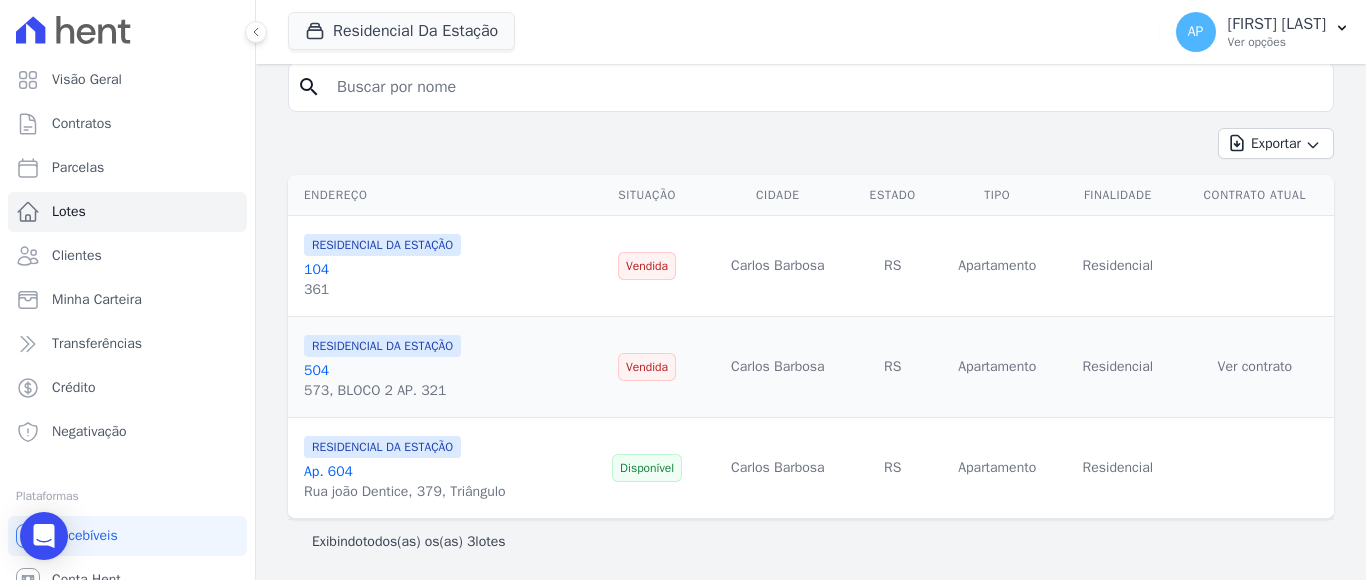 scroll, scrollTop: 0, scrollLeft: 0, axis: both 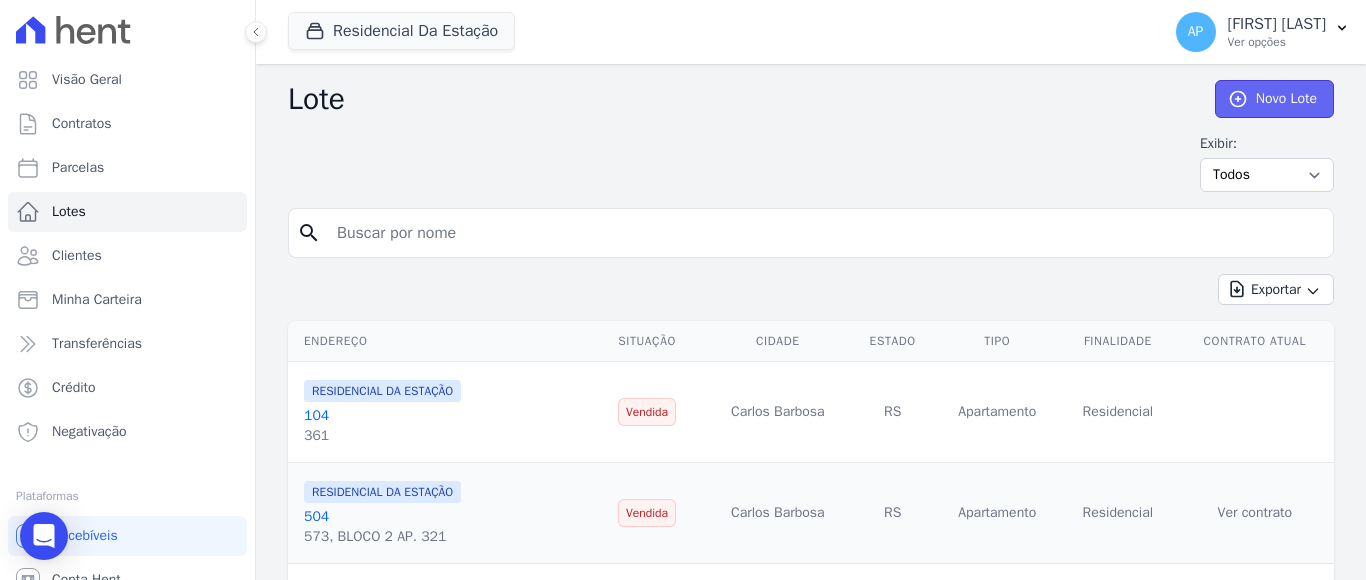 click on "Novo Lote" at bounding box center [1274, 99] 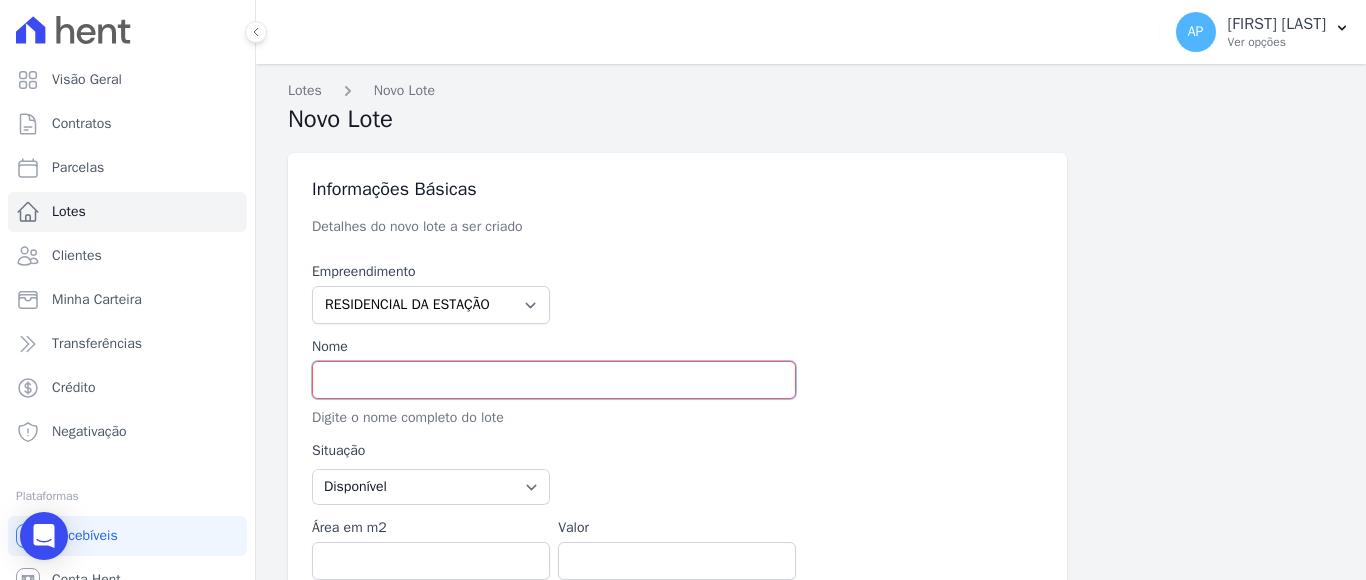 click at bounding box center (554, 380) 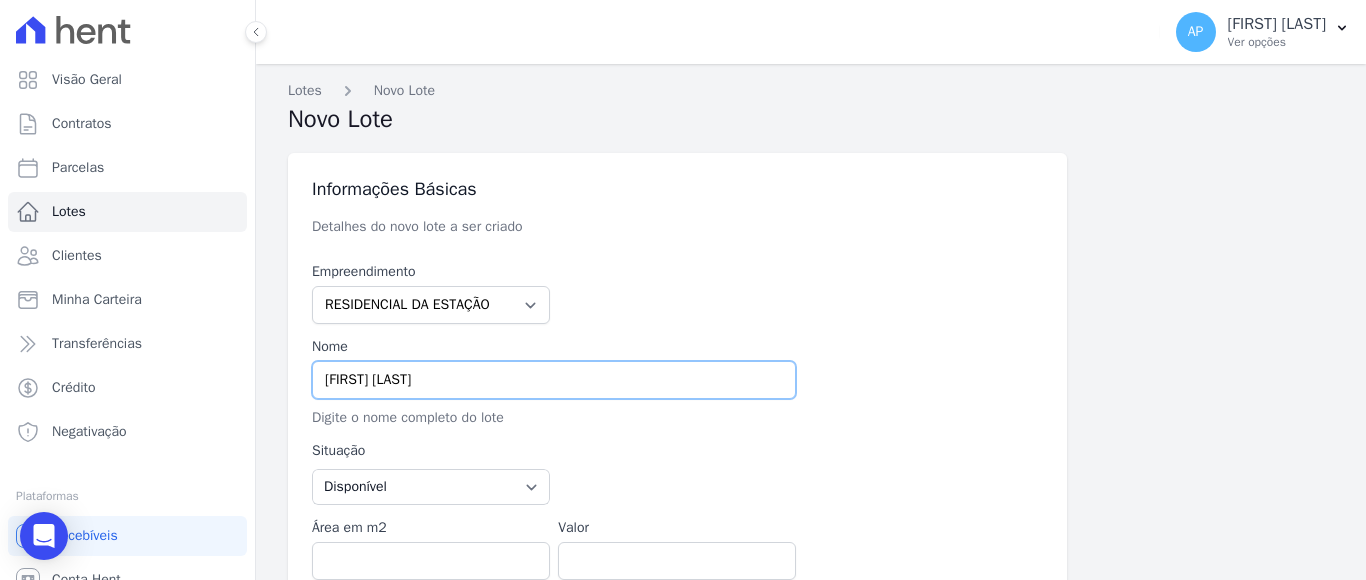 scroll, scrollTop: 100, scrollLeft: 0, axis: vertical 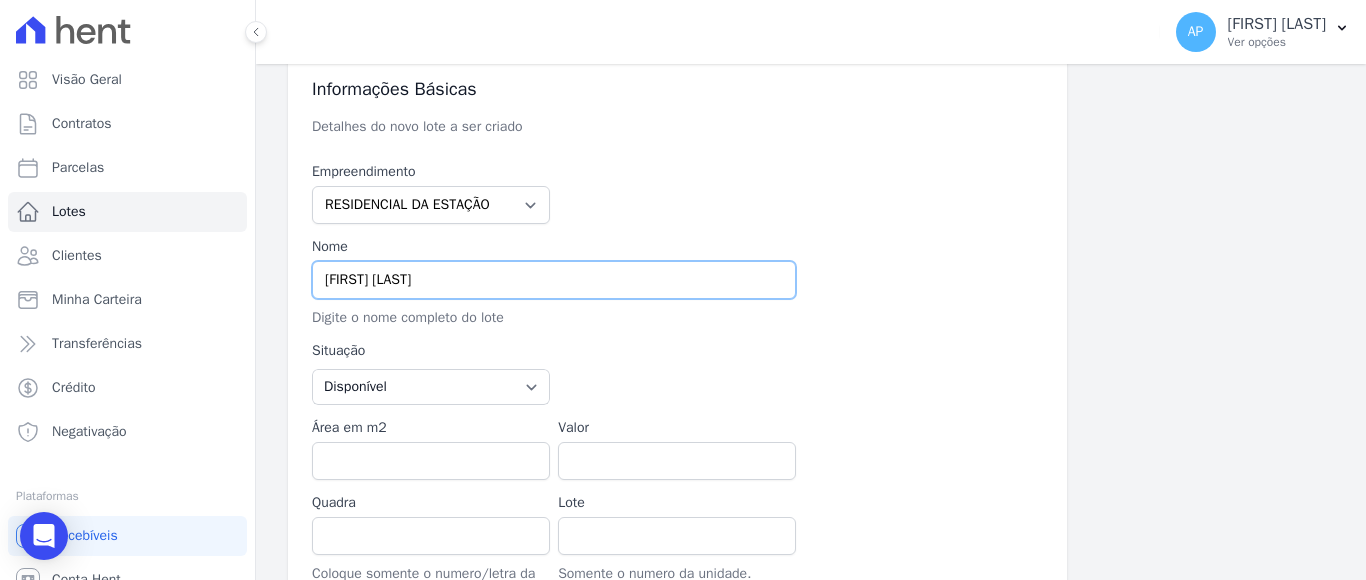 type on "[FIRST] [LAST]" 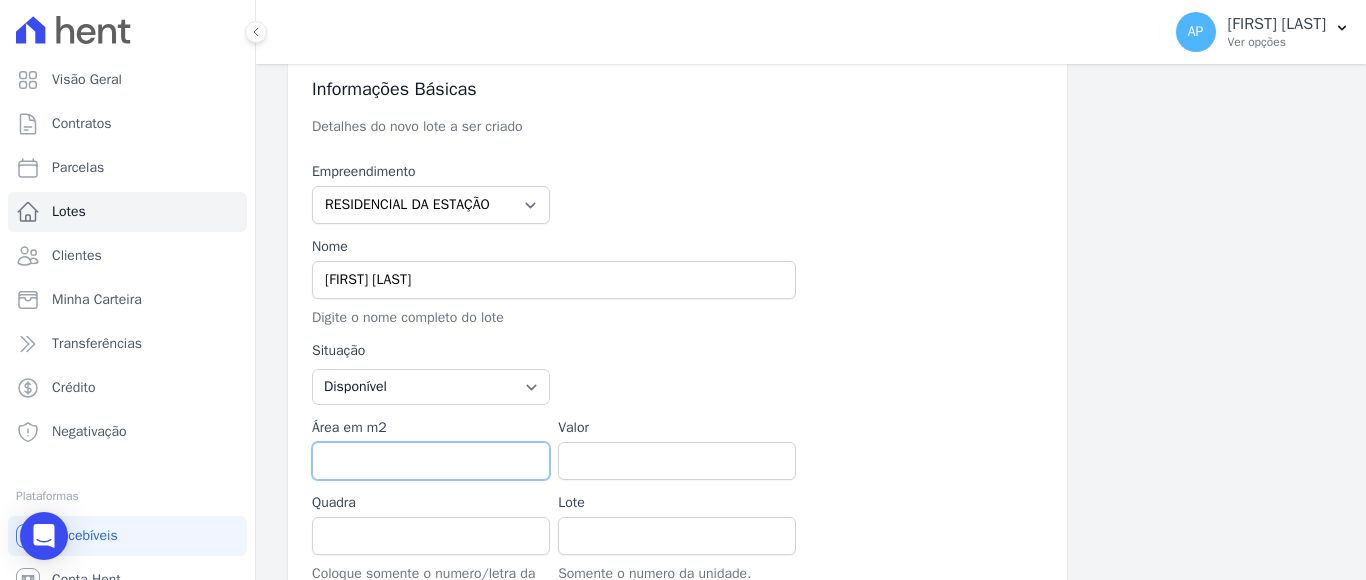 click on "Área em m2" at bounding box center (431, 461) 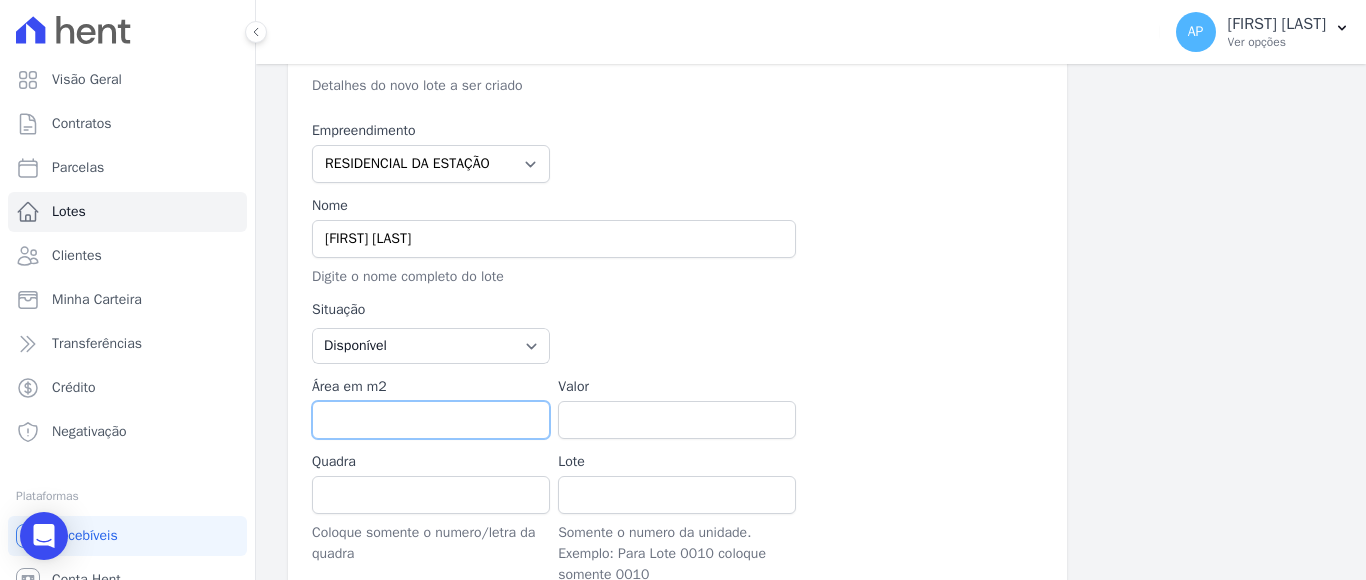 scroll, scrollTop: 200, scrollLeft: 0, axis: vertical 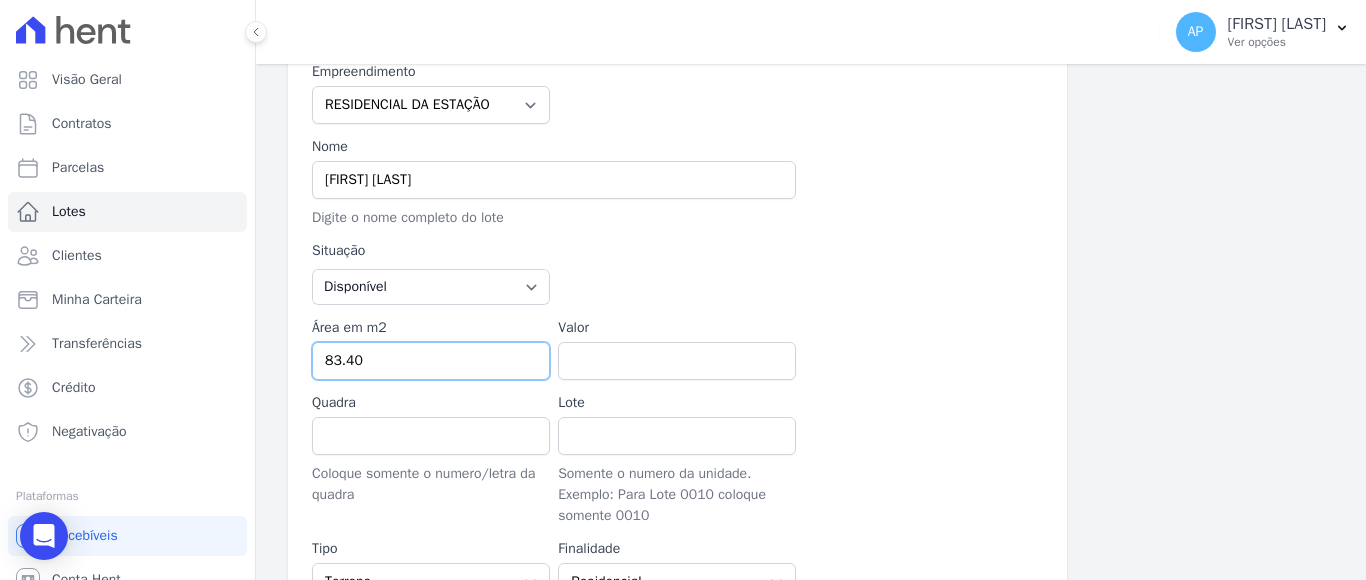 type on "83.40" 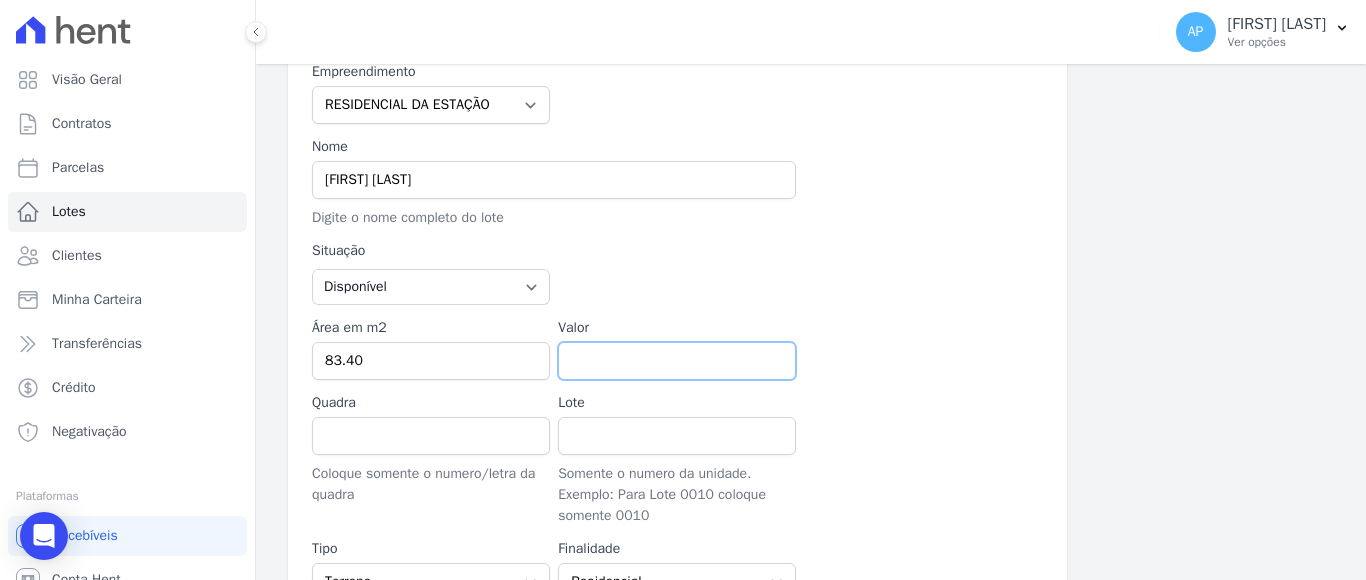 click on "Valor" at bounding box center (677, 361) 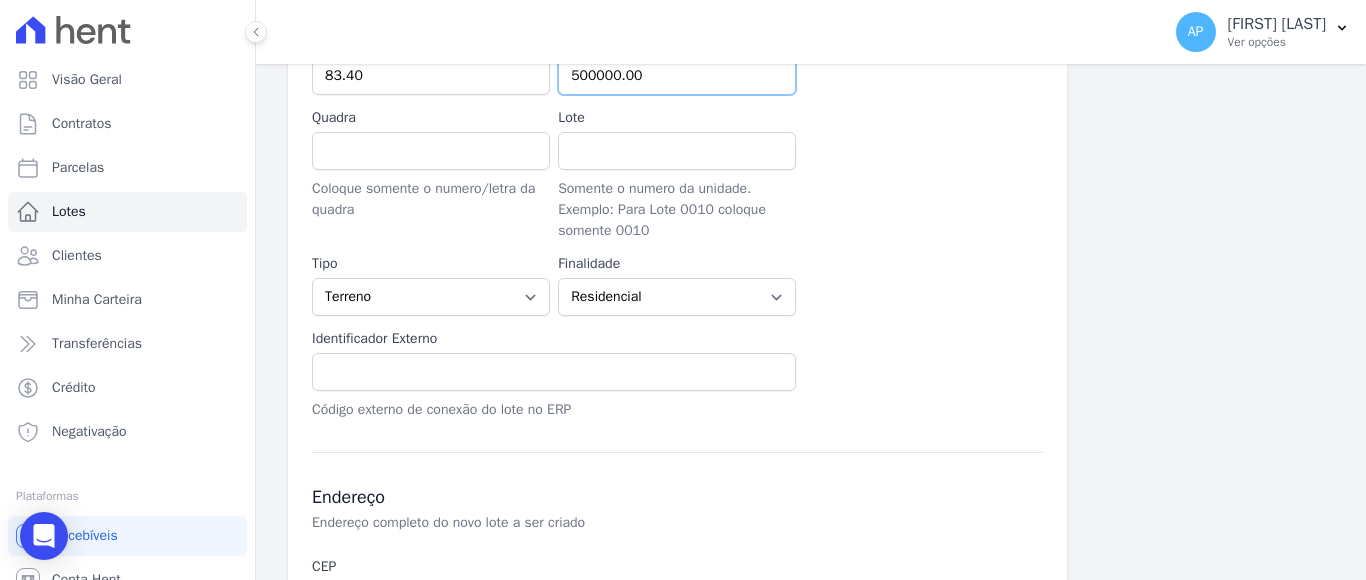 scroll, scrollTop: 500, scrollLeft: 0, axis: vertical 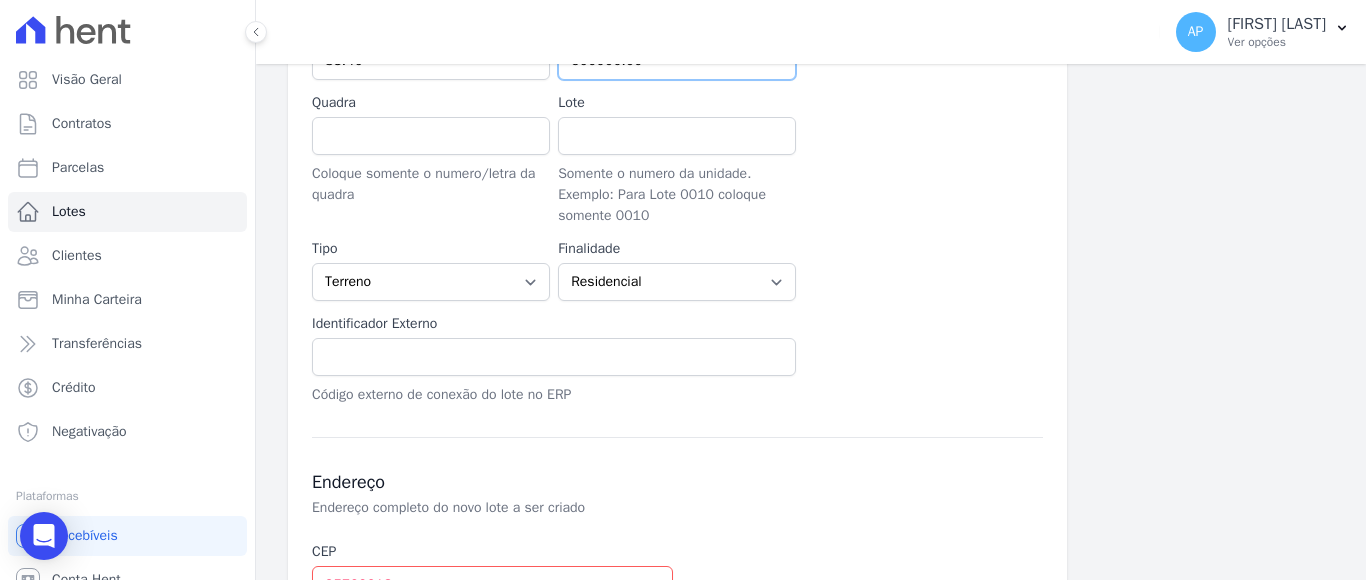 type on "500000.00" 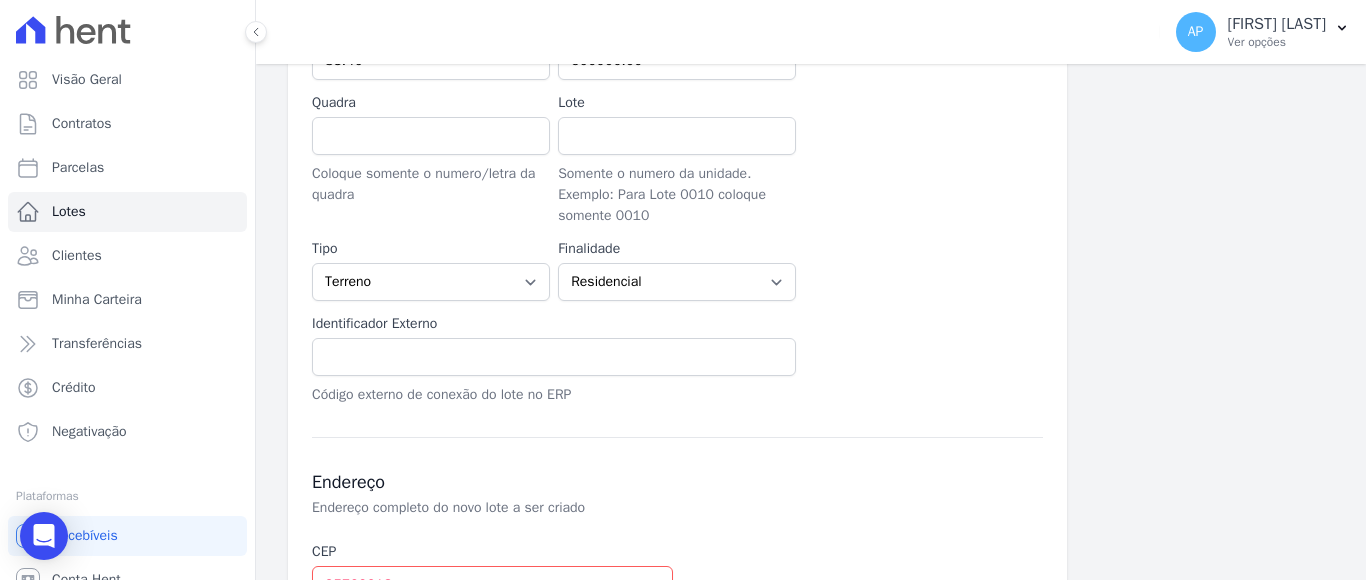 click on "Empreendimento
RESIDENCIAL DA ESTAÇÃO
Residencial Mântua
Residencial Modena
Nome
JOSE PROVIN
Digite o nome completo do lote
Situação
Disponível
Vendida
Reservada
Indisponível
Área em m2
83.40
Valor
500000.00
Quadra
Coloque somente o numero/letra da quadra
Lote
Somente o numero da unidade. Exemplo: Para Lote 0010 coloque somente 0010" at bounding box center [677, 83] 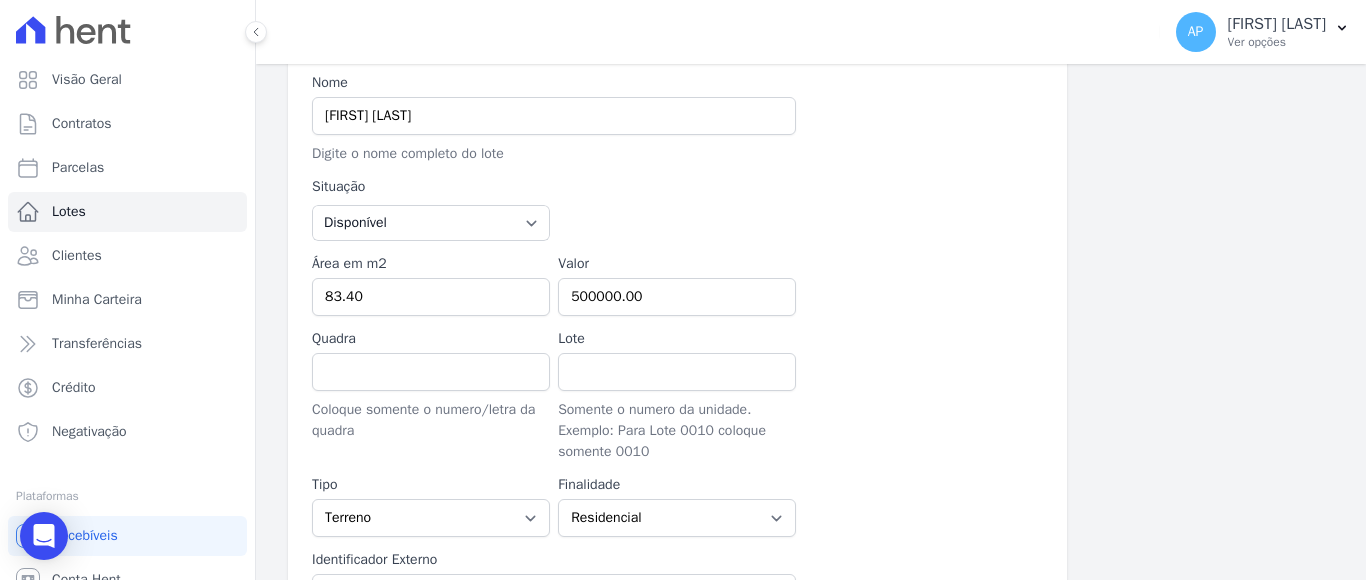 scroll, scrollTop: 300, scrollLeft: 0, axis: vertical 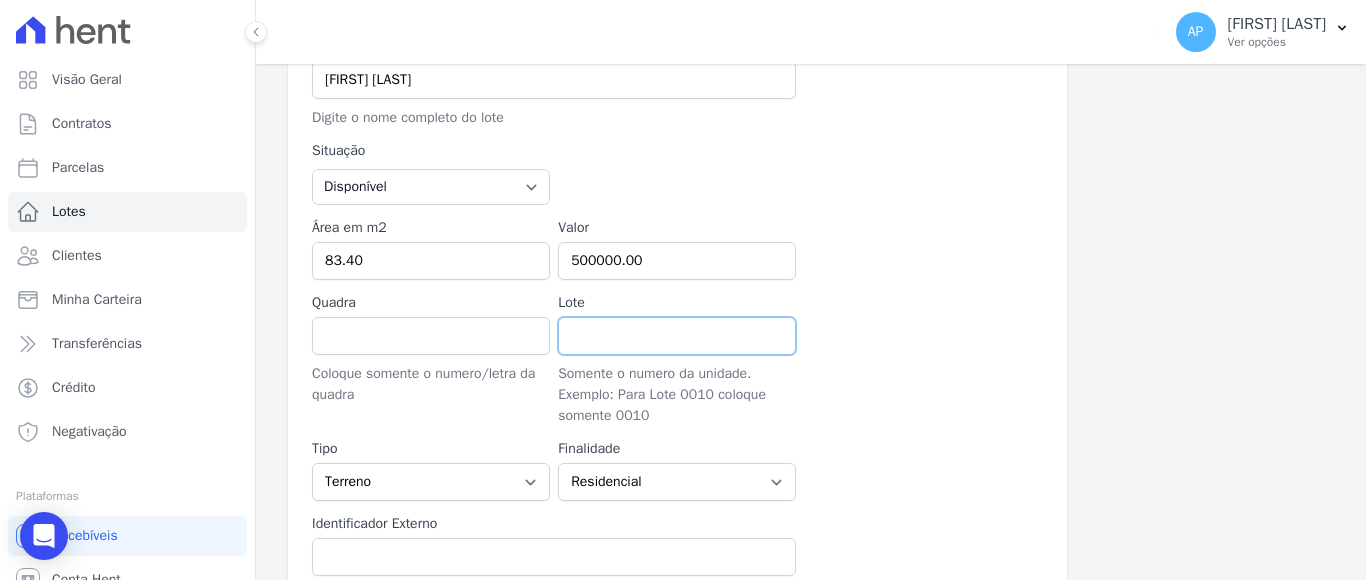 click on "Lote" at bounding box center [677, 336] 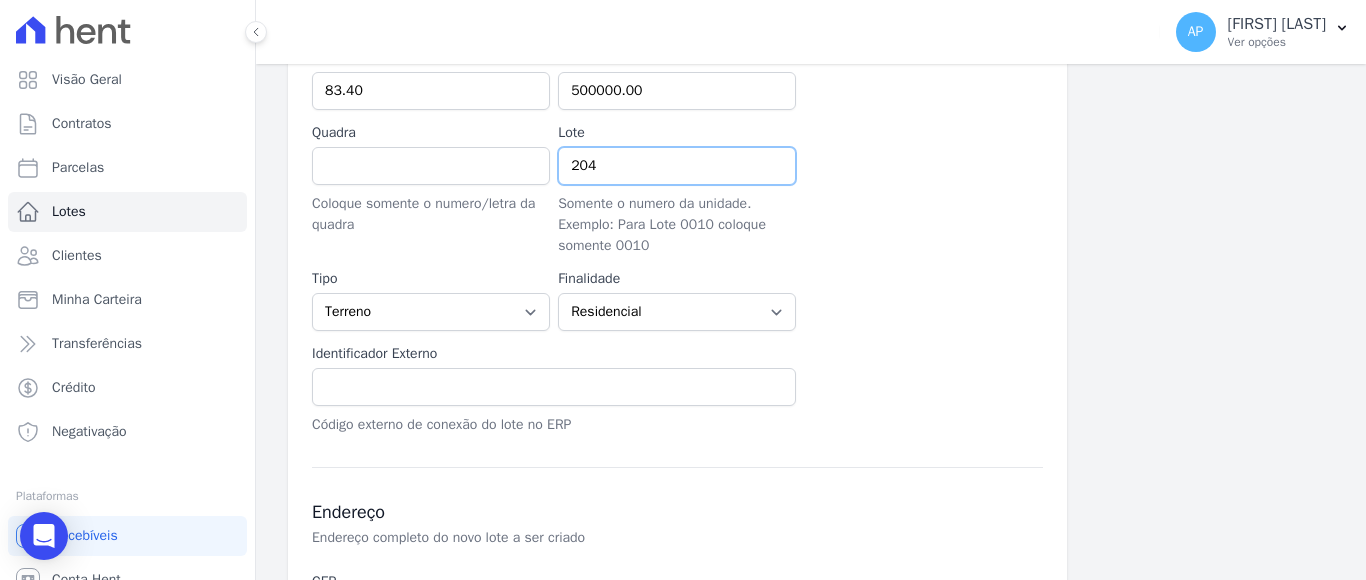 scroll, scrollTop: 500, scrollLeft: 0, axis: vertical 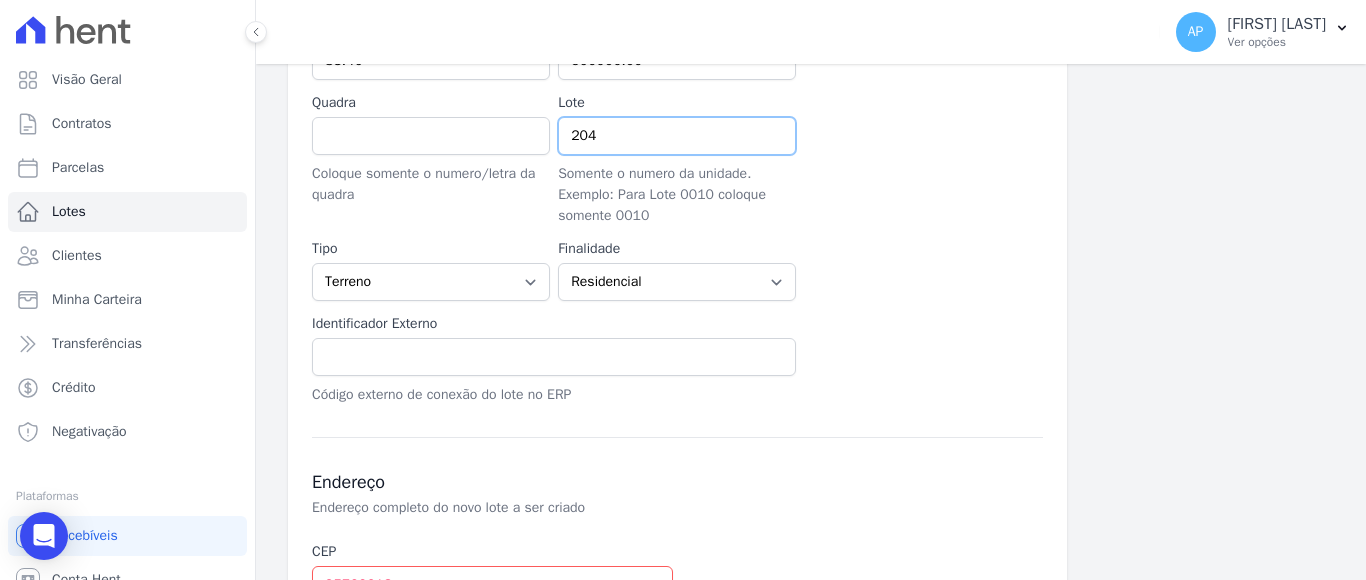 type on "204" 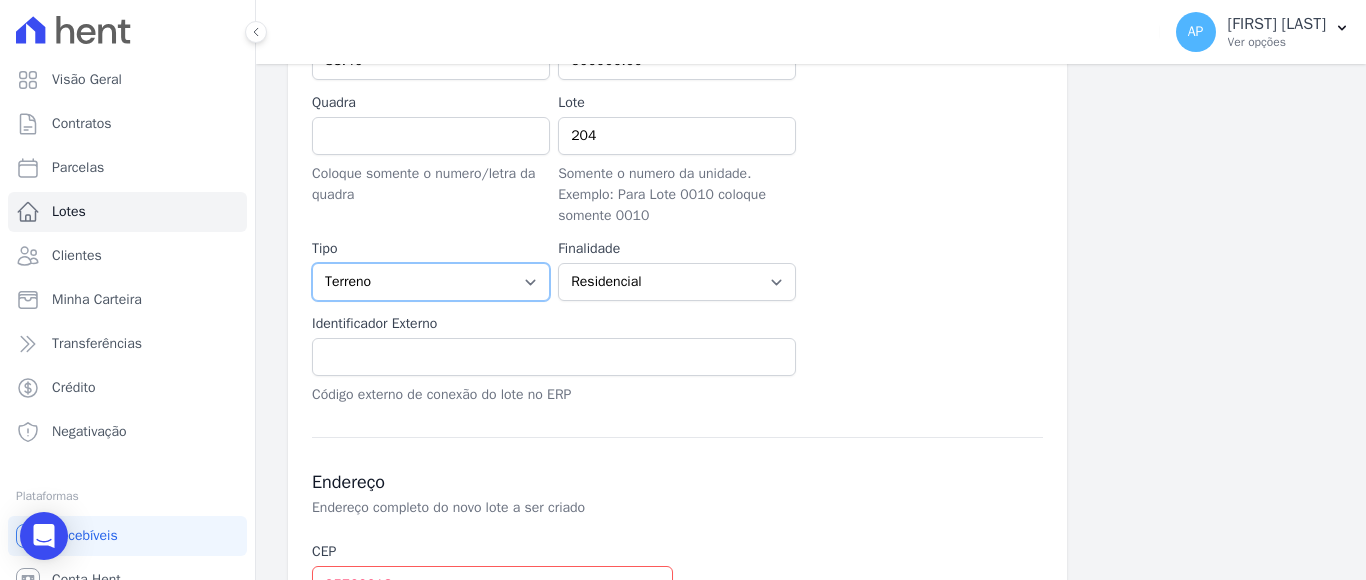 click on "Casa
Apartamento
Escritório
Flat
Loja
Espaço Comercial
Terreno
Outros" at bounding box center [431, 282] 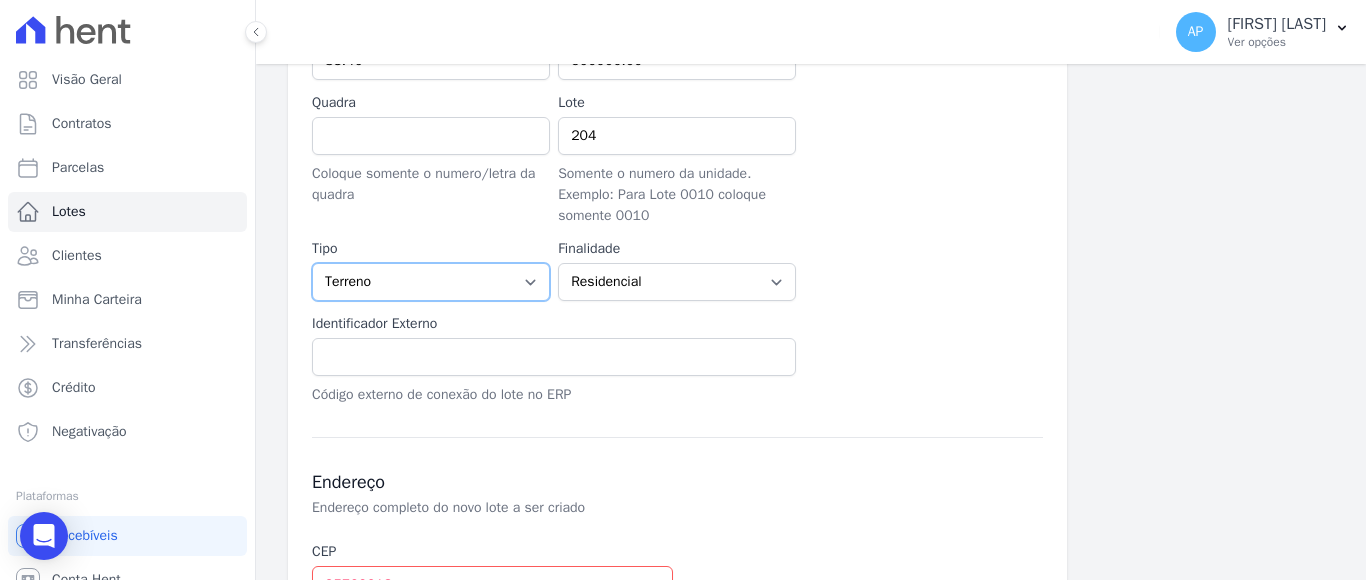select on "apartment" 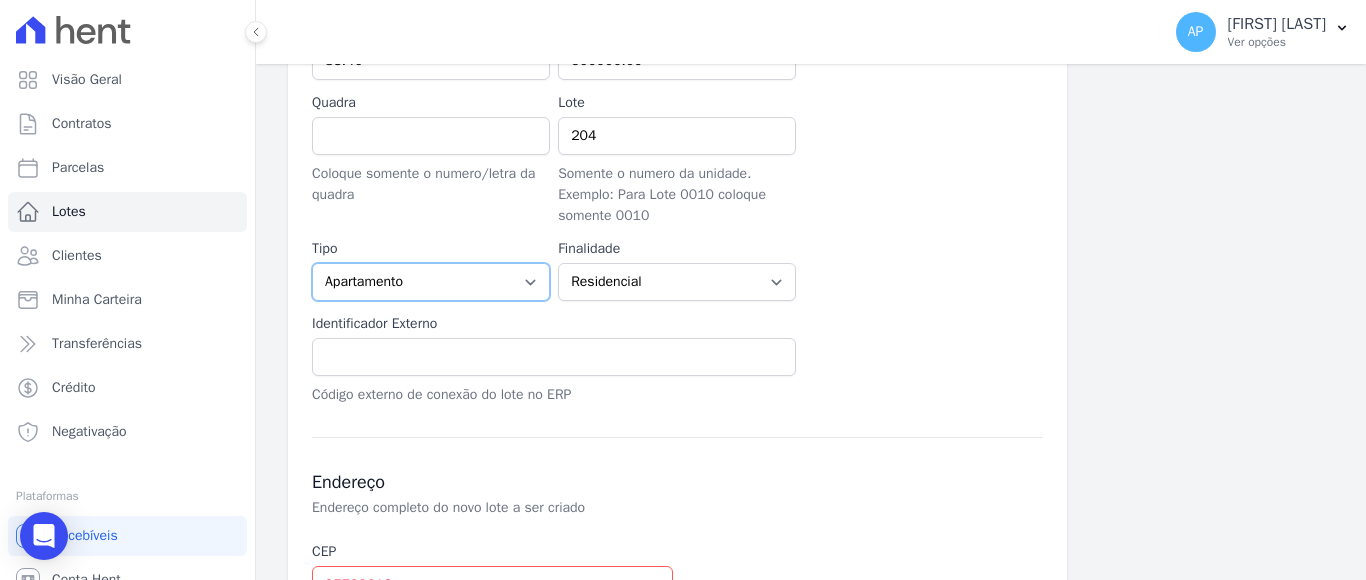 click on "Casa
Apartamento
Escritório
Flat
Loja
Espaço Comercial
Terreno
Outros" at bounding box center [431, 282] 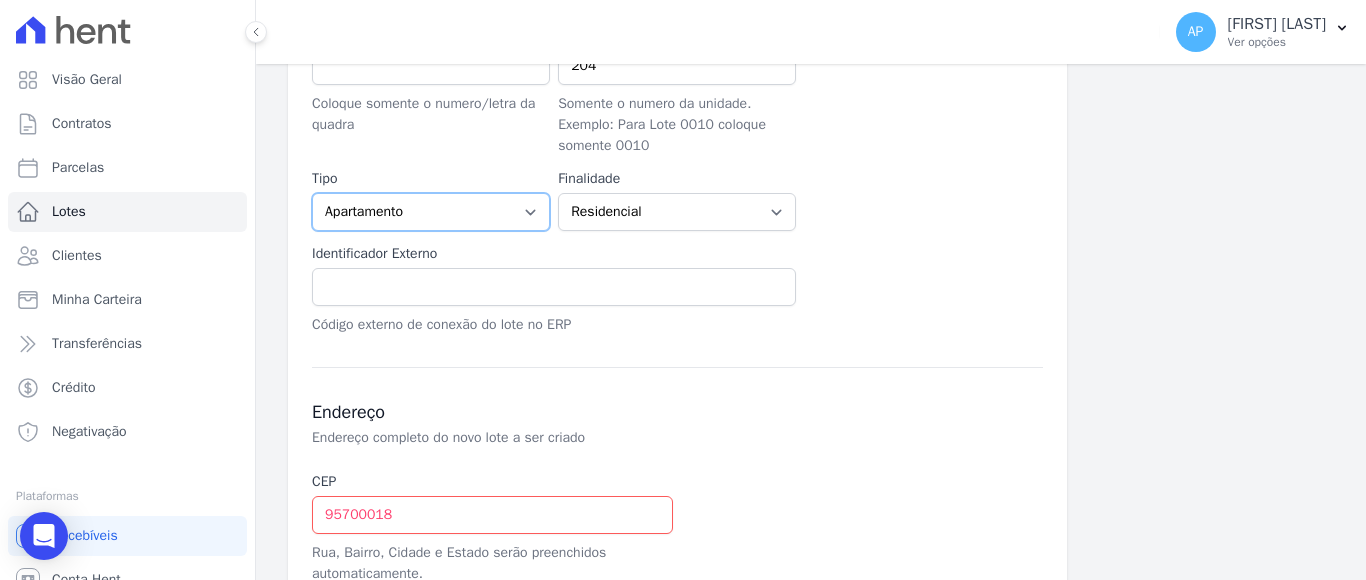 scroll, scrollTop: 700, scrollLeft: 0, axis: vertical 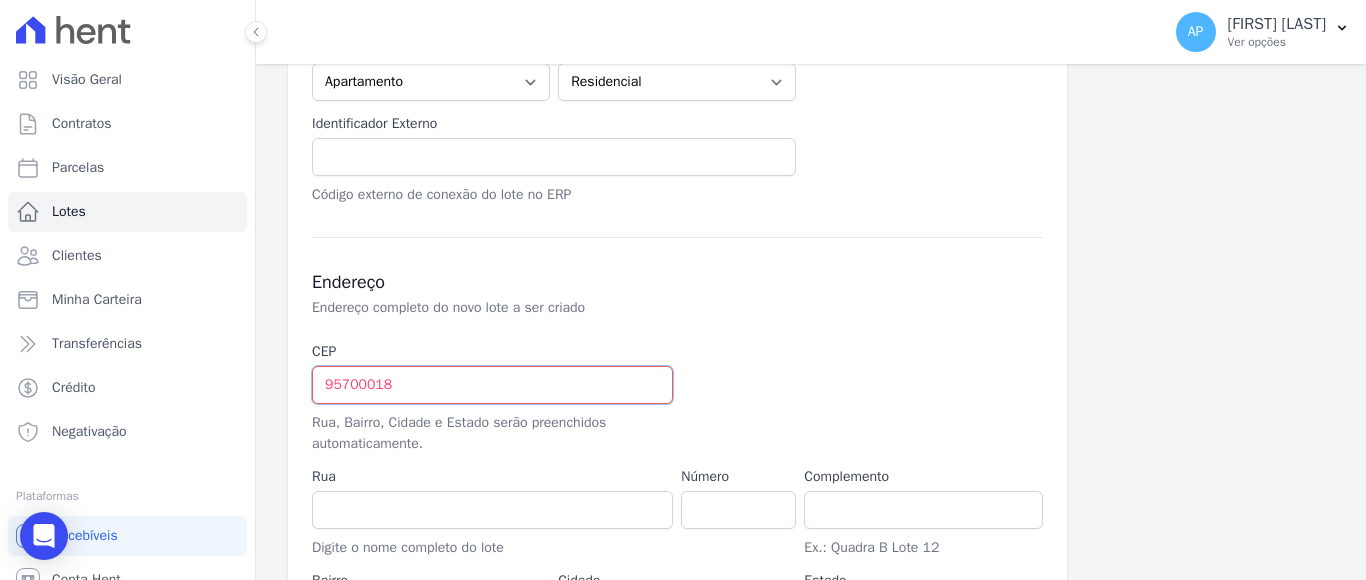 drag, startPoint x: 439, startPoint y: 377, endPoint x: 274, endPoint y: 402, distance: 166.8832 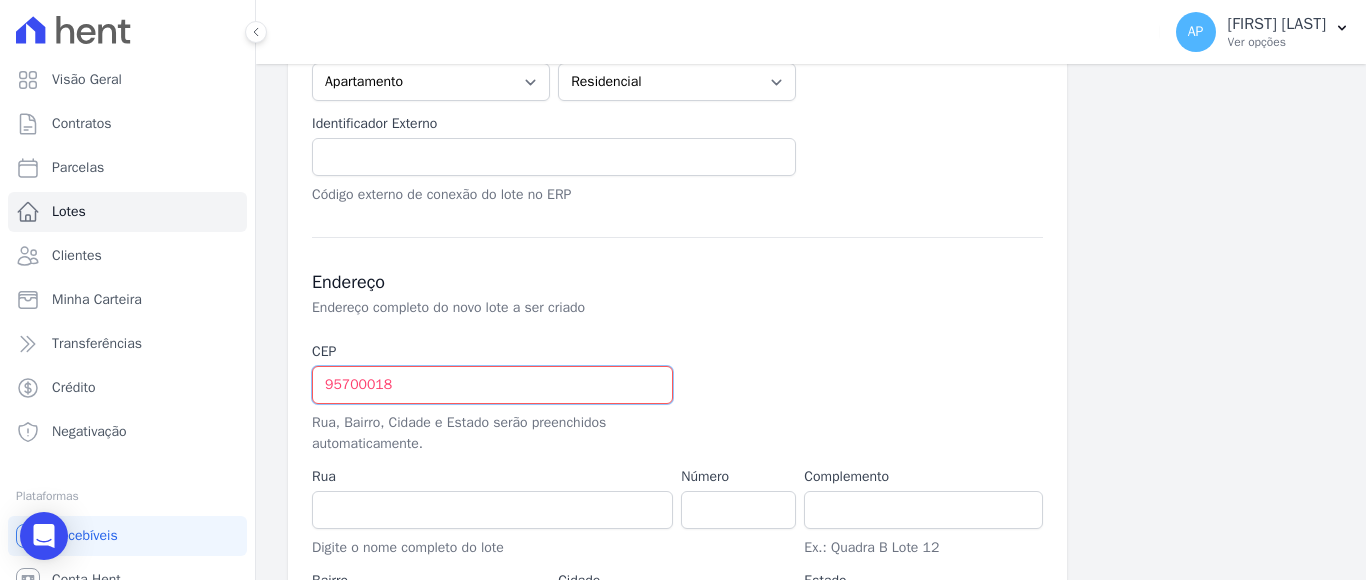 click on "Lotes
Novo Lote
Novo Lote
Informações Básicas
Detalhes do novo lote a ser criado
Empreendimento
RESIDENCIAL DA ESTAÇÃO
Residencial Mântua
Residencial Modena
Nome
JOSE PROVIN
Digite o nome completo do lote
Situação
Disponível
Vendida
Reservada
Indisponível
Área em m2
83.40
Valor" at bounding box center [811, 49] 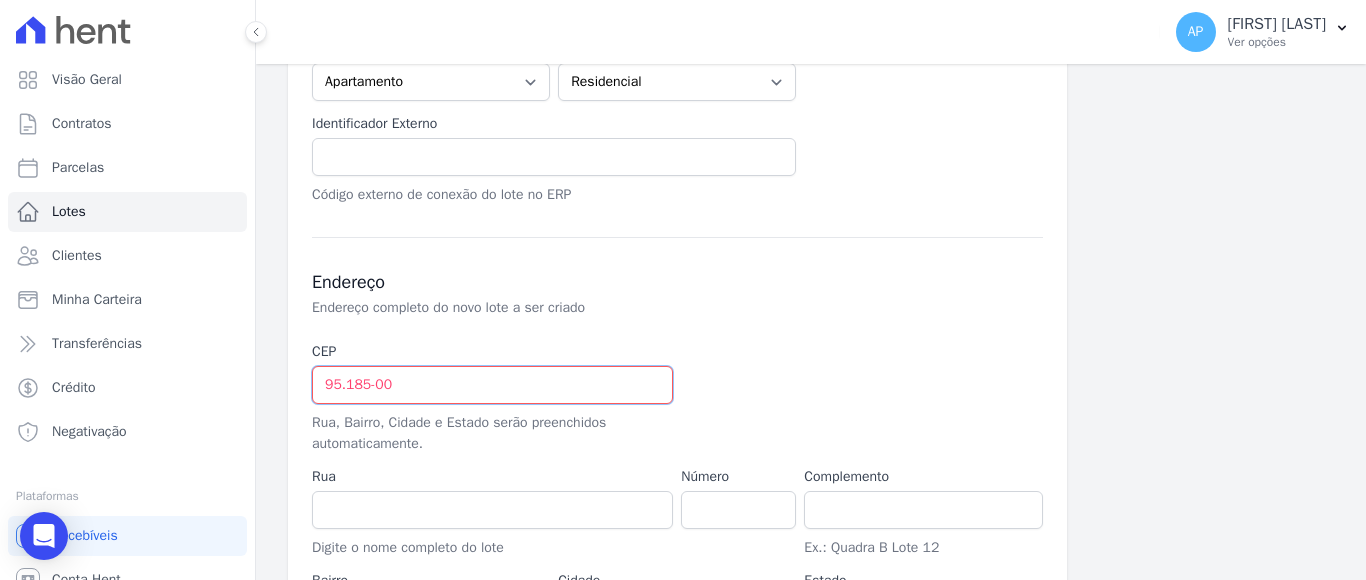 type on "95.185-000" 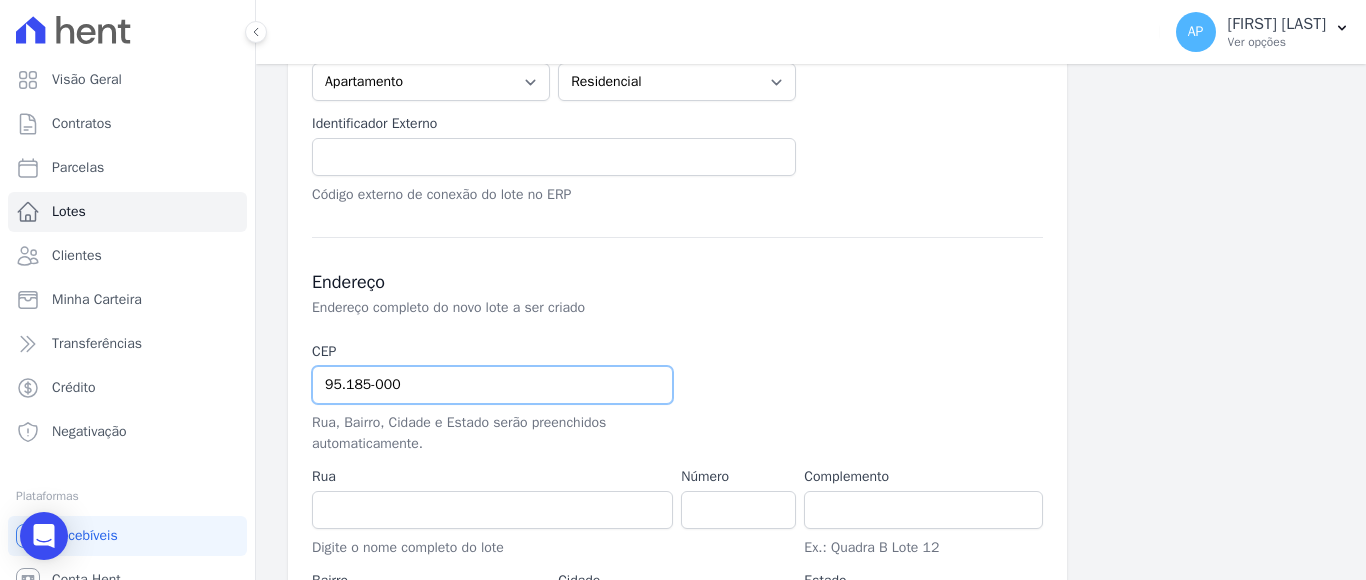 type 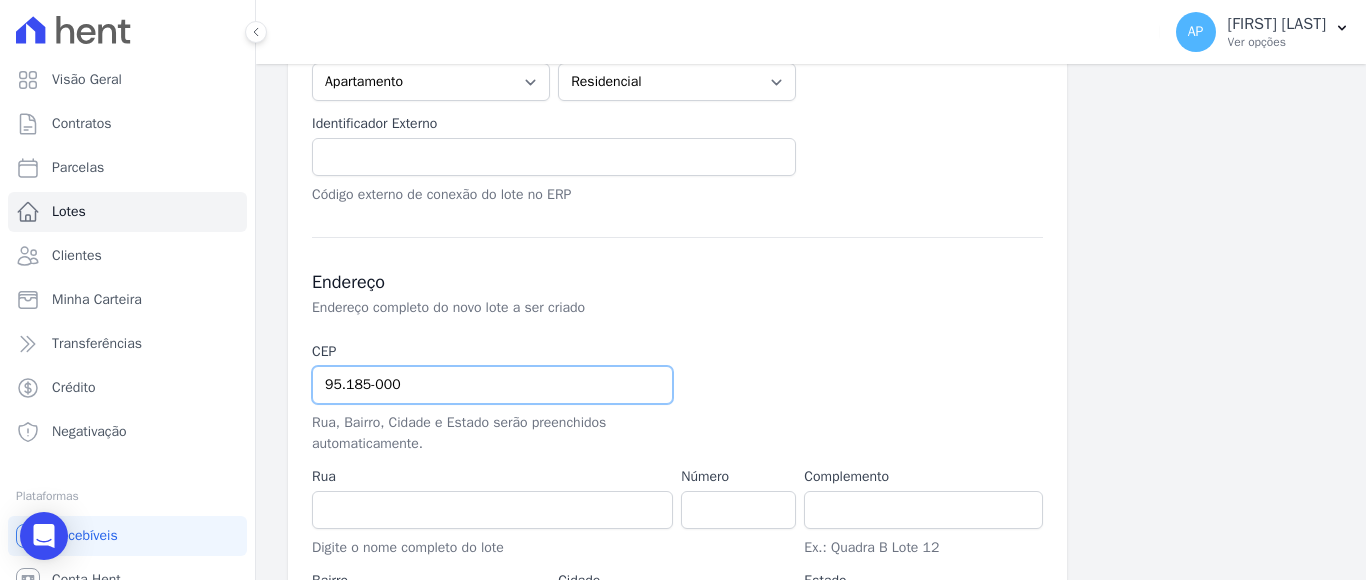 type on "Carlos Barbosa" 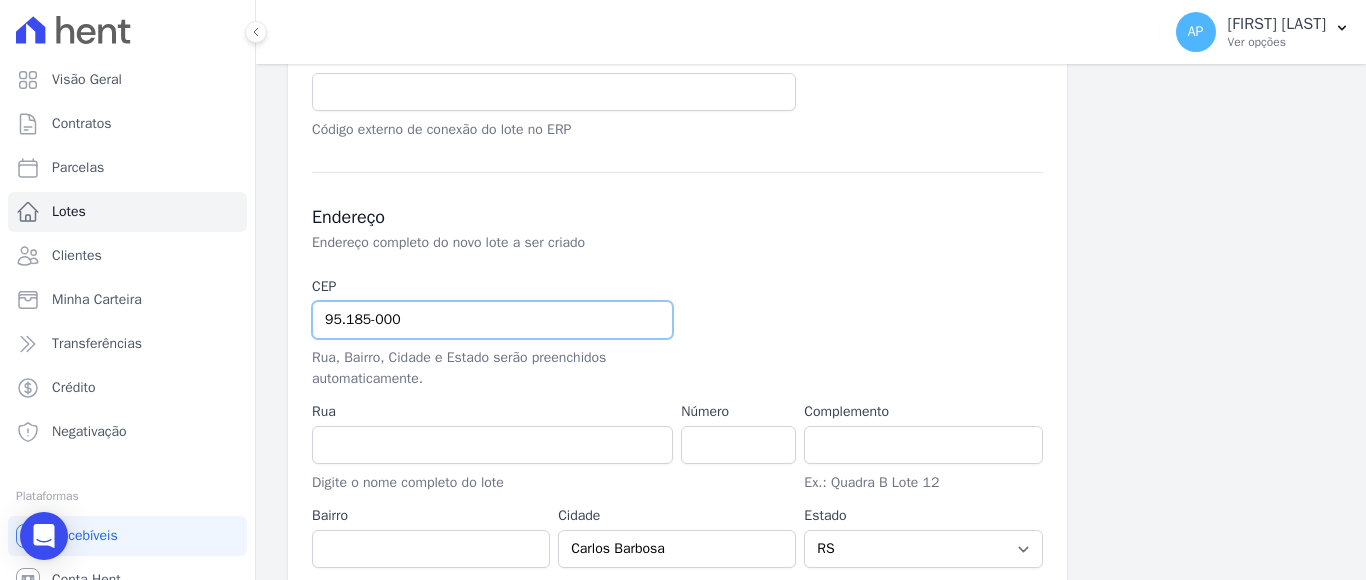 scroll, scrollTop: 800, scrollLeft: 0, axis: vertical 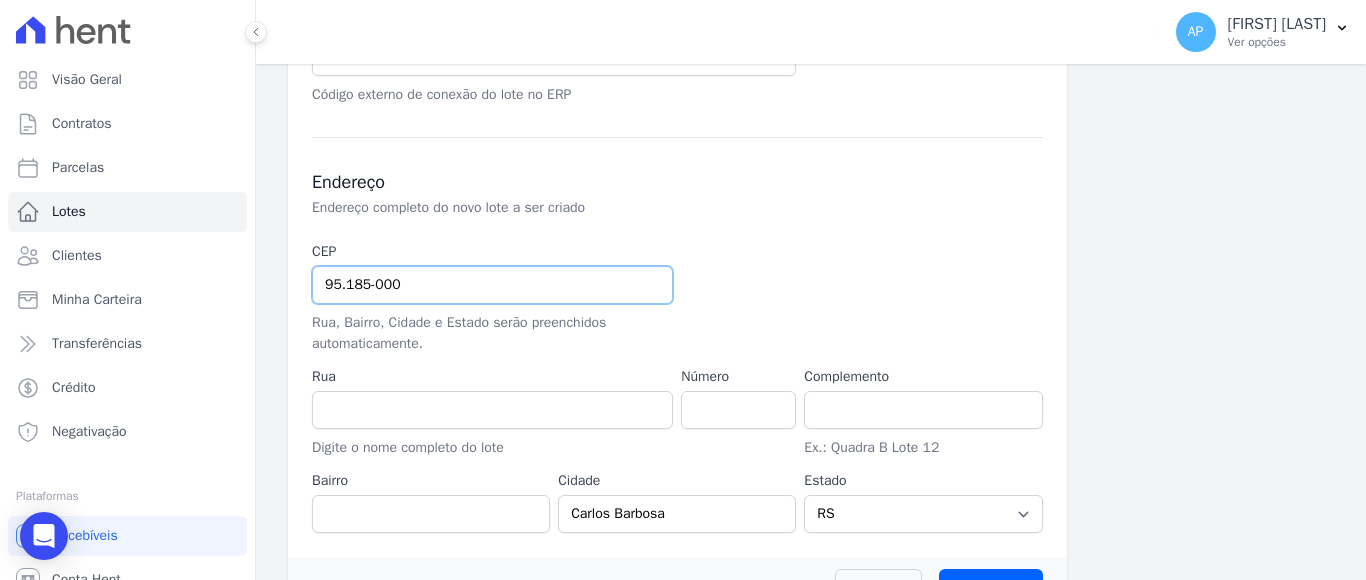 type on "95.185-000" 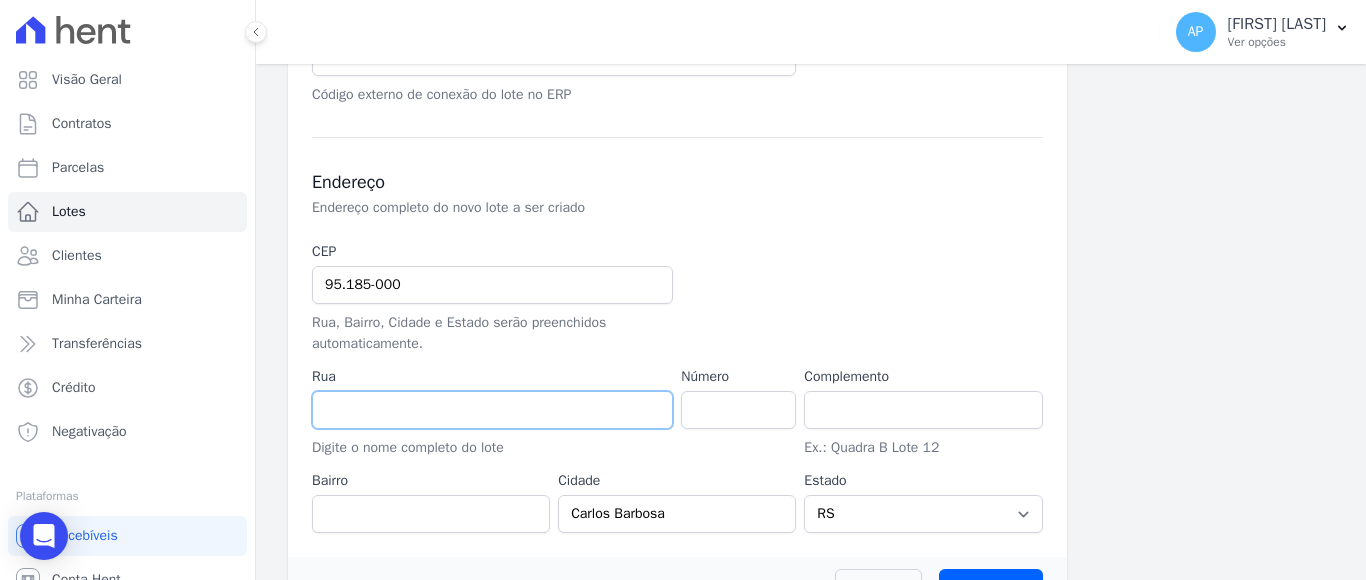 click at bounding box center (492, 410) 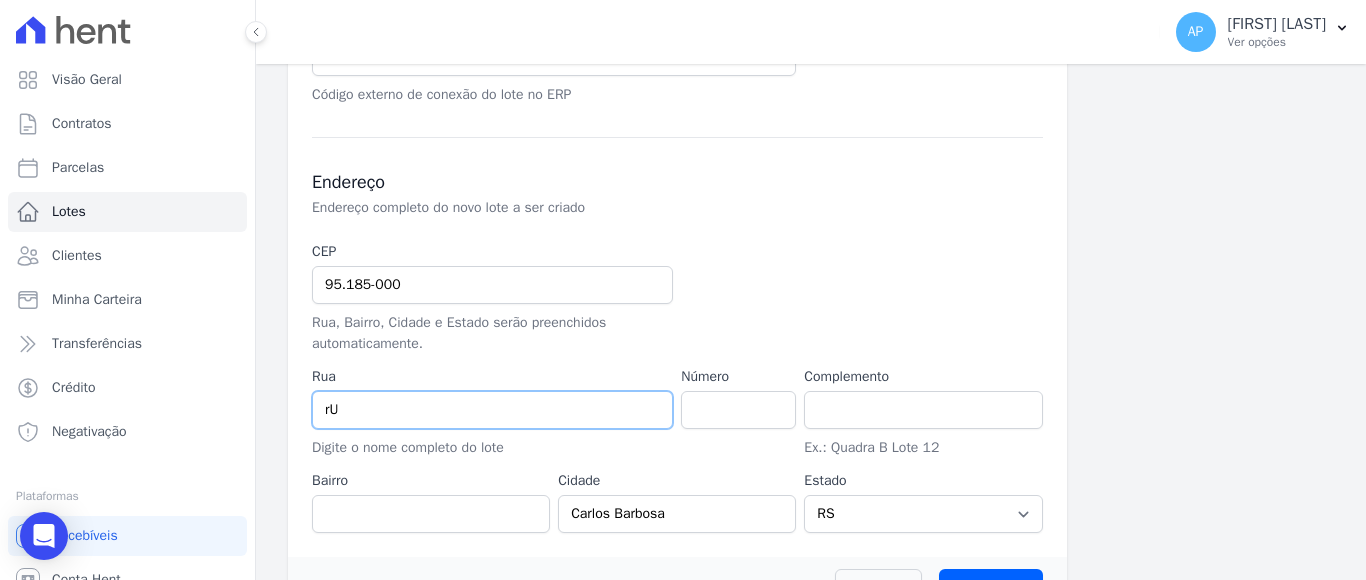type on "r" 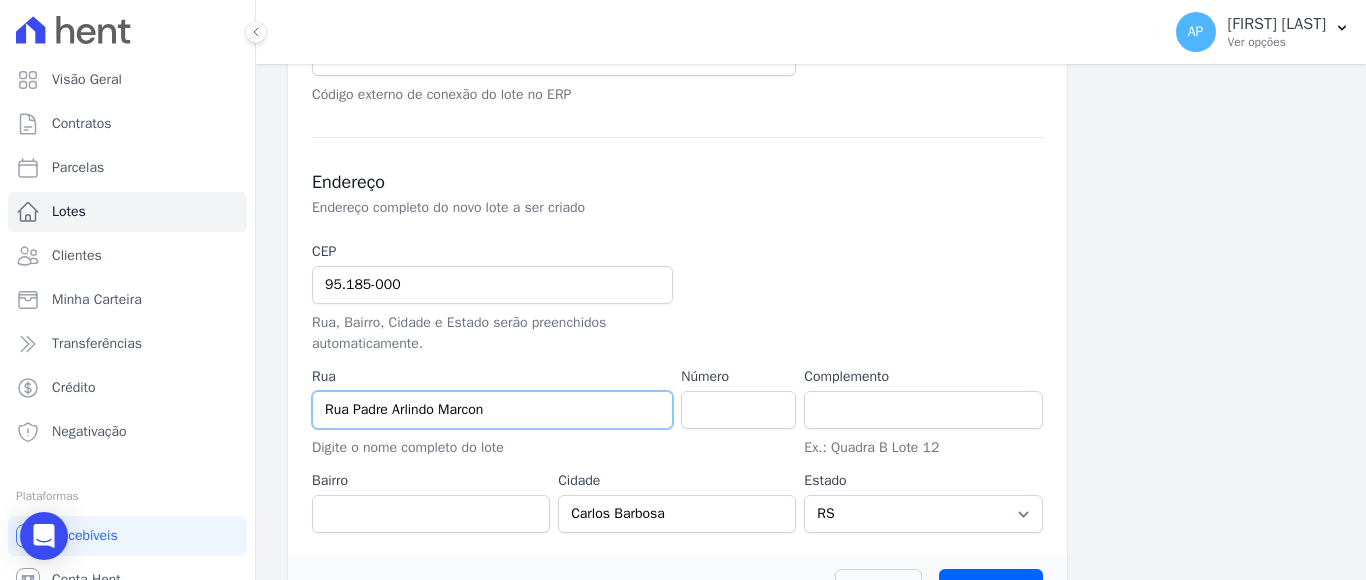 type on "Rua Padre Arlindo Marcon" 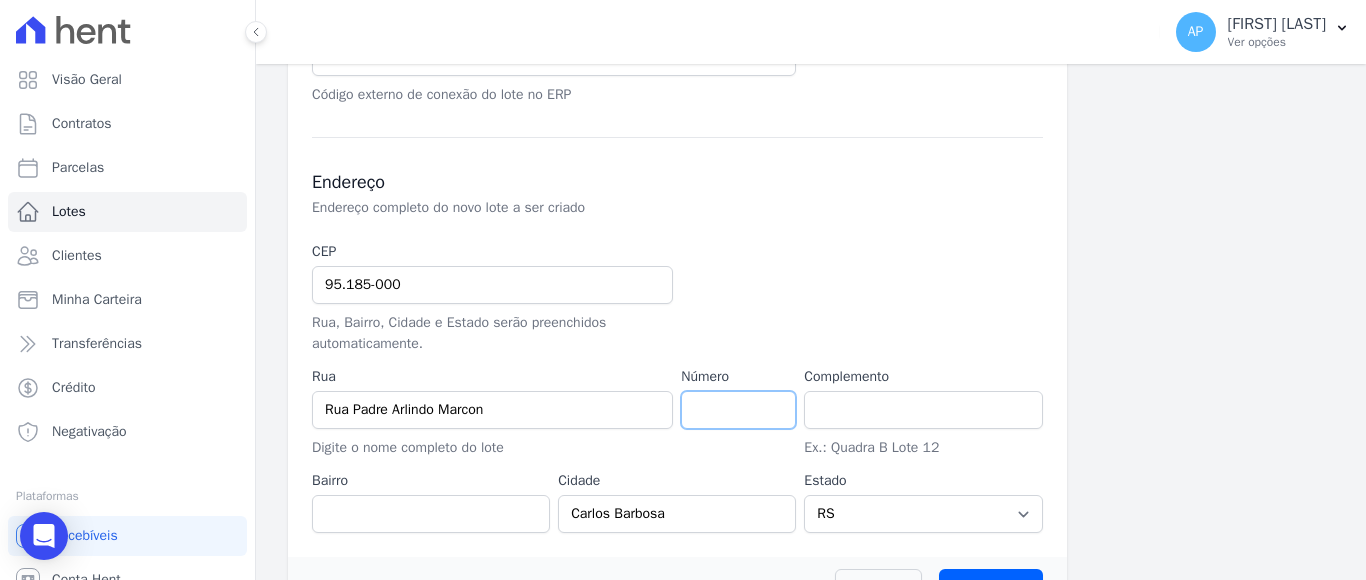 click at bounding box center [738, 410] 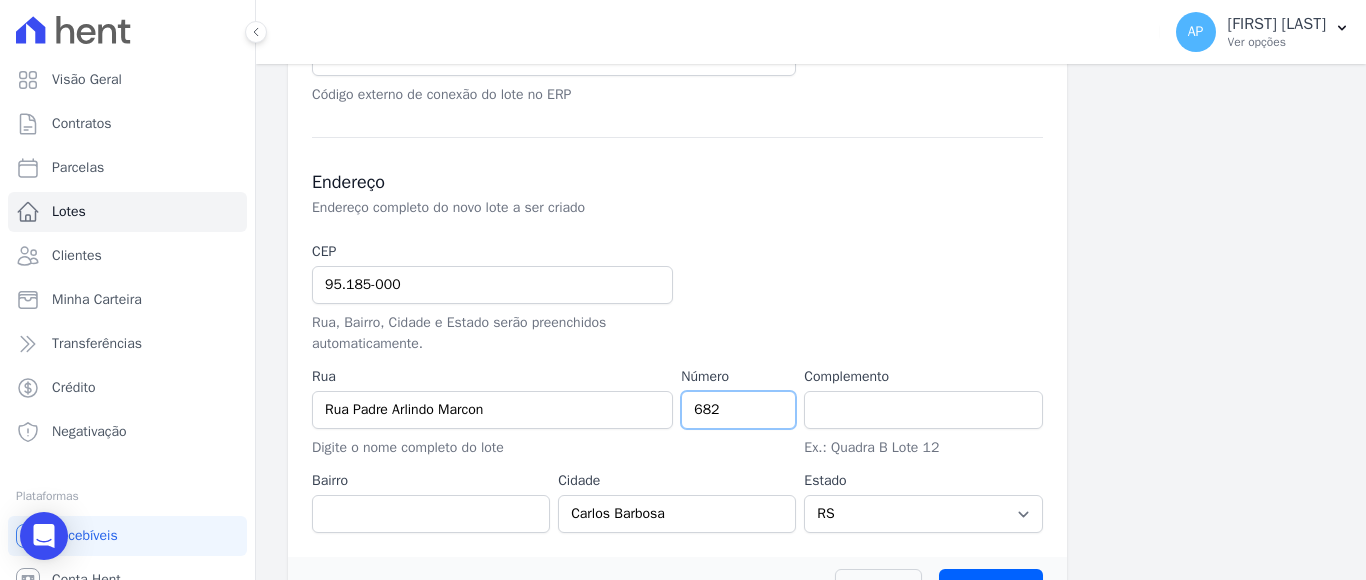 type on "682" 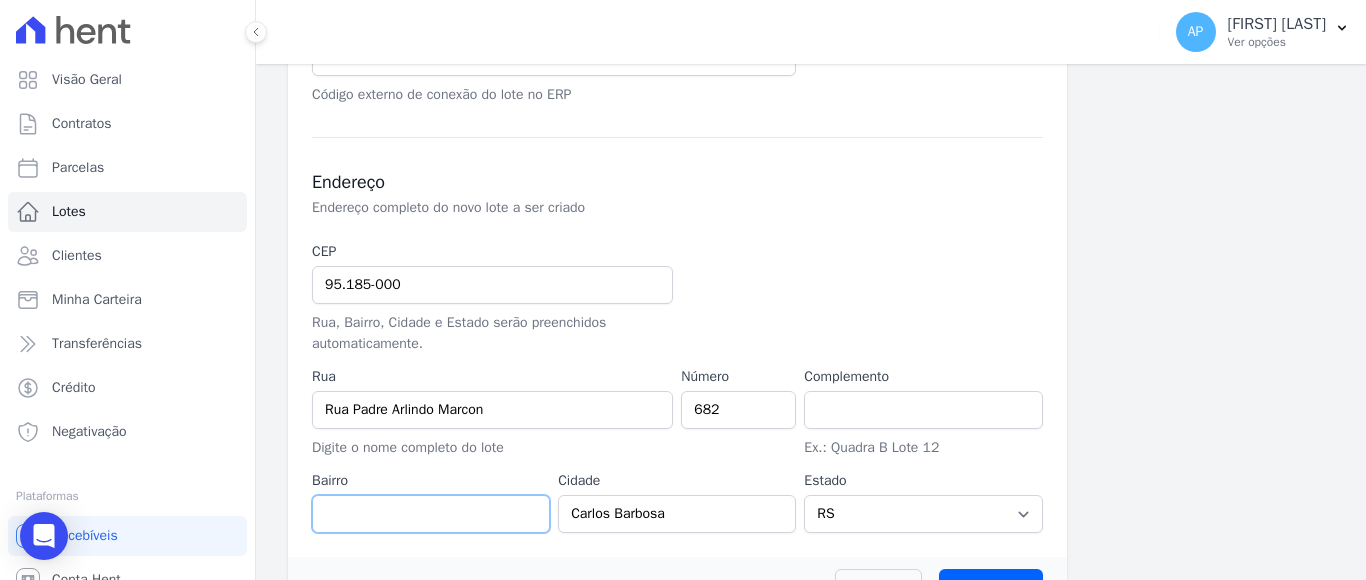 click at bounding box center [431, 514] 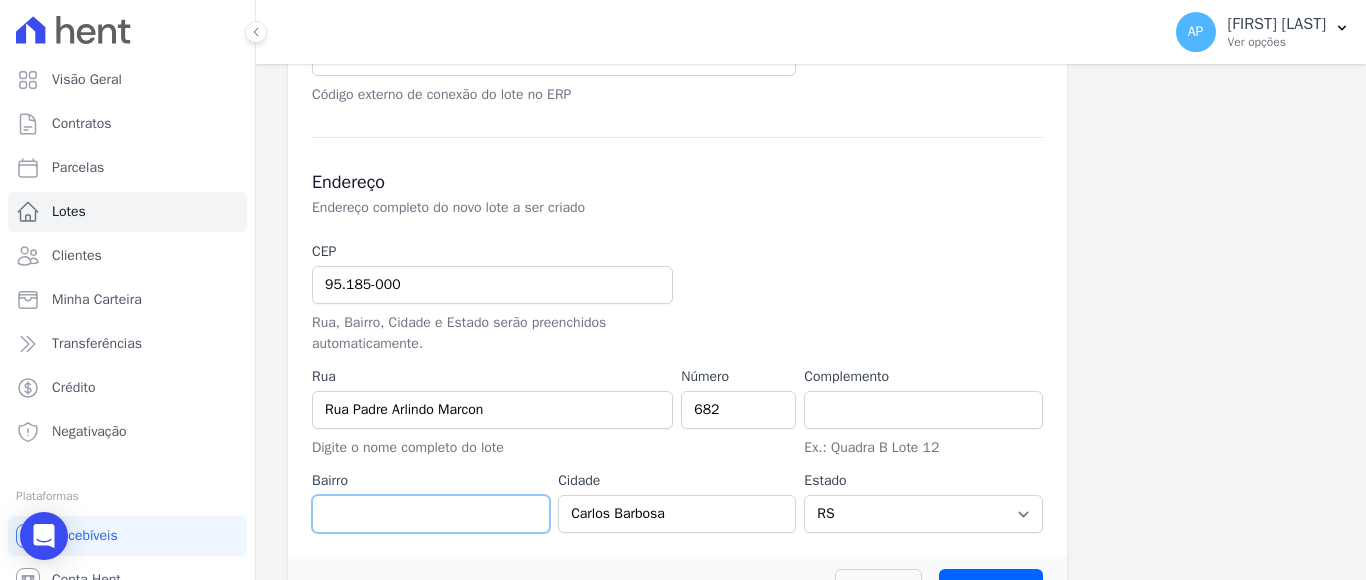 type on "Triângulo" 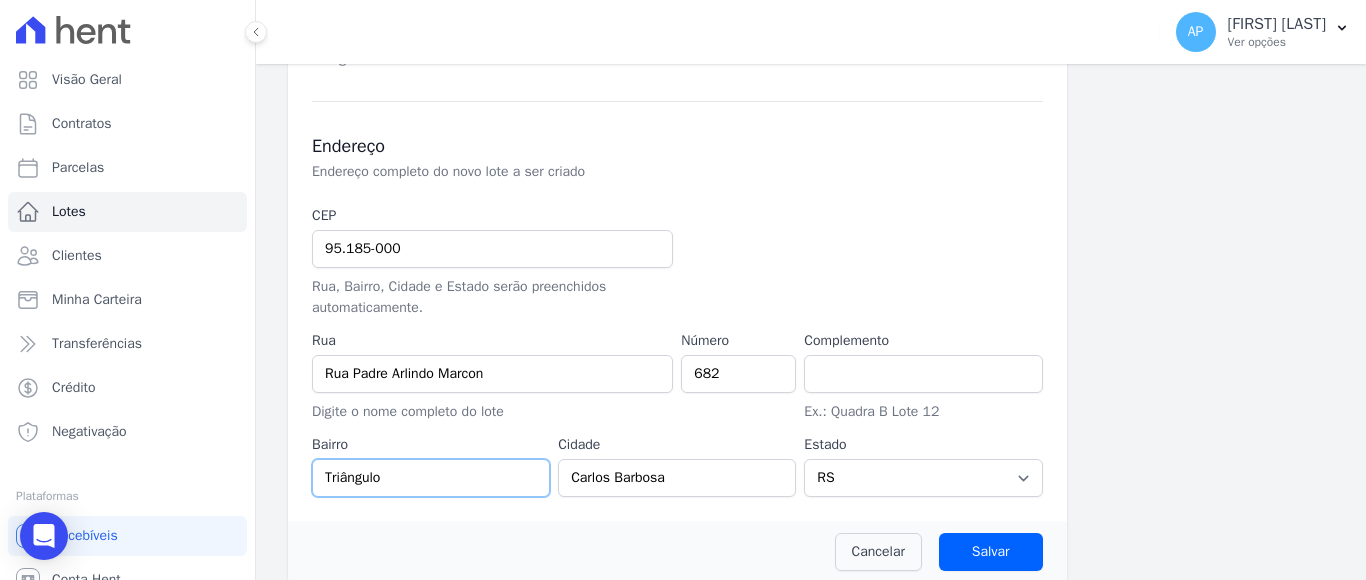 scroll, scrollTop: 855, scrollLeft: 0, axis: vertical 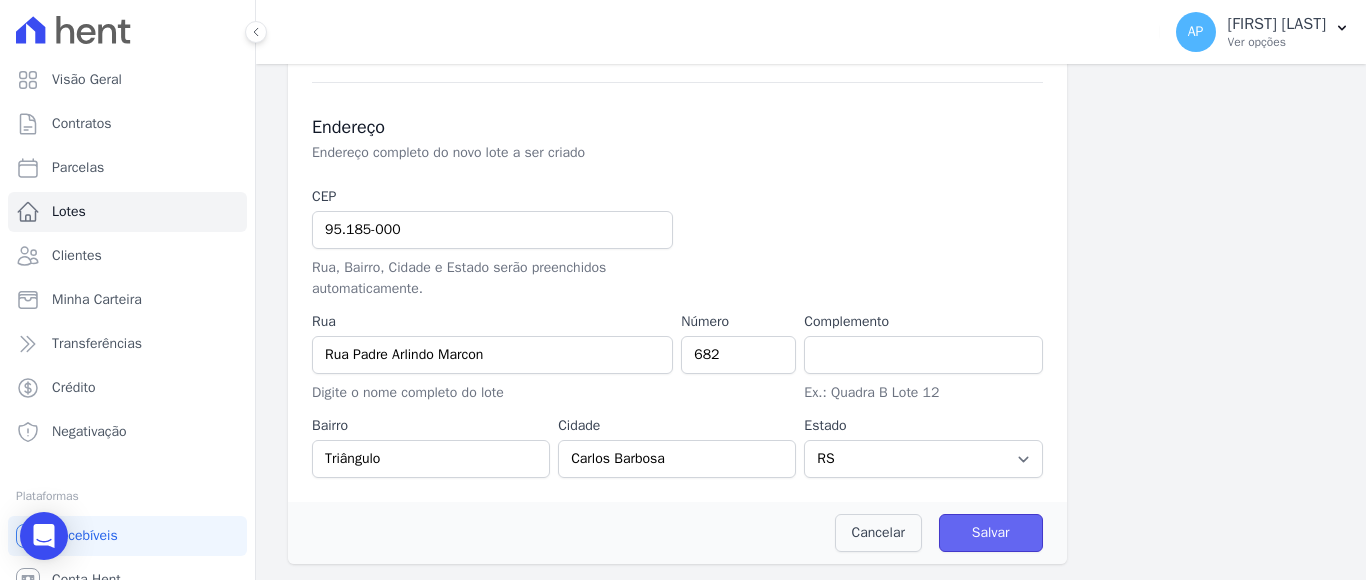 click on "Salvar" at bounding box center [991, 533] 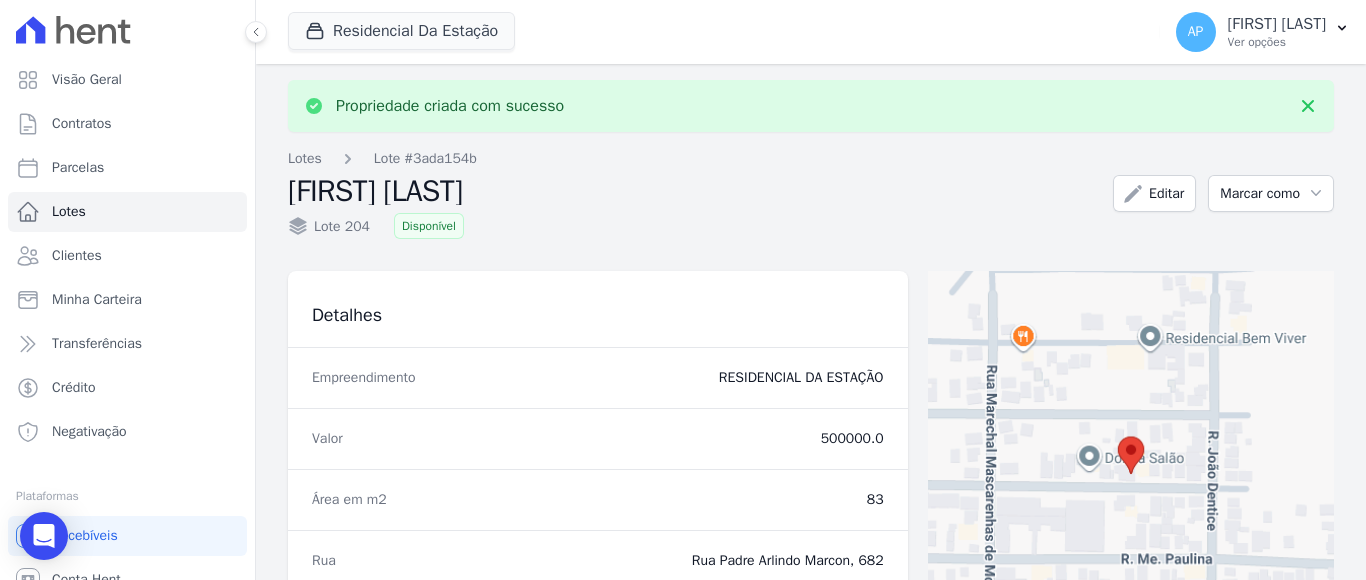 drag, startPoint x: 992, startPoint y: 211, endPoint x: 603, endPoint y: 241, distance: 390.1551 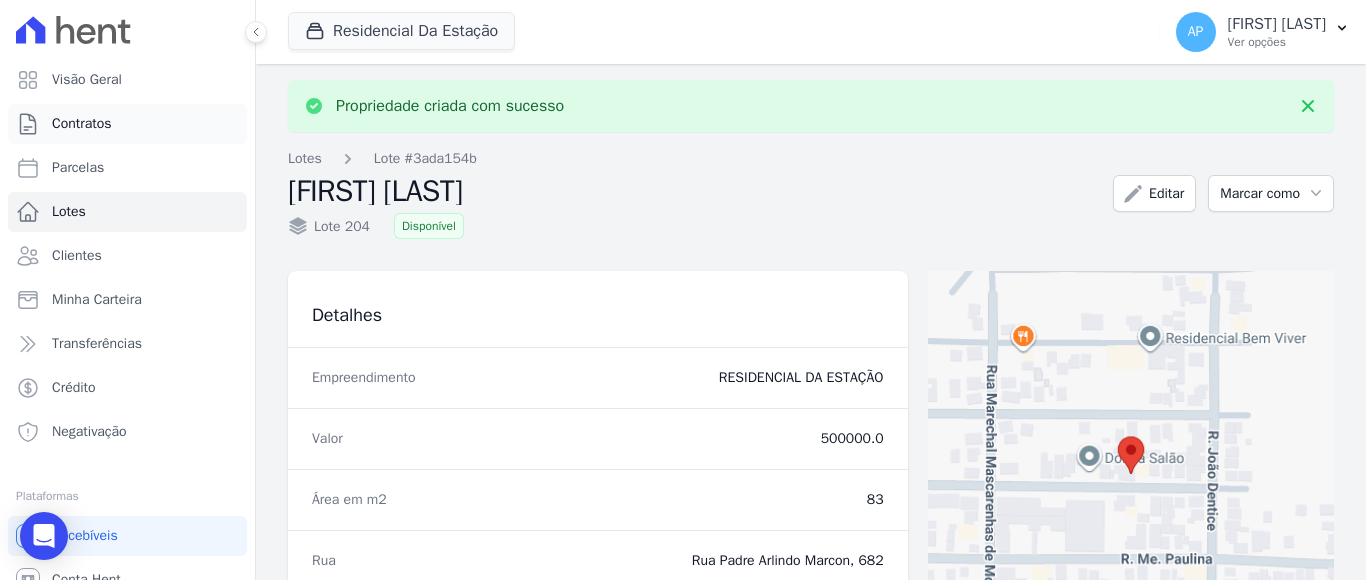 click on "Contratos" at bounding box center (82, 124) 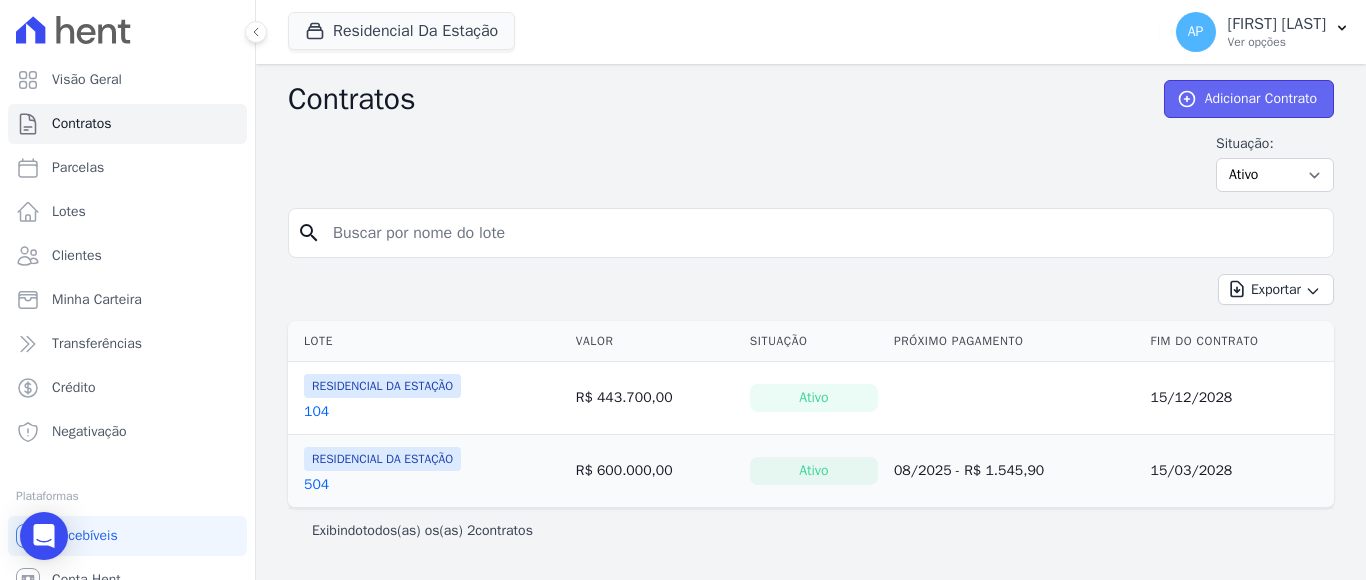 click on "Adicionar Contrato" at bounding box center [1249, 99] 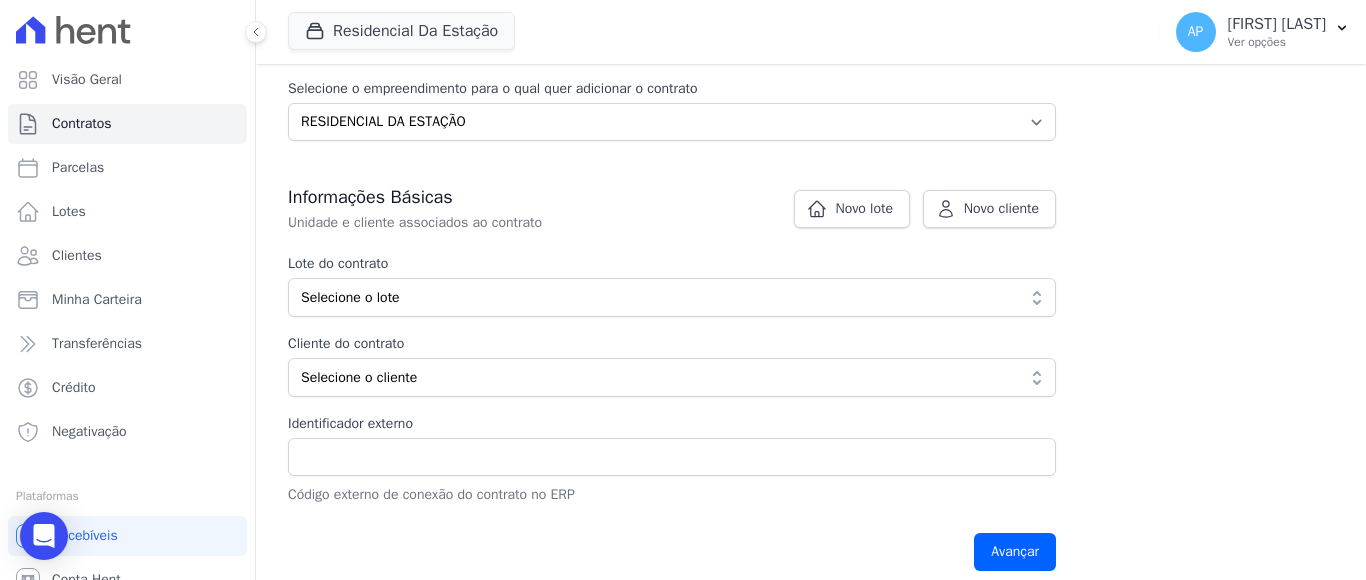 scroll, scrollTop: 300, scrollLeft: 0, axis: vertical 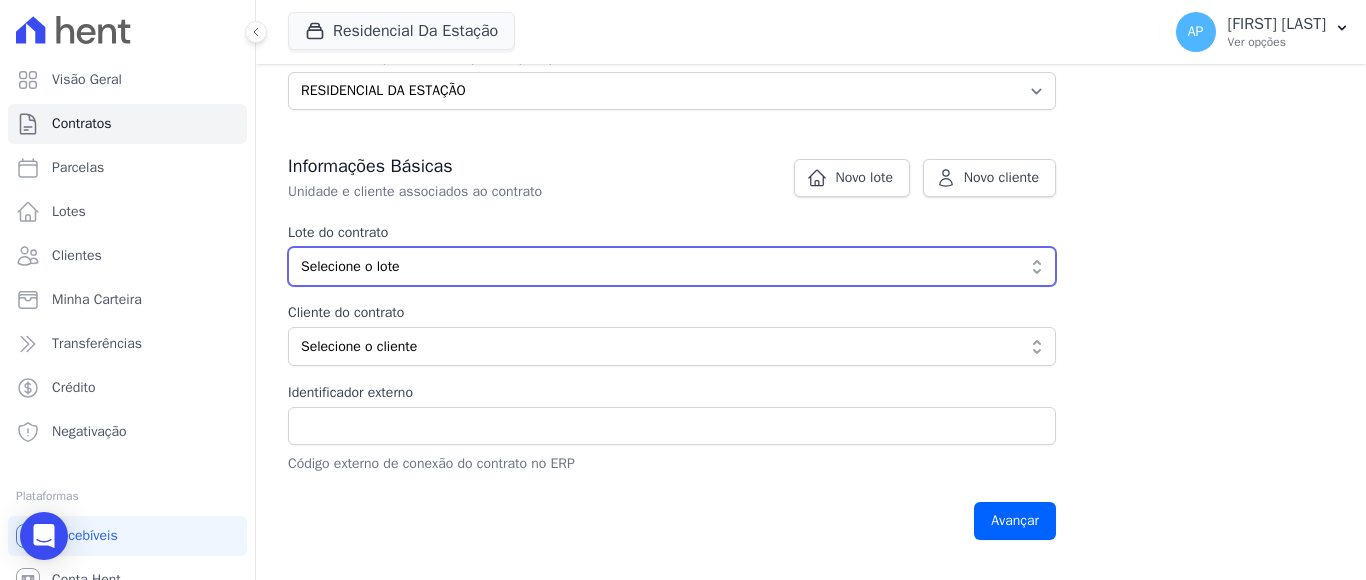 click on "Selecione o lote" at bounding box center (658, 266) 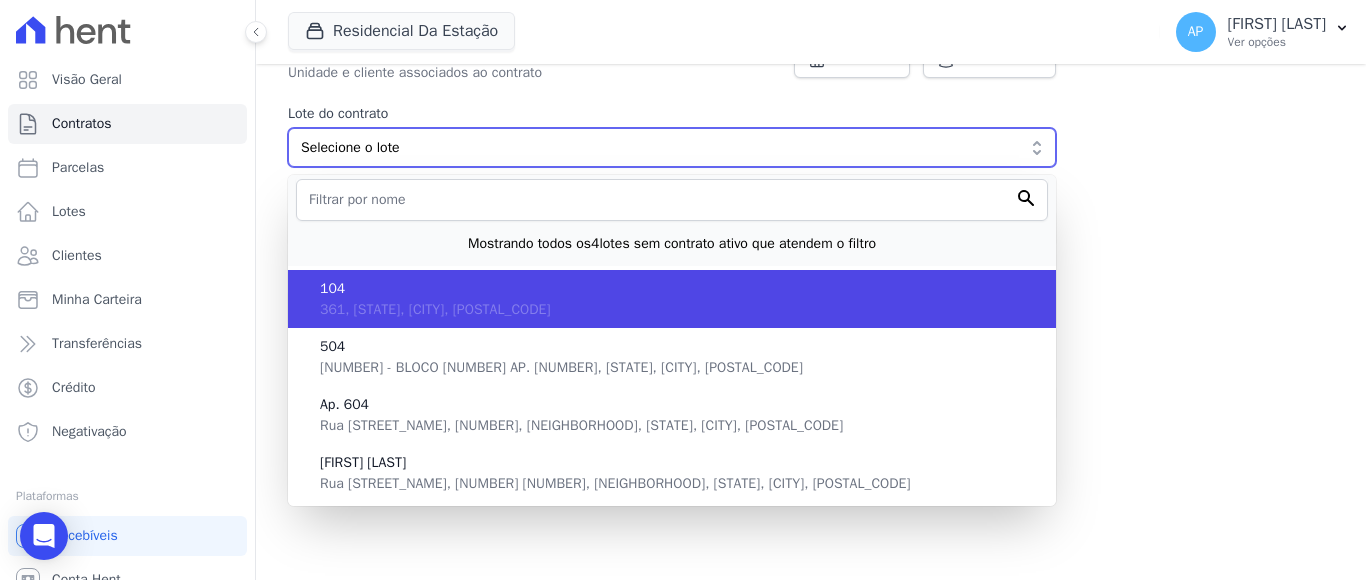 scroll, scrollTop: 425, scrollLeft: 0, axis: vertical 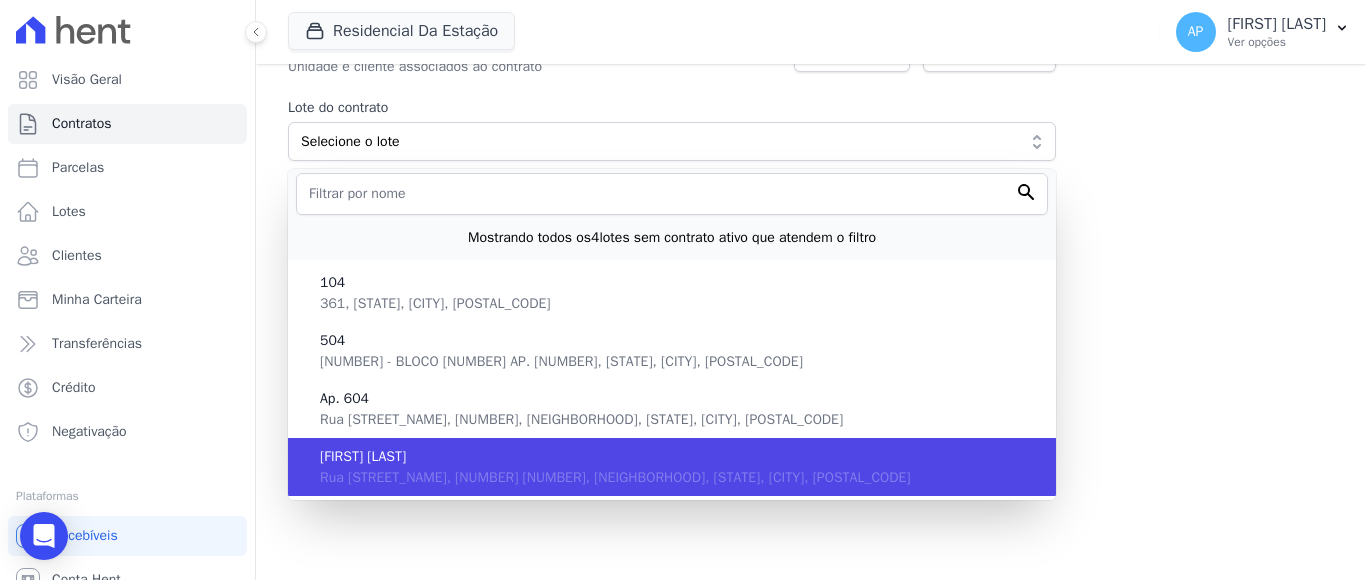 click on "[FIRST] [LAST]" at bounding box center [680, 456] 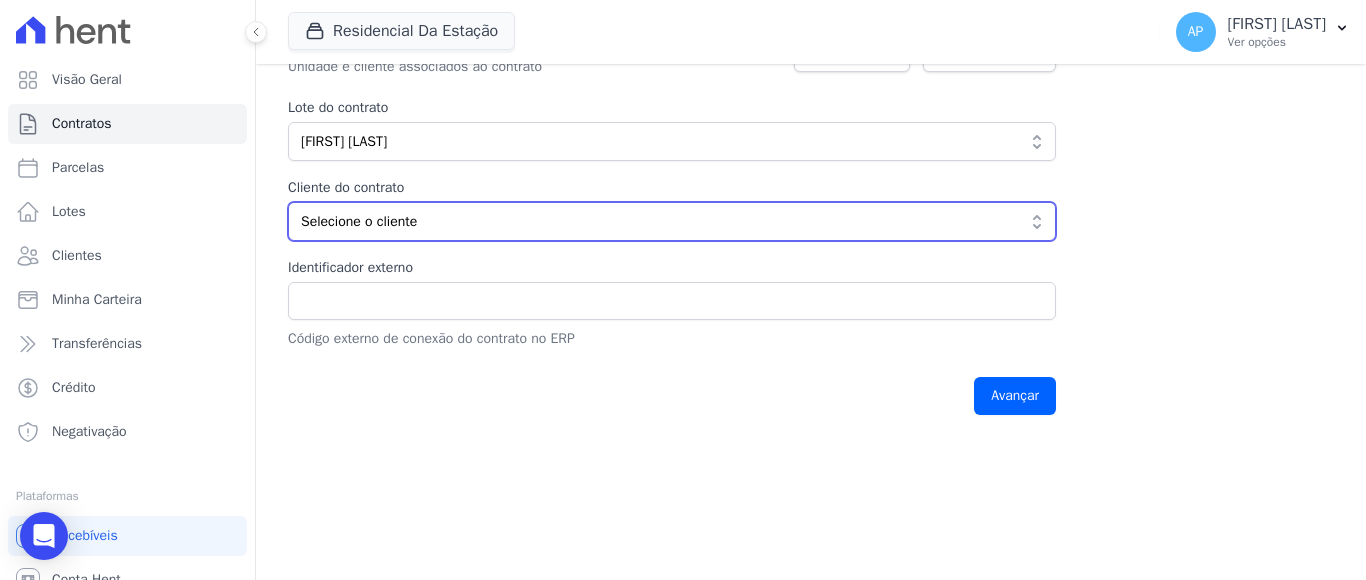 click on "Selecione o cliente" at bounding box center (658, 221) 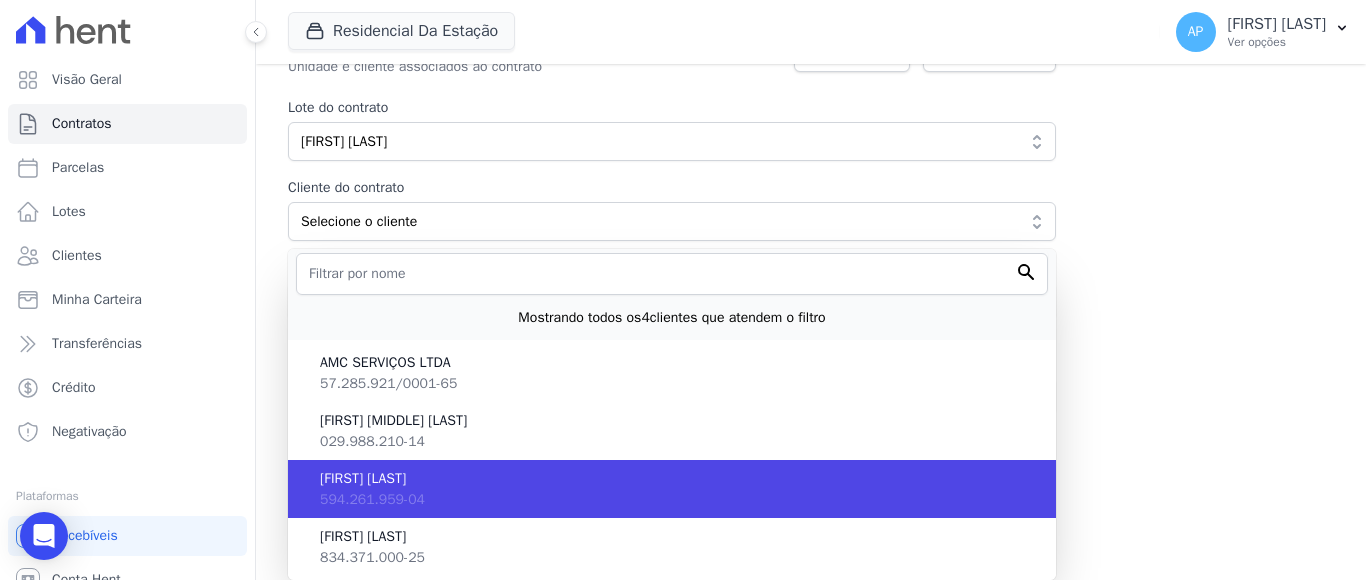 click on "JOSE PROVIN
594.261.959-04" at bounding box center (672, 489) 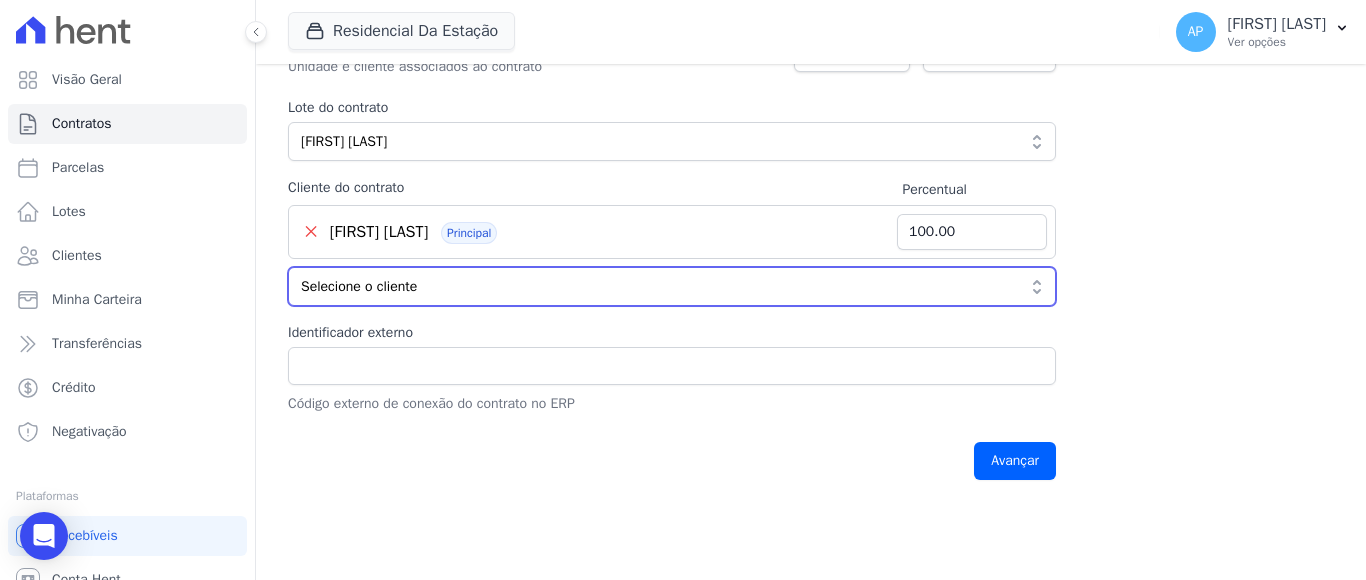 click on "Selecione o cliente" at bounding box center (658, 286) 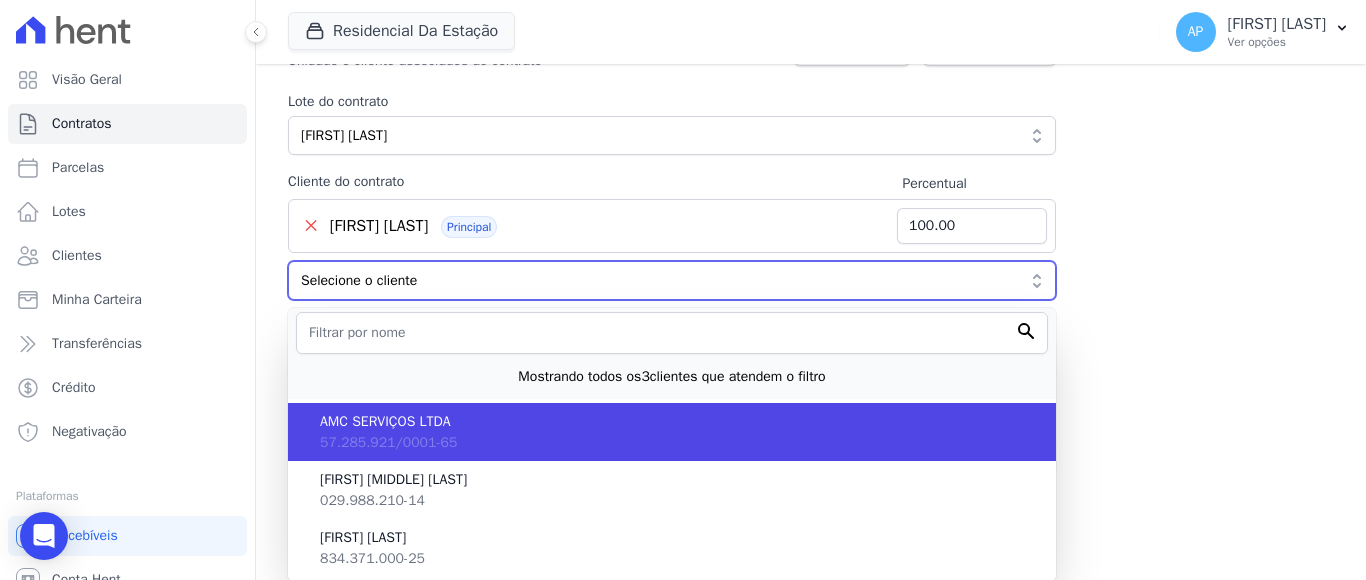 scroll, scrollTop: 432, scrollLeft: 0, axis: vertical 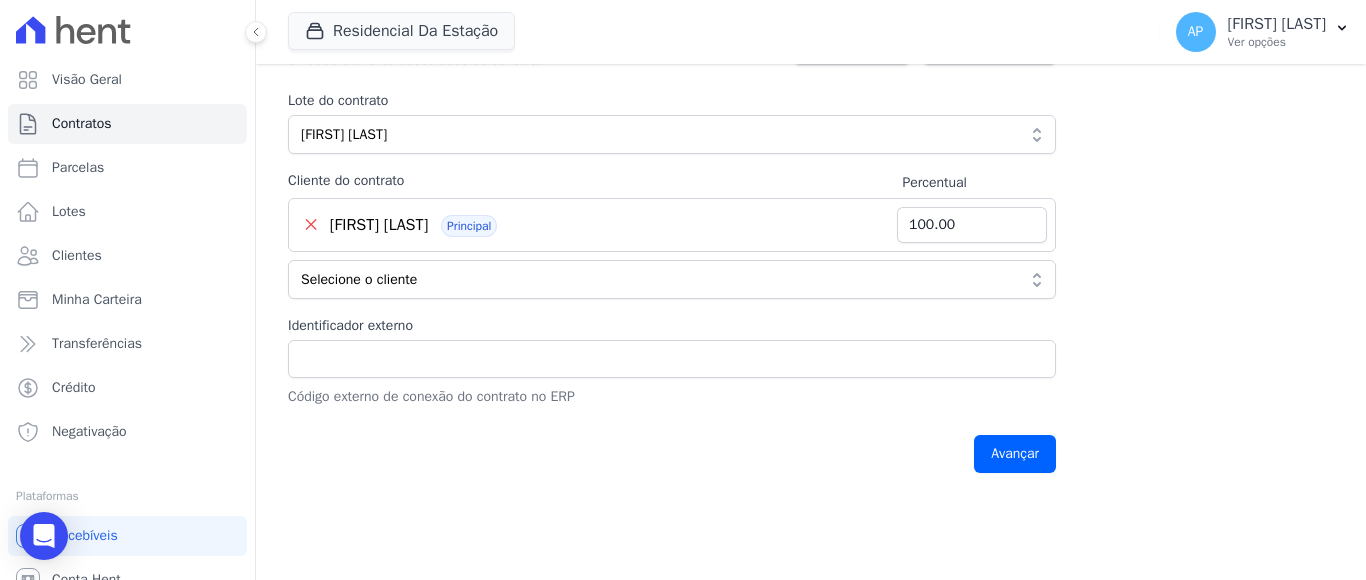 click on "Contratos
Adicionar Contrato
Adicionar Contrato
Passo 1
Dados cadastrais
Passo 2
Detalhes do contrato
Passo 3
Regras de cobrança
Passo 4
Revise as informações
Empreendimento
Selecione o empreendimento para o qual quer adicionar o contrato
Selecione o empreendimento RESIDENCIAL DA ESTAÇÃO
Novo lote
Novo cliente" at bounding box center (811, 66) 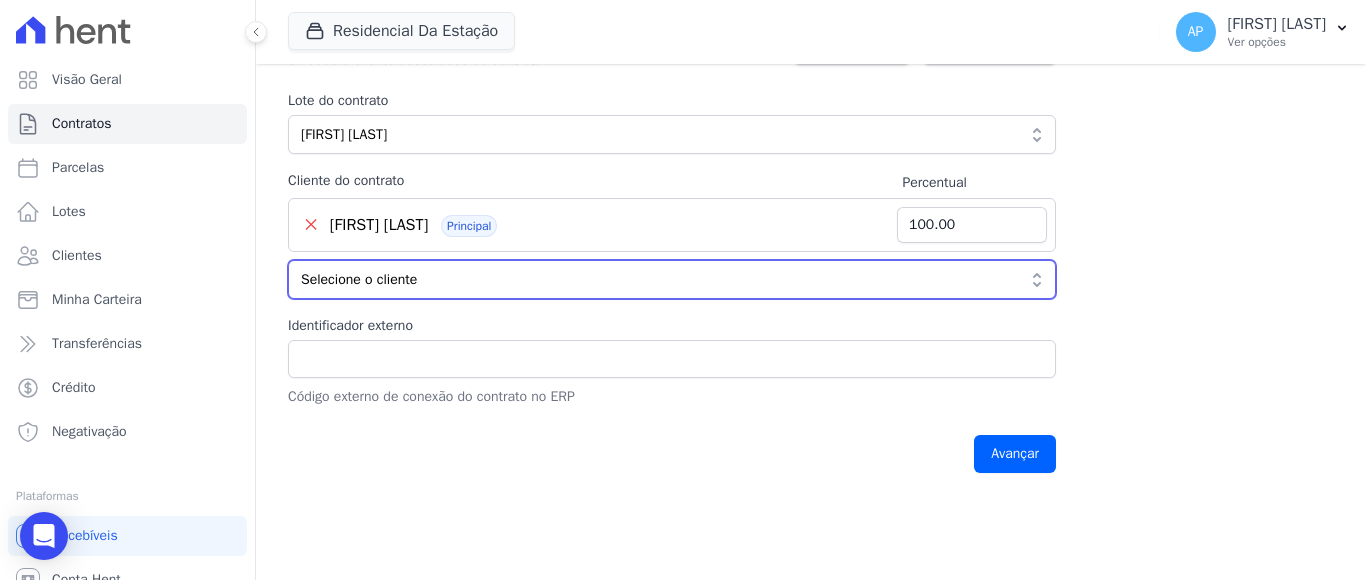 click on "Selecione o cliente" at bounding box center (658, 279) 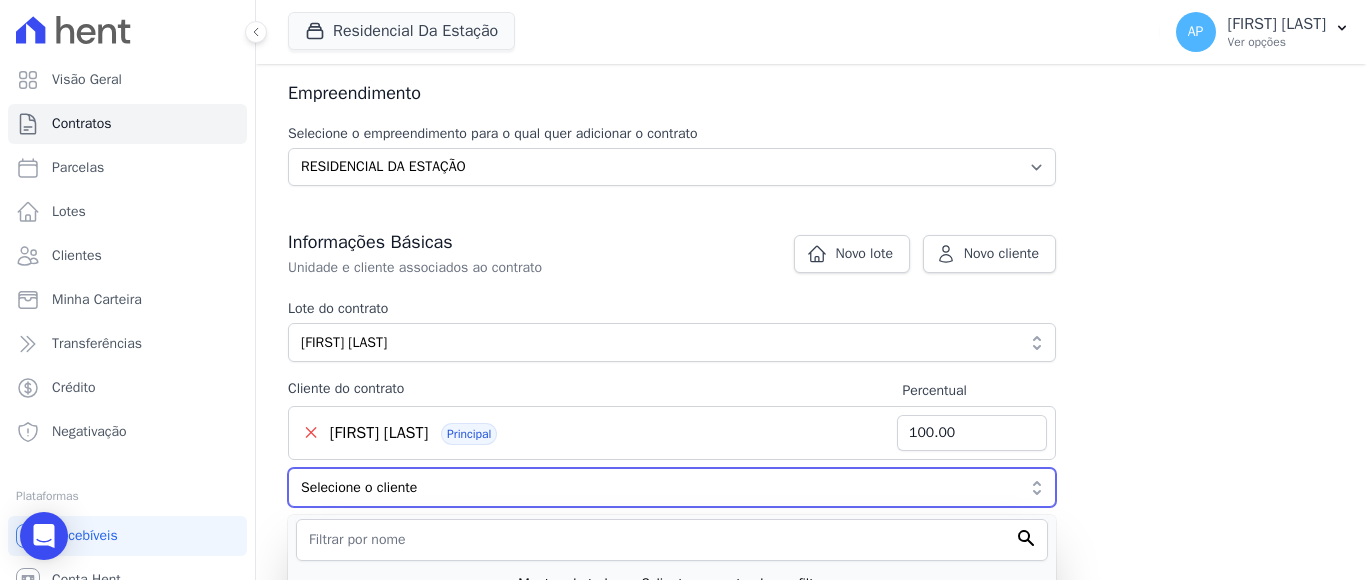 scroll, scrollTop: 432, scrollLeft: 0, axis: vertical 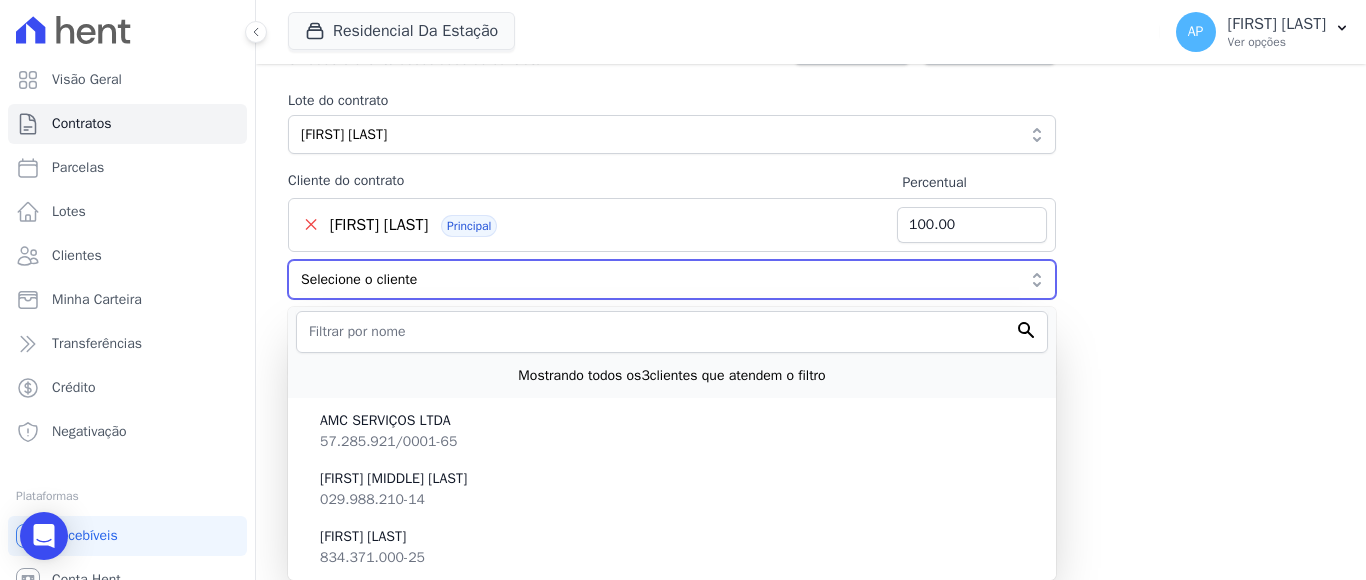 click on "Selecione o cliente" at bounding box center [658, 279] 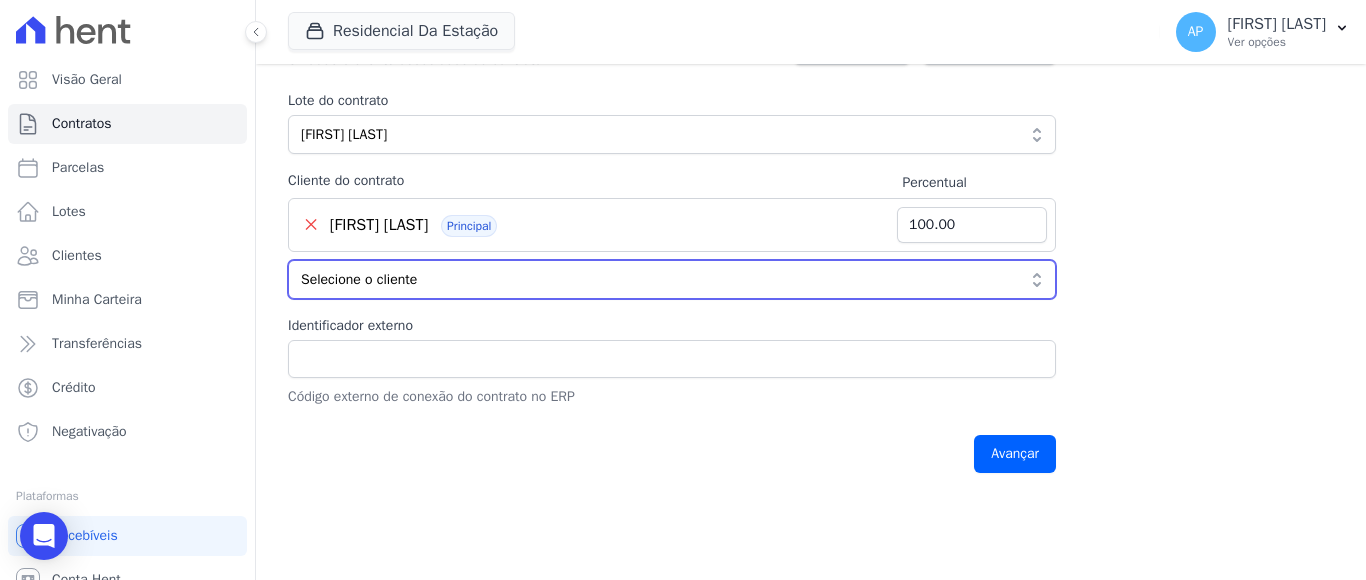 click on "Selecione o cliente" at bounding box center [658, 279] 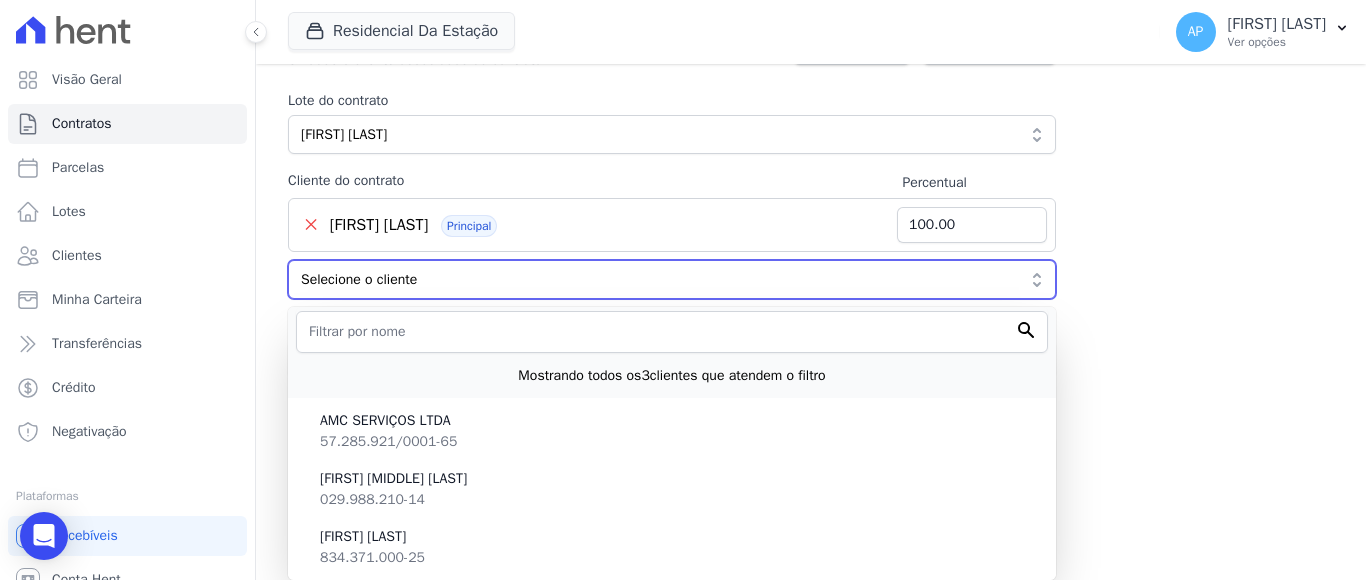 click on "Selecione o cliente" at bounding box center [658, 279] 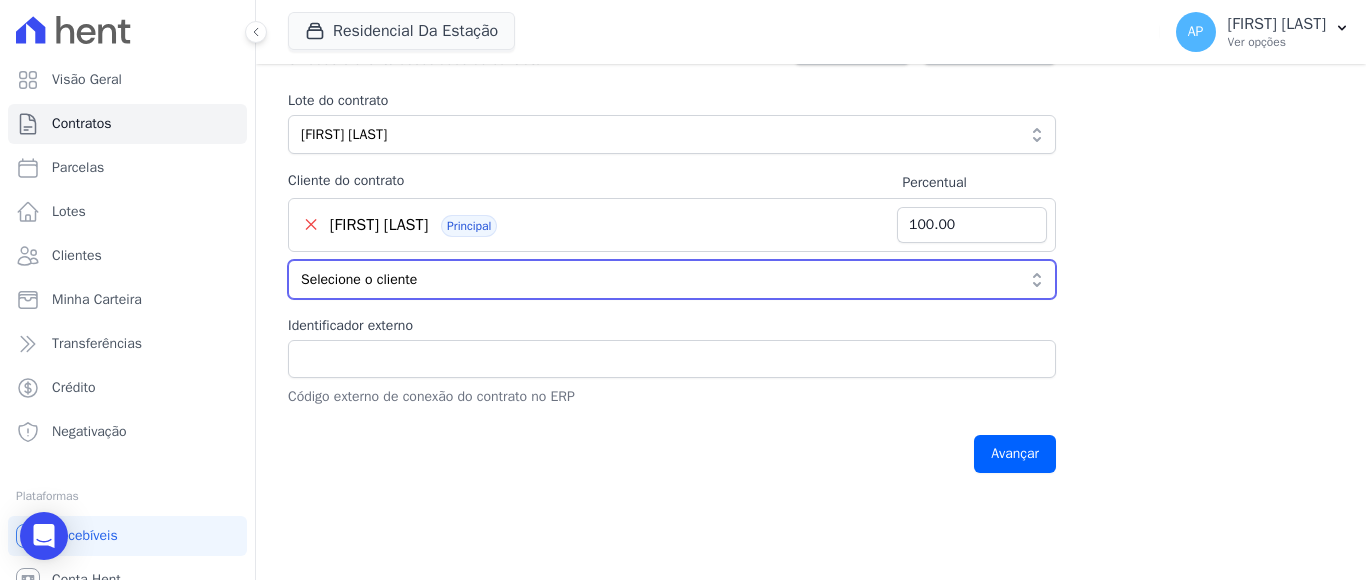 click on "Selecione o cliente" at bounding box center (672, 279) 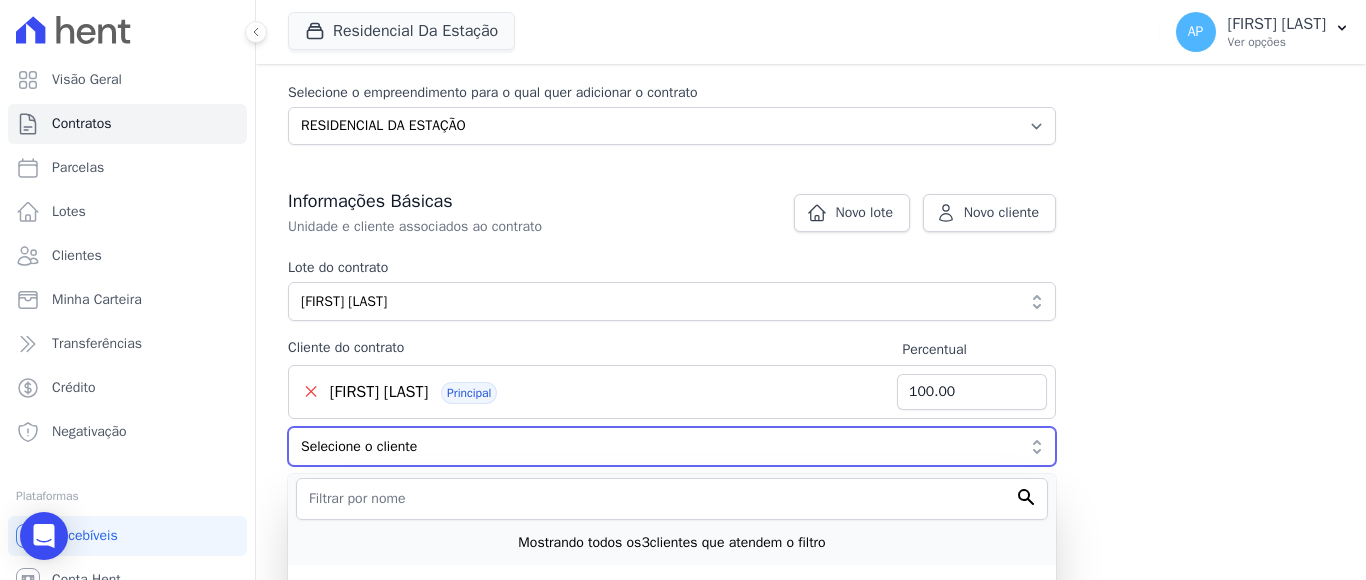 scroll, scrollTop: 0, scrollLeft: 0, axis: both 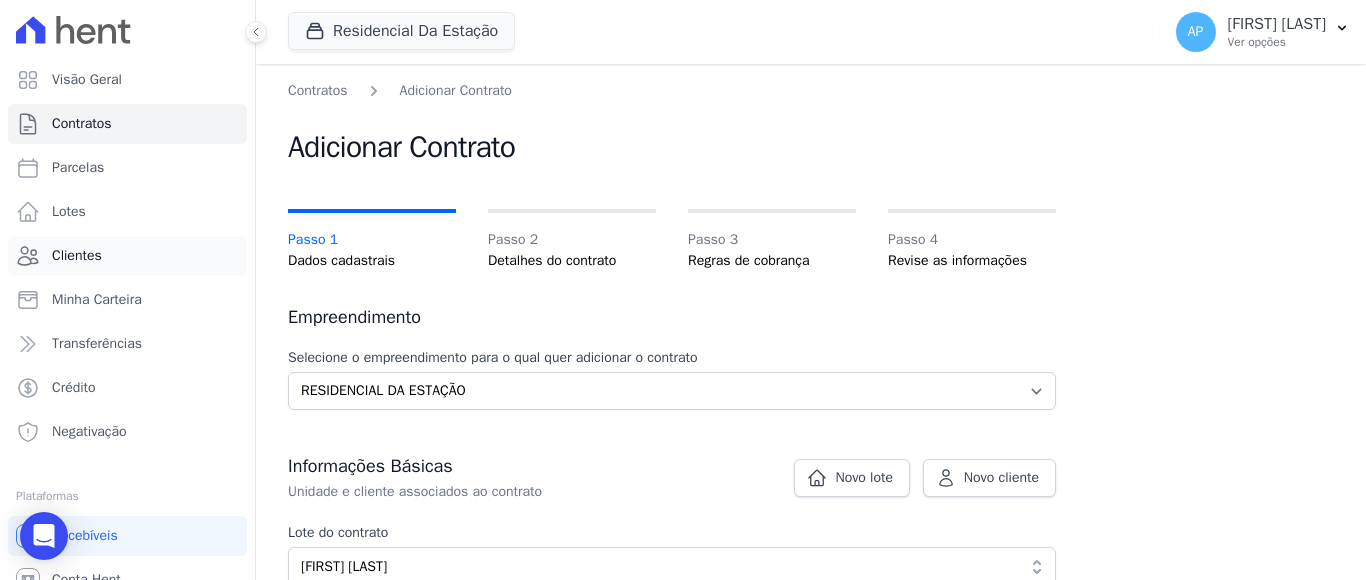 click on "Clientes" at bounding box center [77, 256] 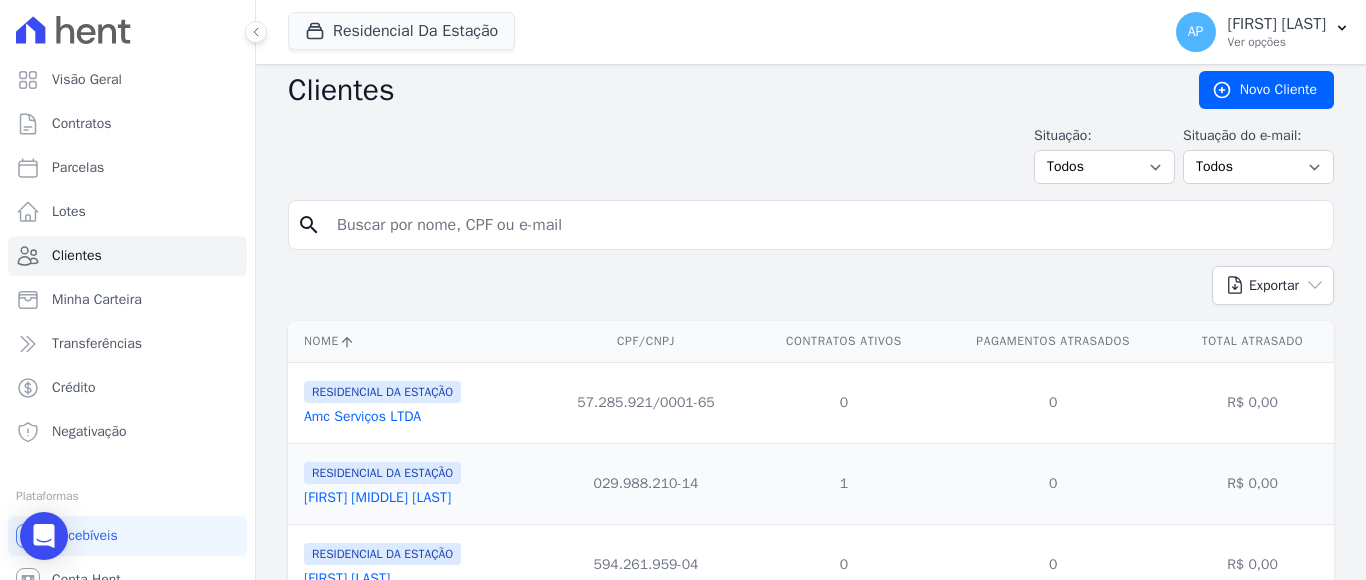 scroll, scrollTop: 0, scrollLeft: 0, axis: both 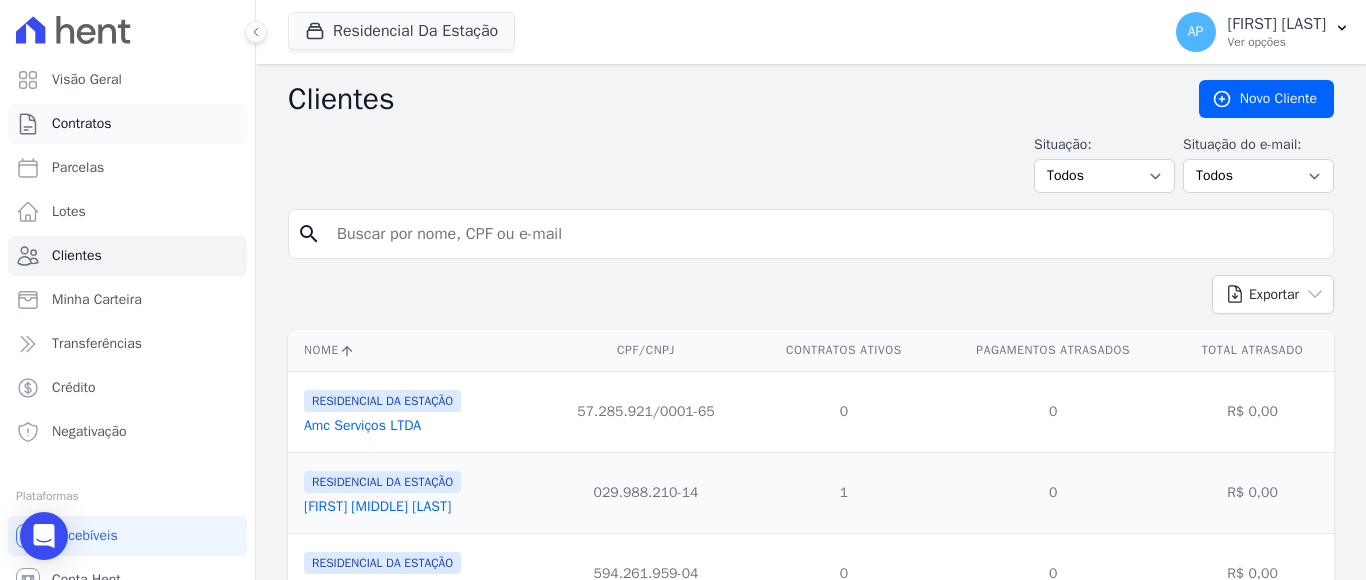 click on "Contratos" at bounding box center [82, 124] 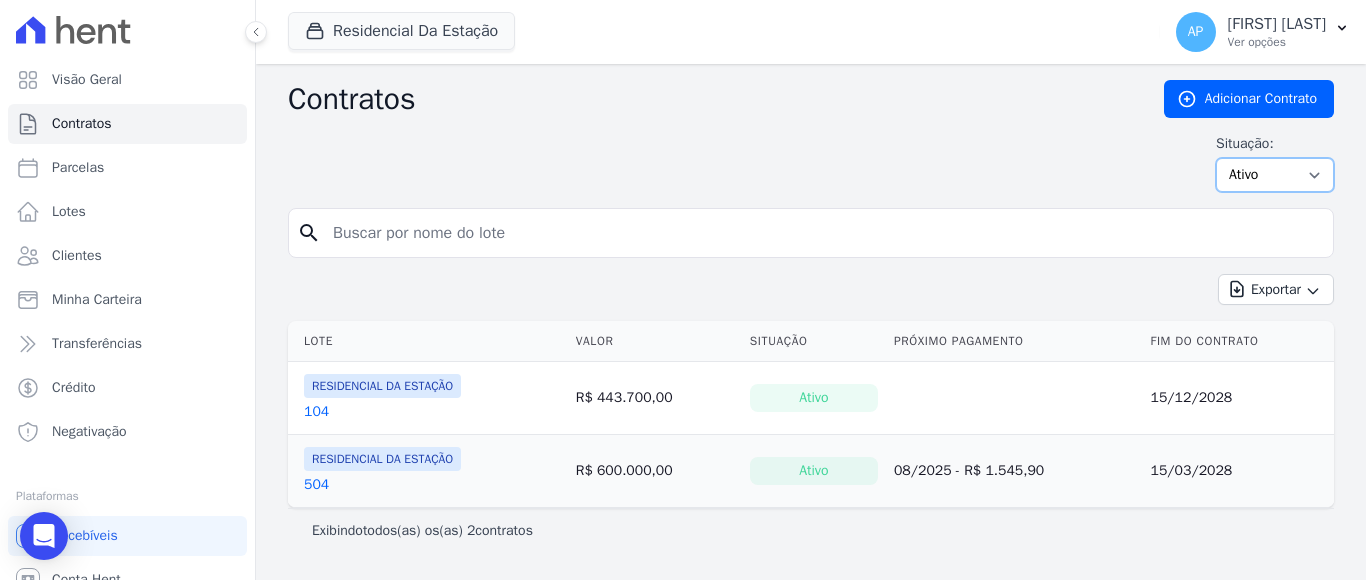 click on "Ativo
Todos
Pausado
Distratado
Rascunho
Expirado
Encerrado" at bounding box center (1275, 175) 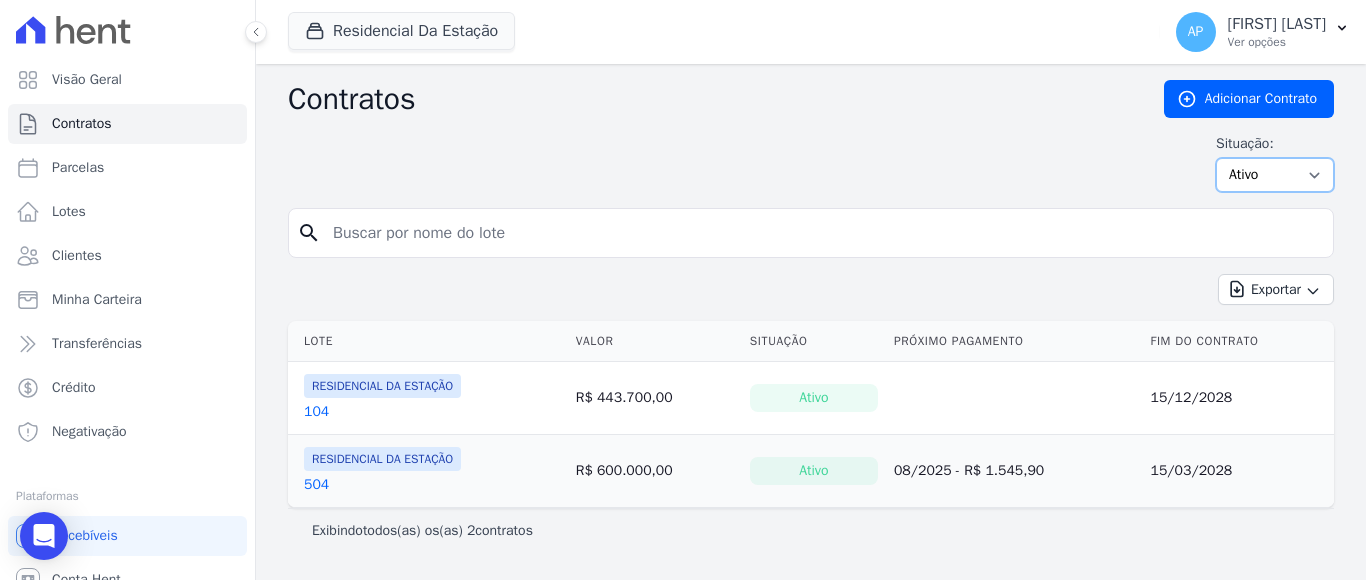 select on "draft" 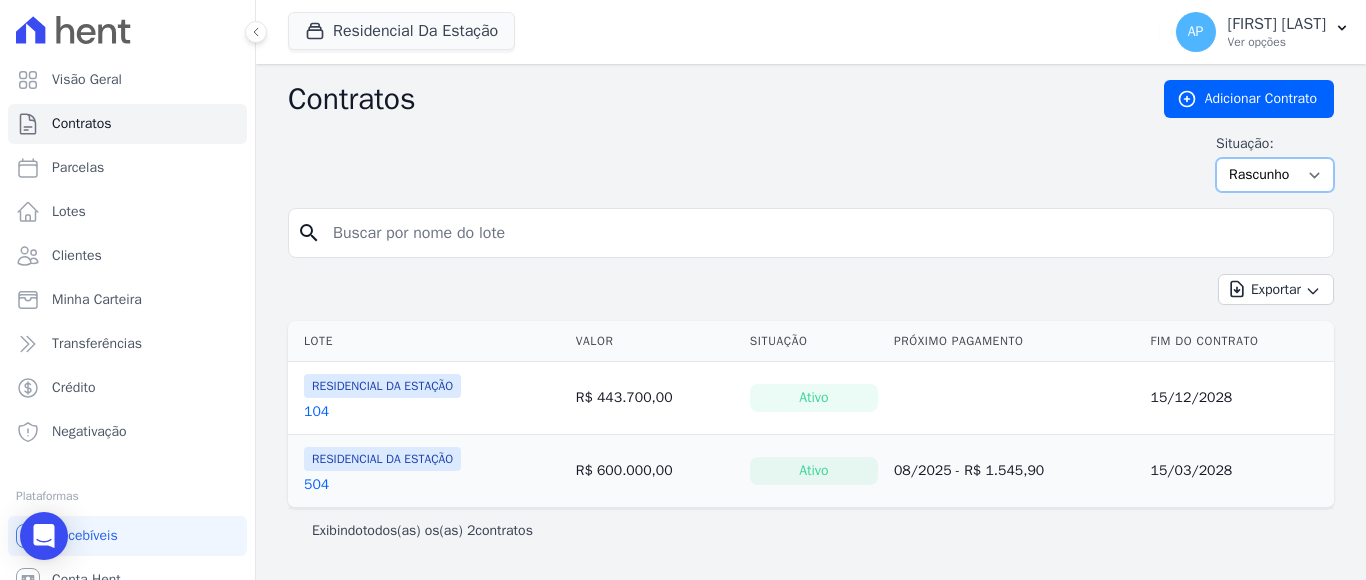 click on "Ativo
Todos
Pausado
Distratado
Rascunho
Expirado
Encerrado" at bounding box center (1275, 175) 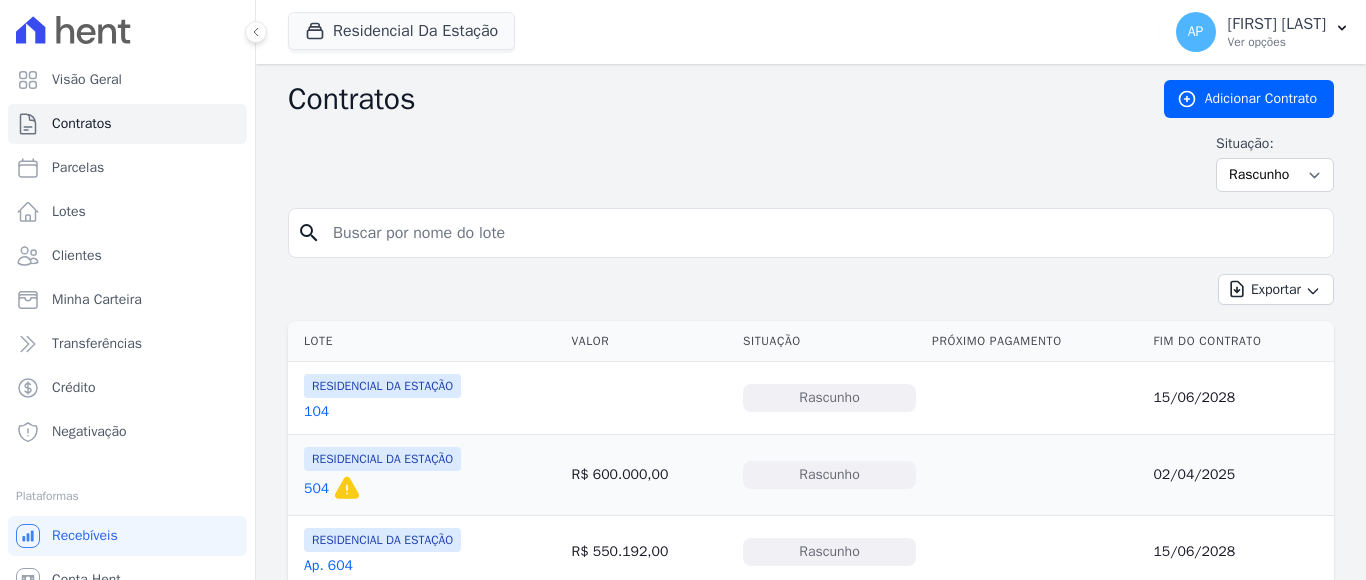 scroll, scrollTop: 0, scrollLeft: 0, axis: both 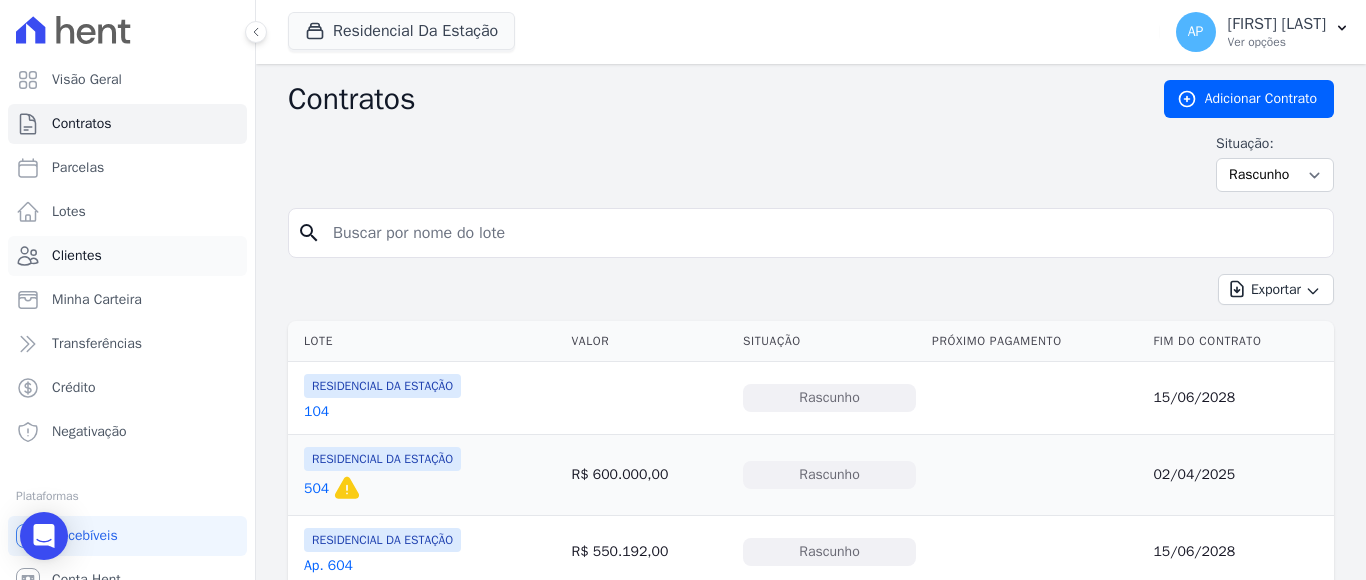 click on "Clientes" at bounding box center [77, 256] 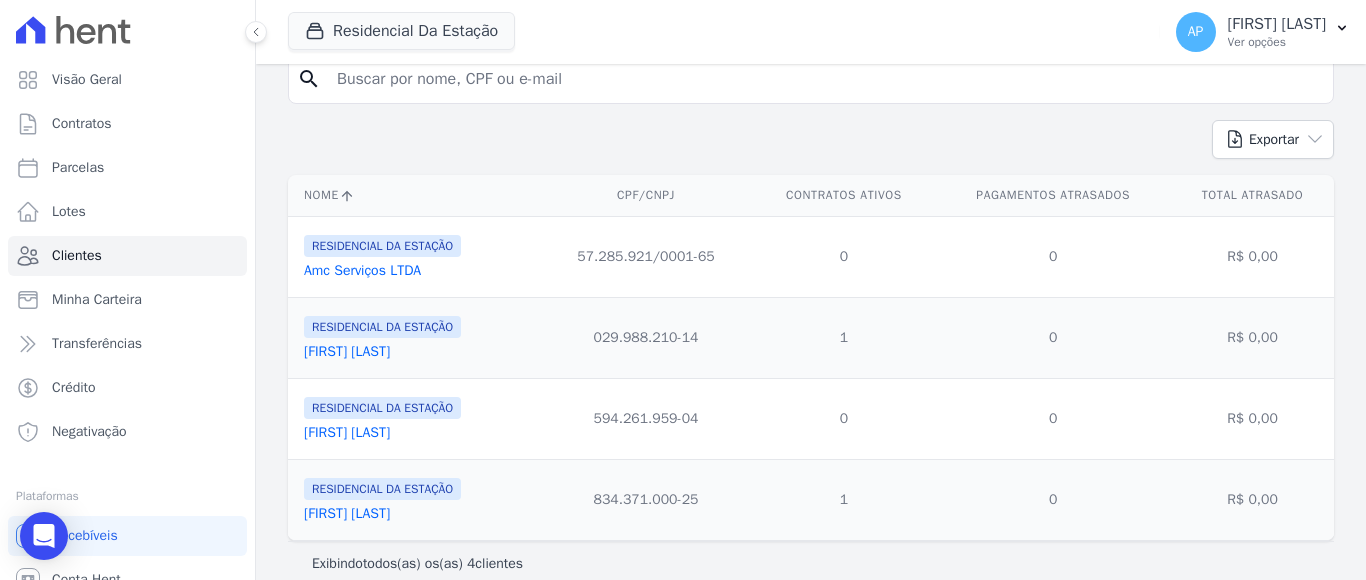 scroll, scrollTop: 178, scrollLeft: 0, axis: vertical 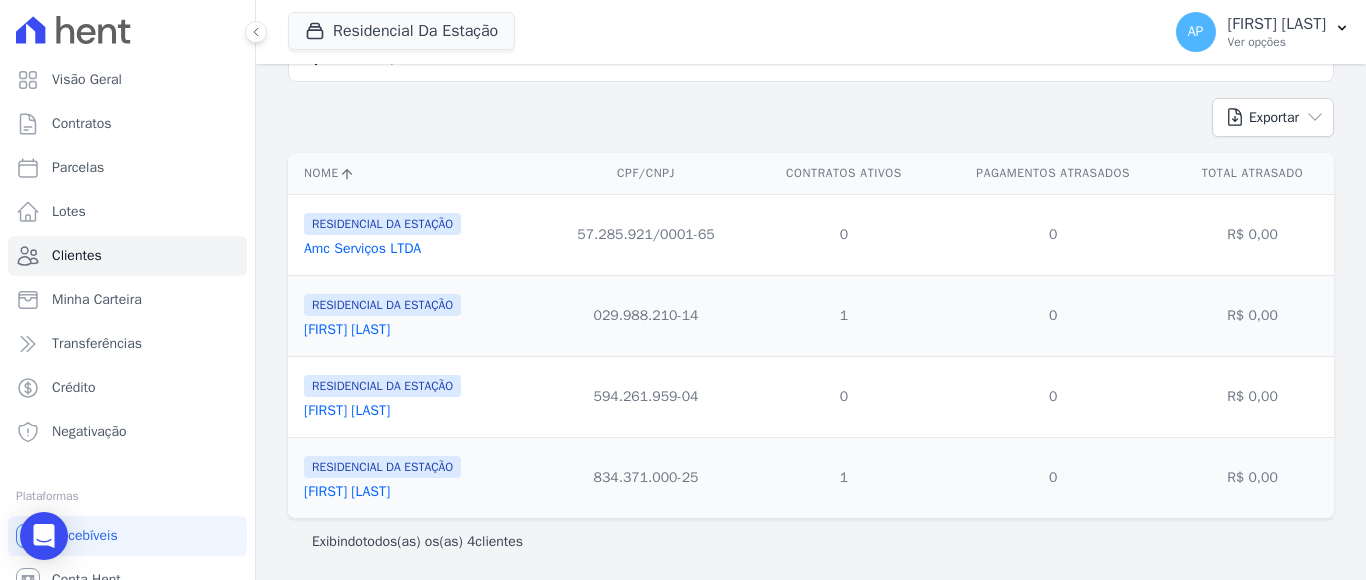 click on "RESIDENCIAL DA ESTAÇÃO" at bounding box center (382, 386) 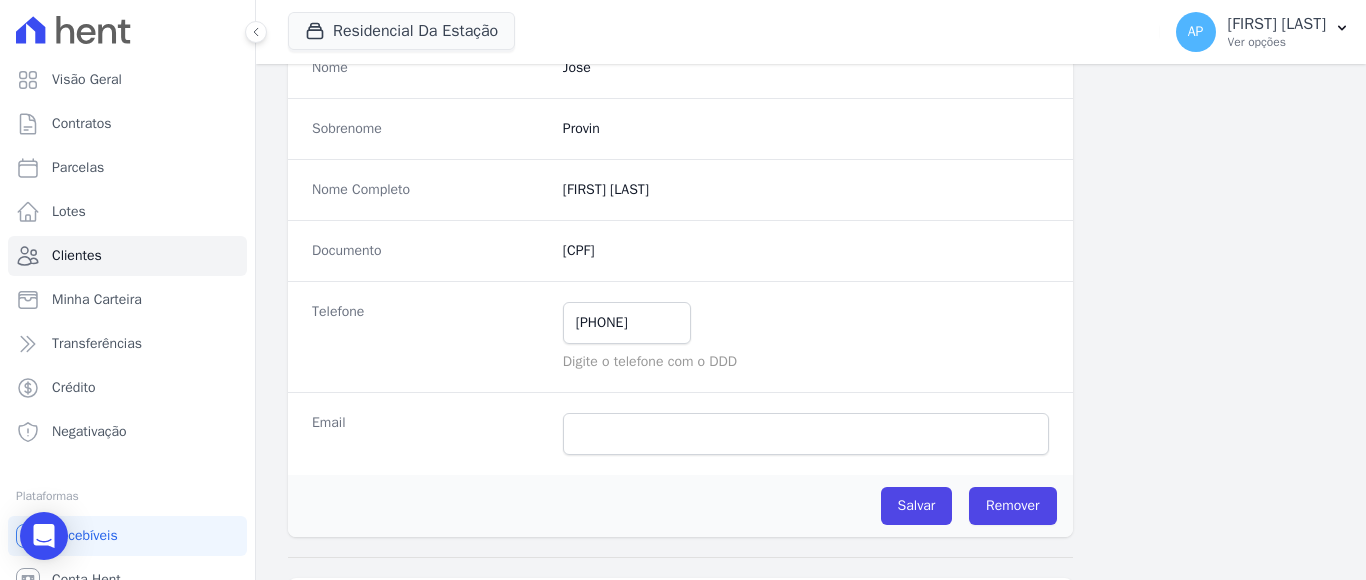 scroll, scrollTop: 200, scrollLeft: 0, axis: vertical 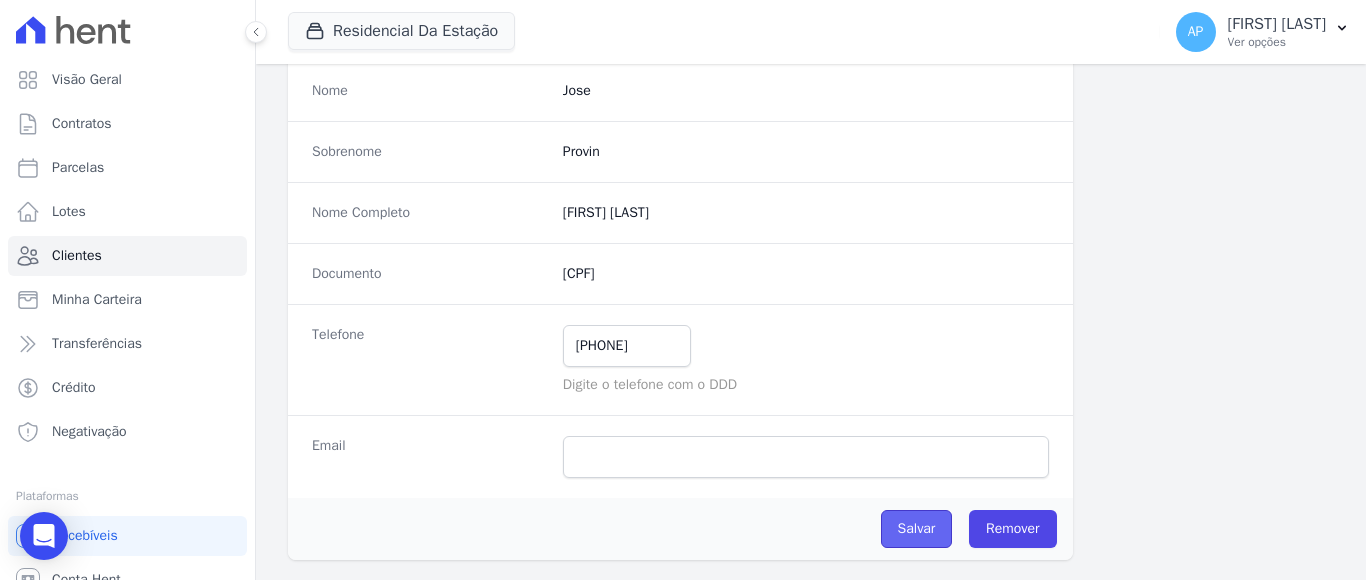 click on "Salvar" at bounding box center [917, 529] 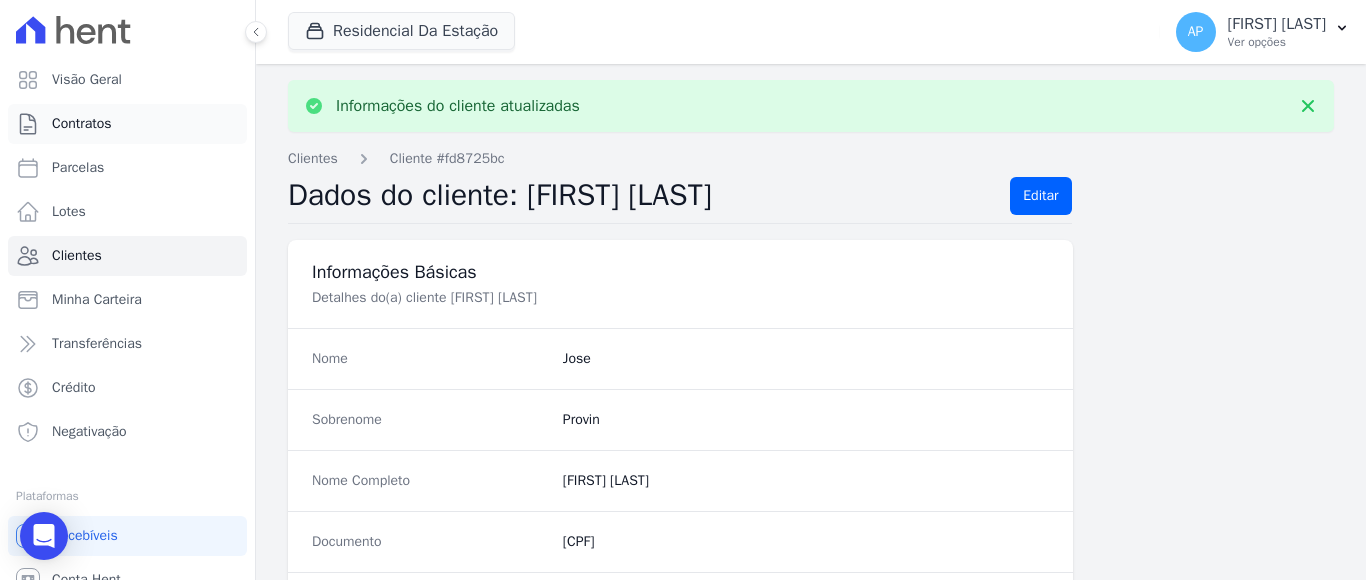 click on "Contratos" at bounding box center (82, 124) 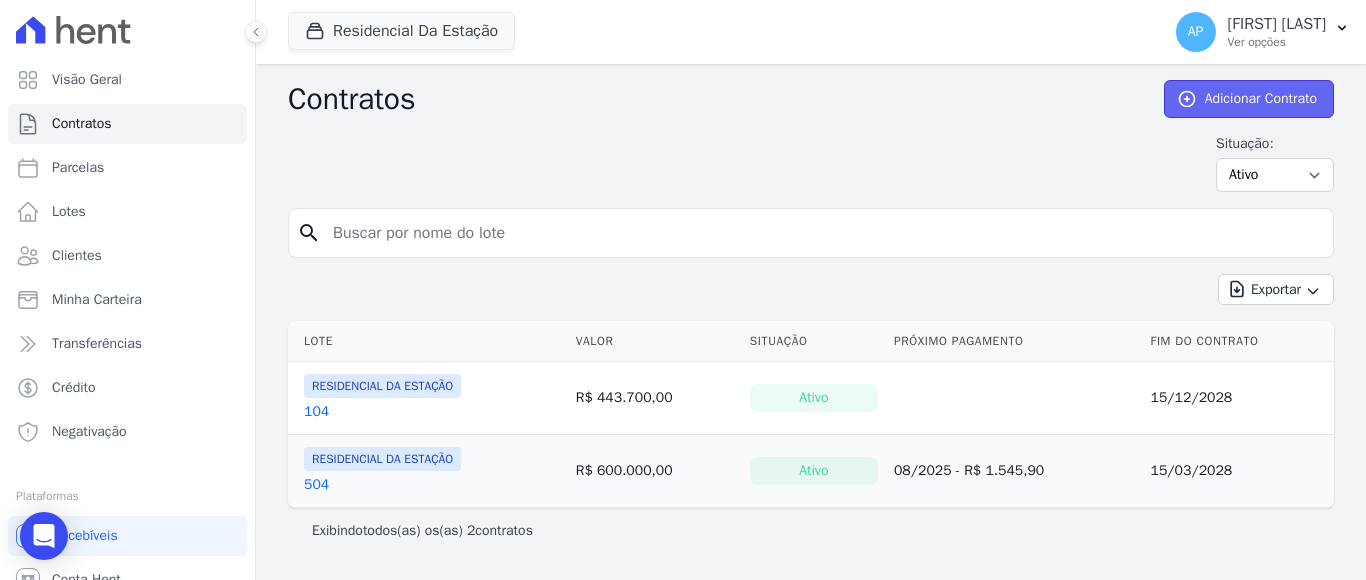 click on "Adicionar Contrato" at bounding box center [1249, 99] 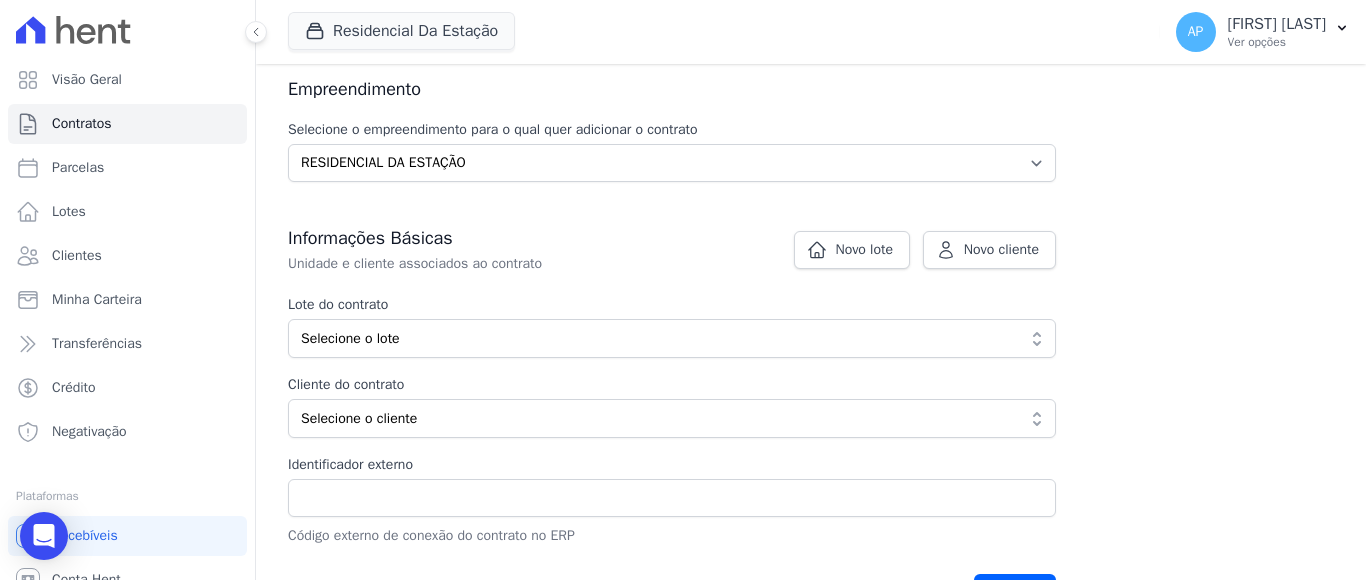 scroll, scrollTop: 300, scrollLeft: 0, axis: vertical 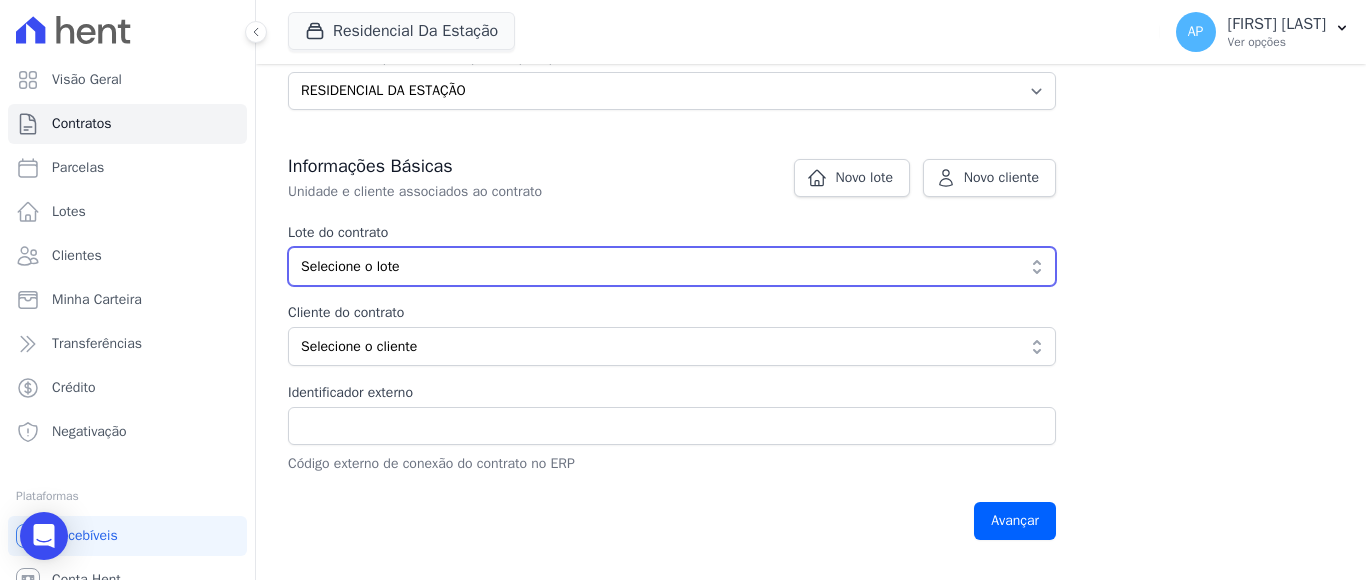 click on "Selecione o lote" at bounding box center (658, 266) 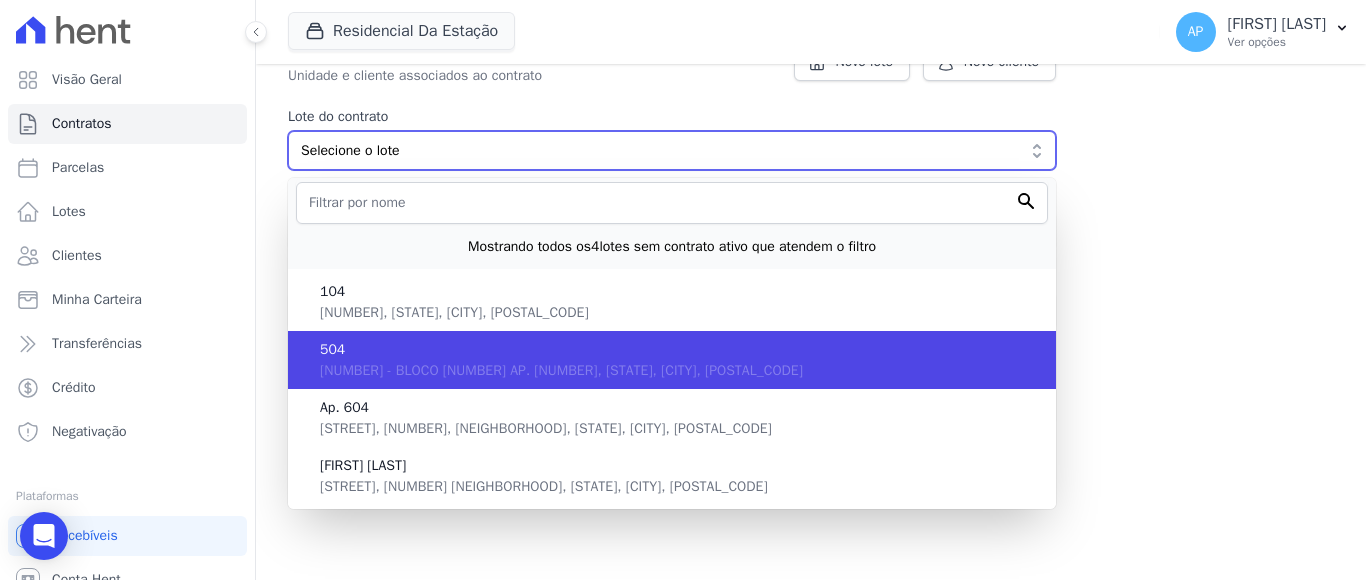 scroll, scrollTop: 425, scrollLeft: 0, axis: vertical 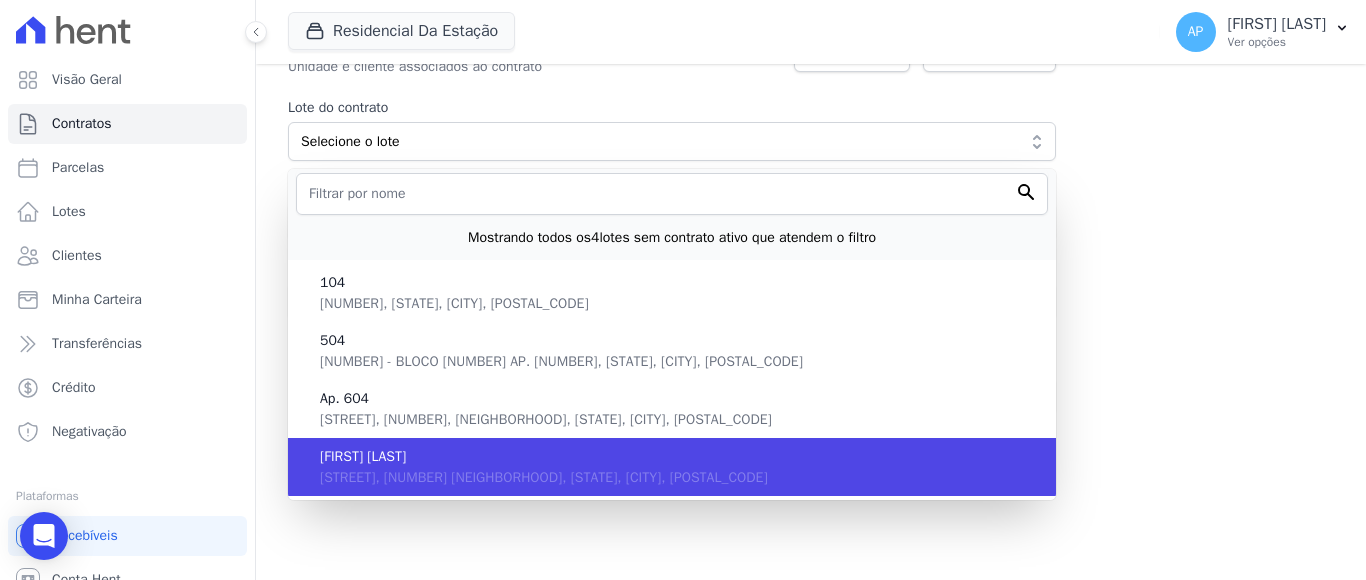click on "JOSE PROVIN
Rua Padre Arlindo Marcon, 682 204, Triângulo, RS, Carlos Barbosa, 95.185-000" at bounding box center (672, 467) 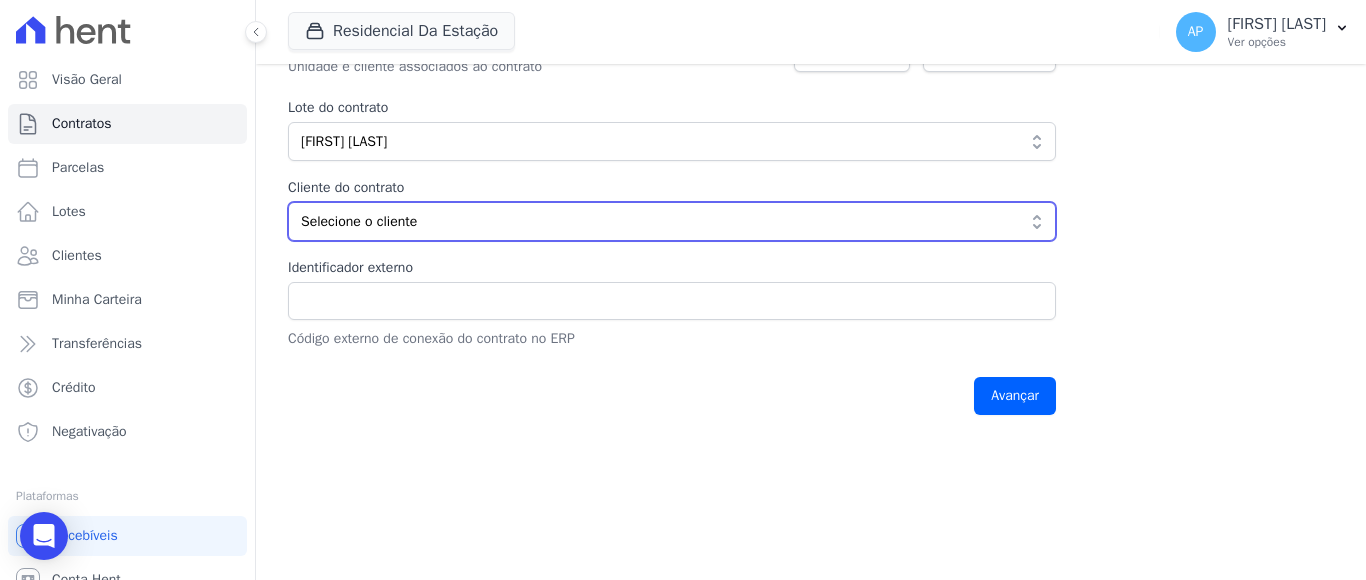 click on "Selecione o cliente" at bounding box center (658, 221) 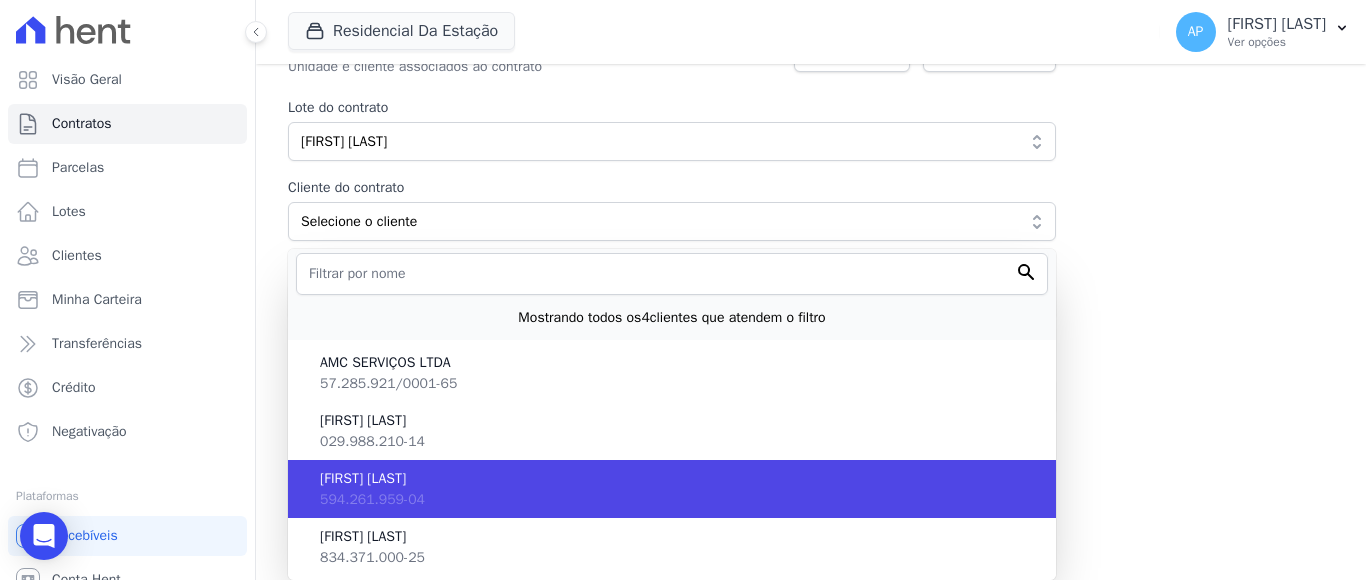 click on "594.261.959-04" at bounding box center (372, 499) 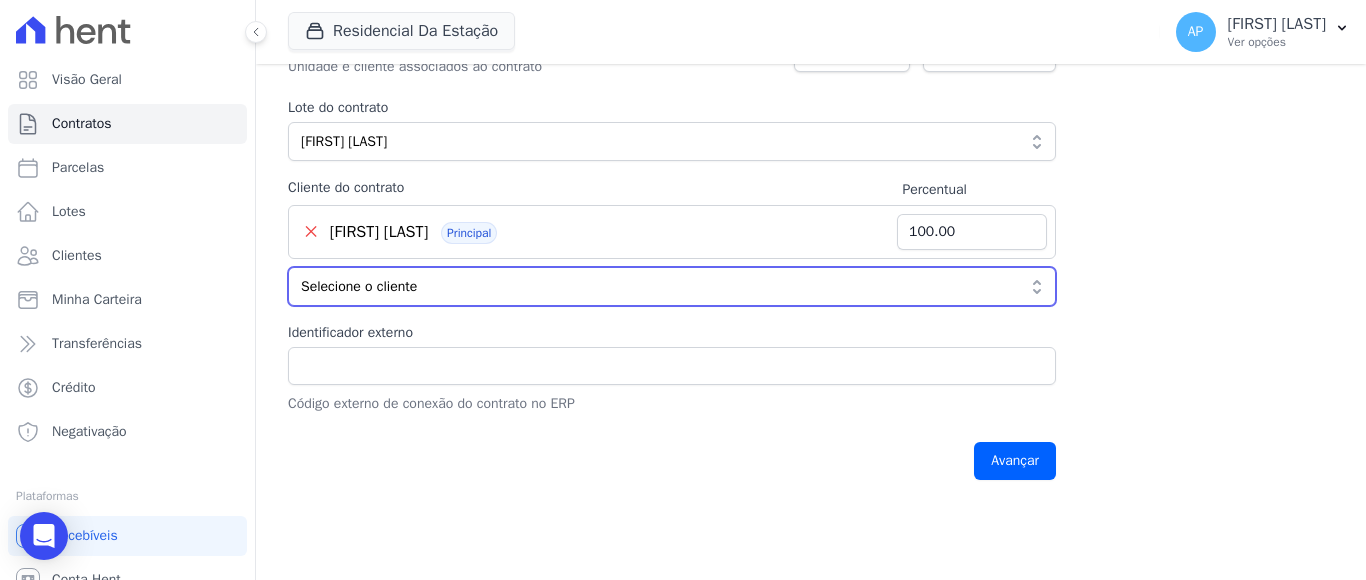 click on "Selecione o cliente" at bounding box center [658, 286] 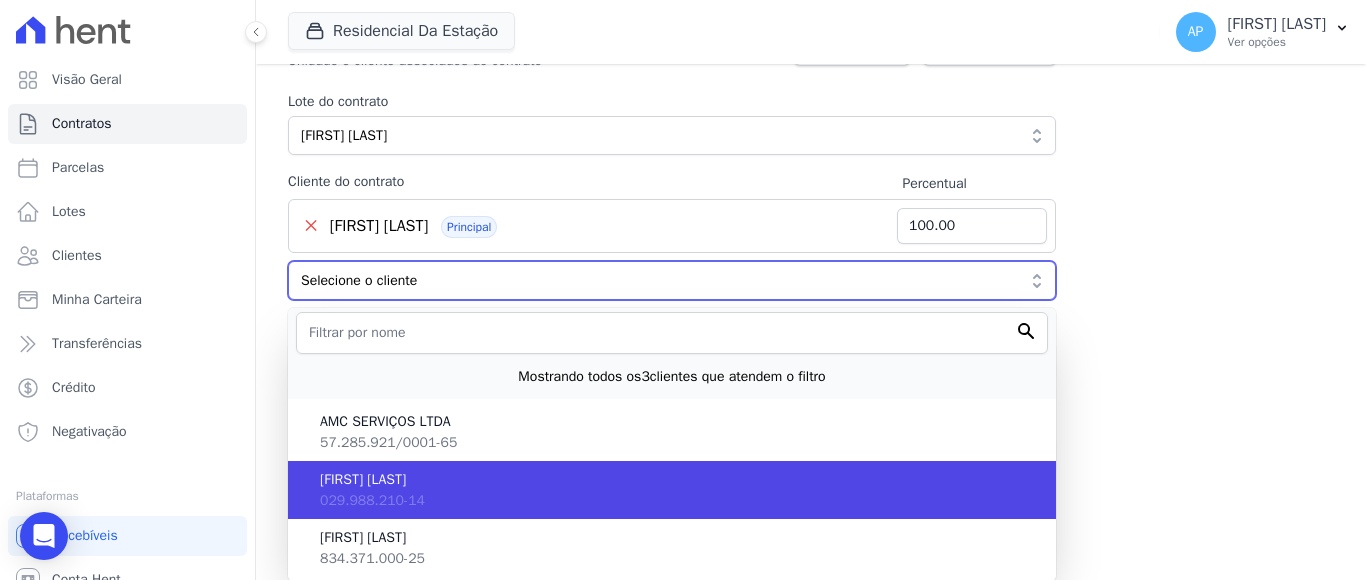 scroll, scrollTop: 432, scrollLeft: 0, axis: vertical 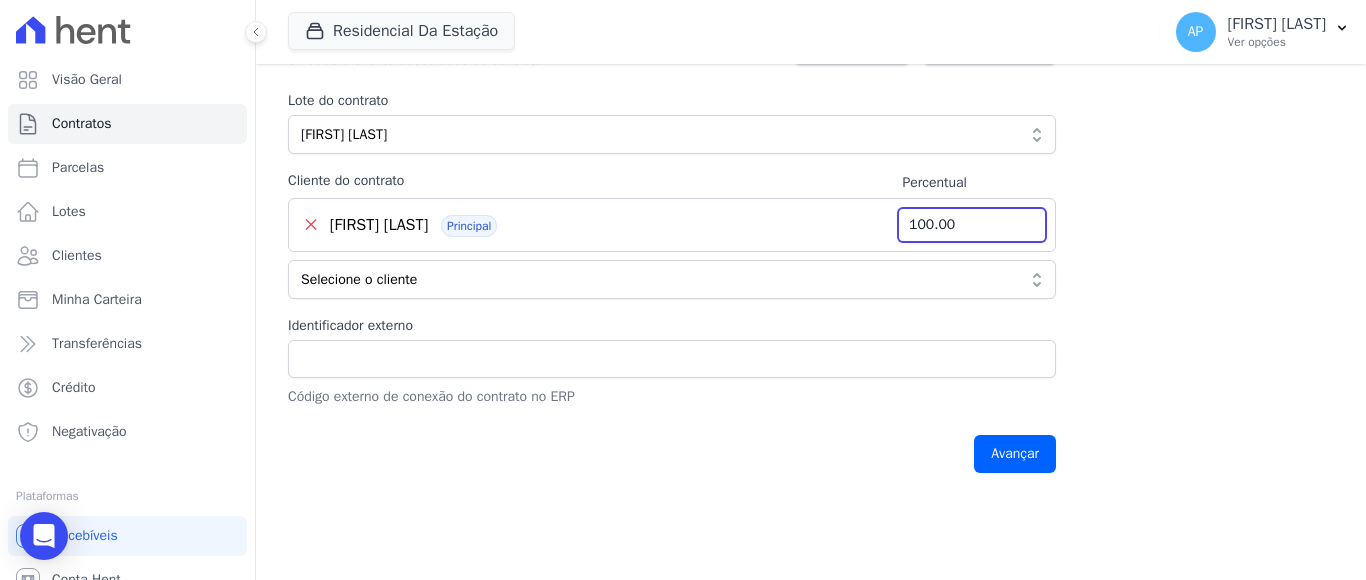 click on "Contratos
Adicionar Contrato
Adicionar Contrato
Passo 1
Dados cadastrais
Passo 2
Detalhes do contrato
Passo 3
Regras de cobrança
Passo 4
Revise as informações
Empreendimento
Selecione o empreendimento para o qual quer adicionar o contrato
Selecione o empreendimento RESIDENCIAL DA ESTAÇÃO
Novo lote
Novo cliente" at bounding box center [811, 66] 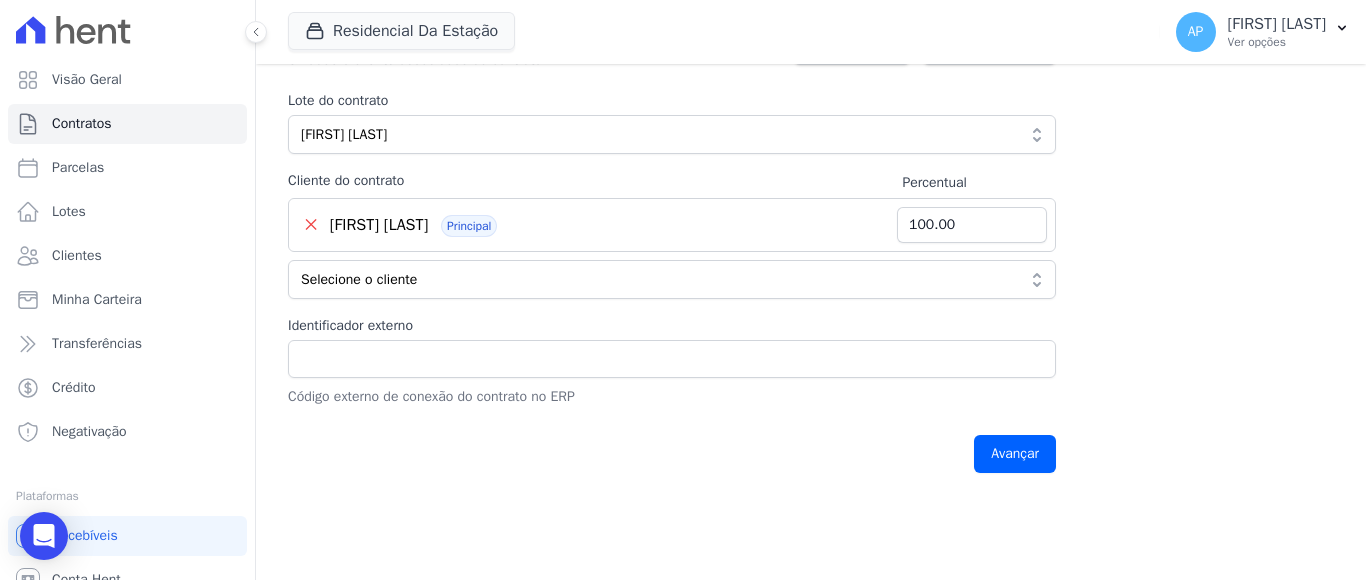 click on "✕
JOSE PROVIN
Principal" at bounding box center [597, 225] 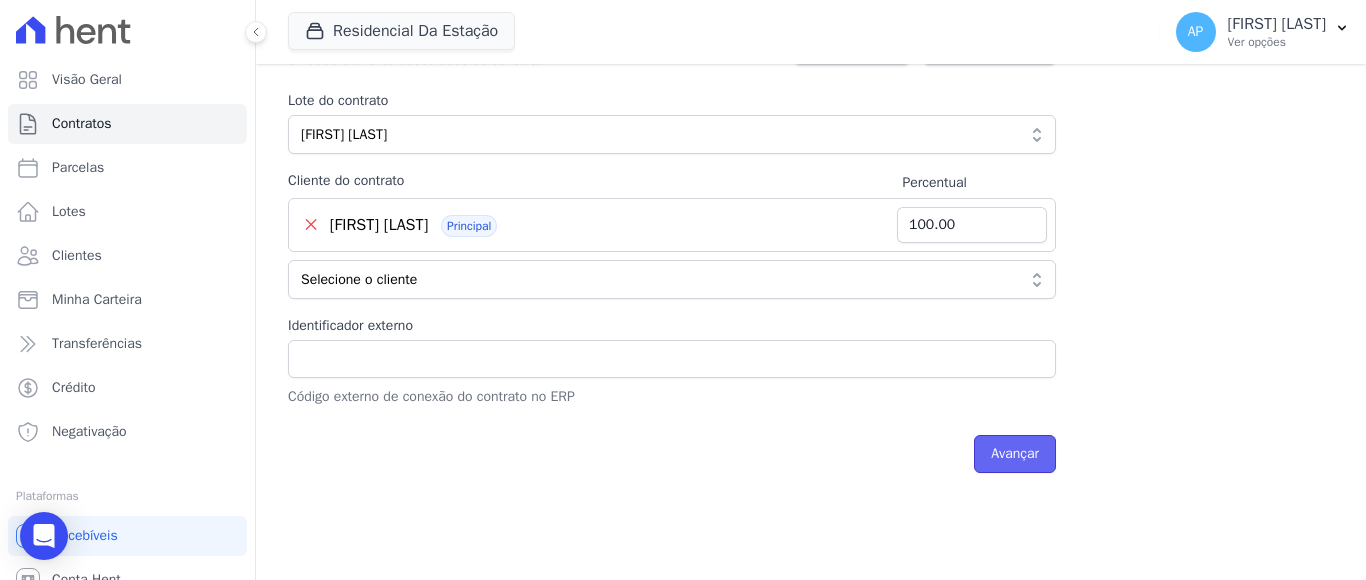 click on "Avançar" at bounding box center [1015, 454] 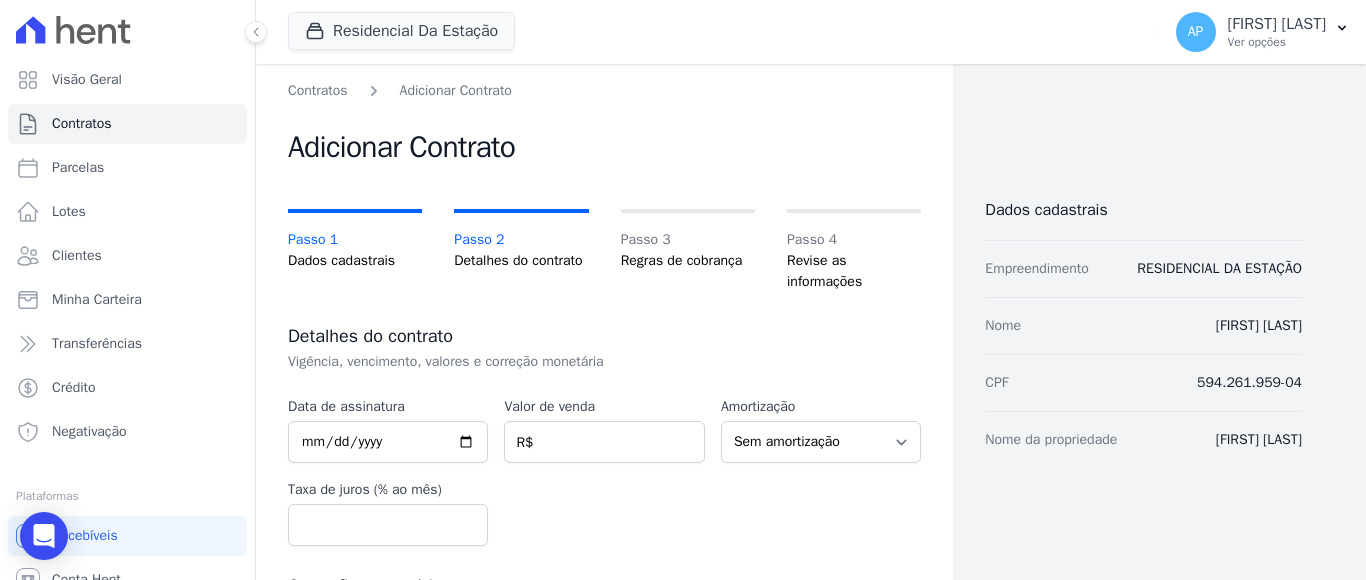 scroll, scrollTop: 0, scrollLeft: 0, axis: both 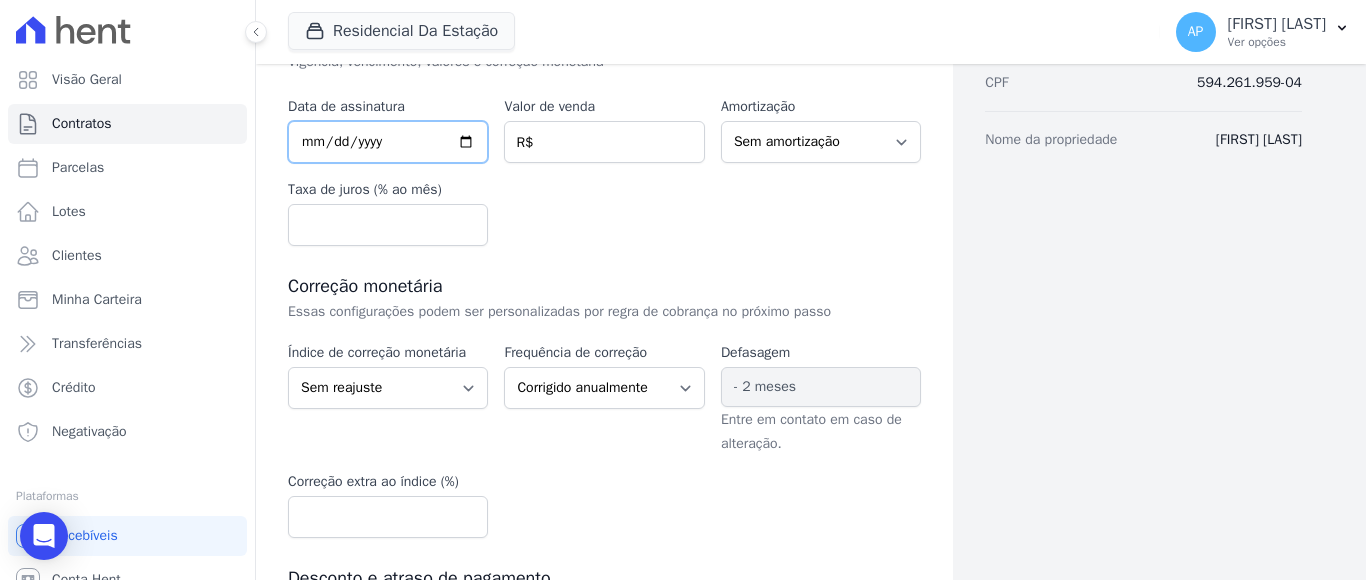 click at bounding box center [388, 142] 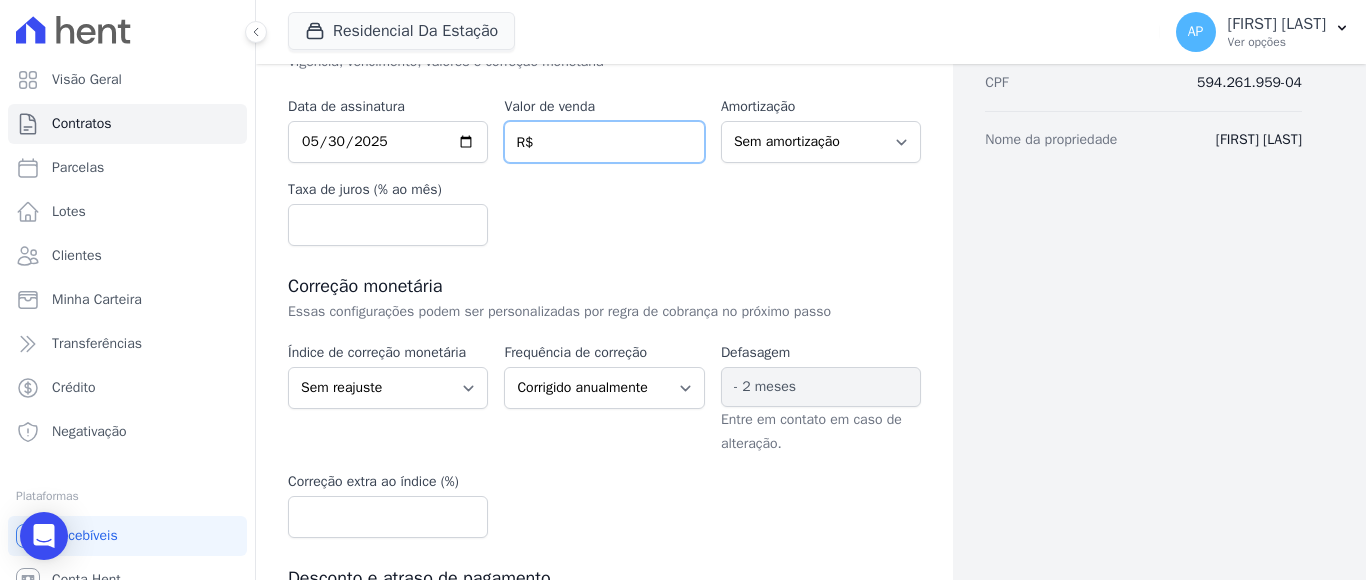 click at bounding box center (604, 142) 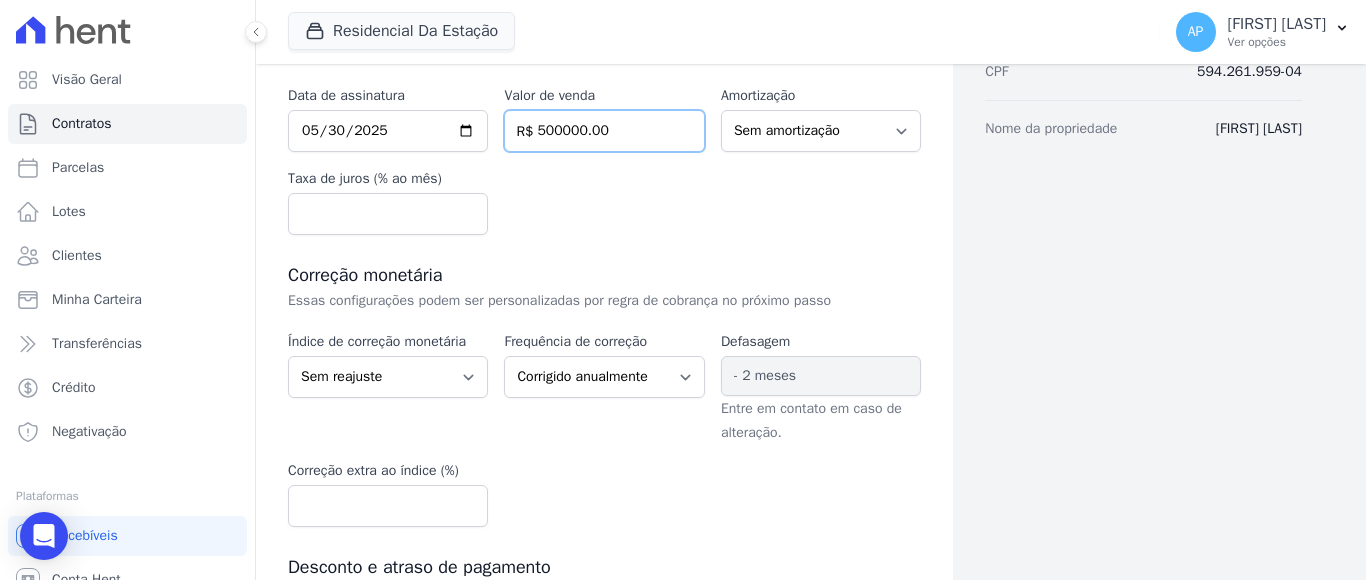 scroll, scrollTop: 300, scrollLeft: 0, axis: vertical 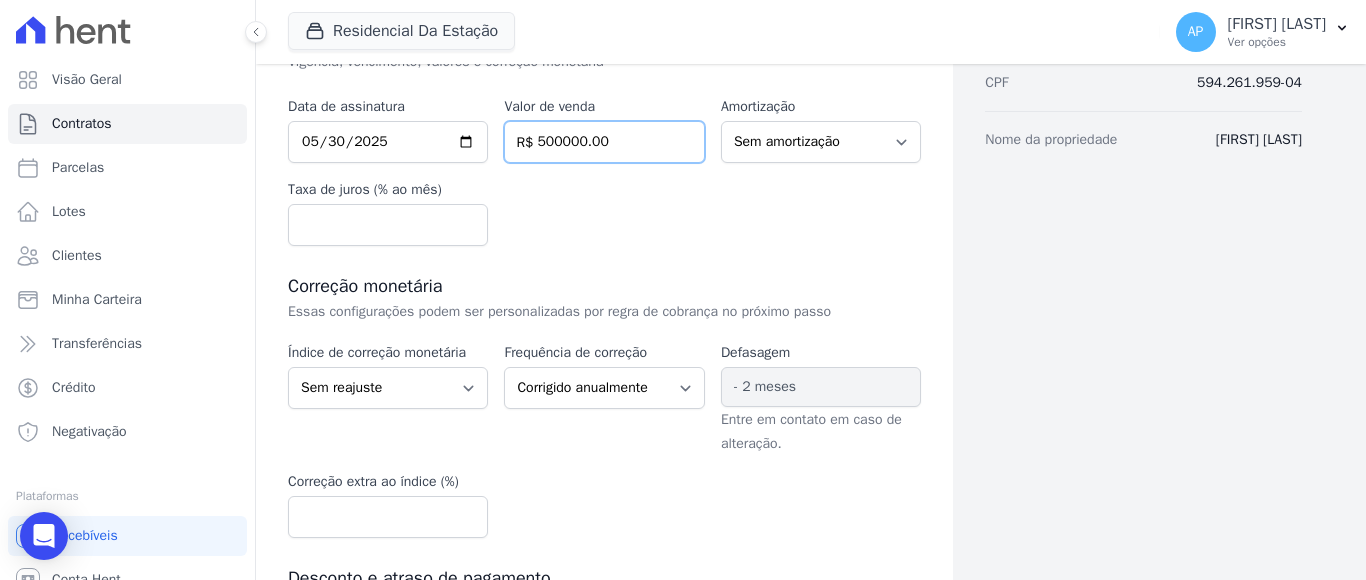 type on "500000.00" 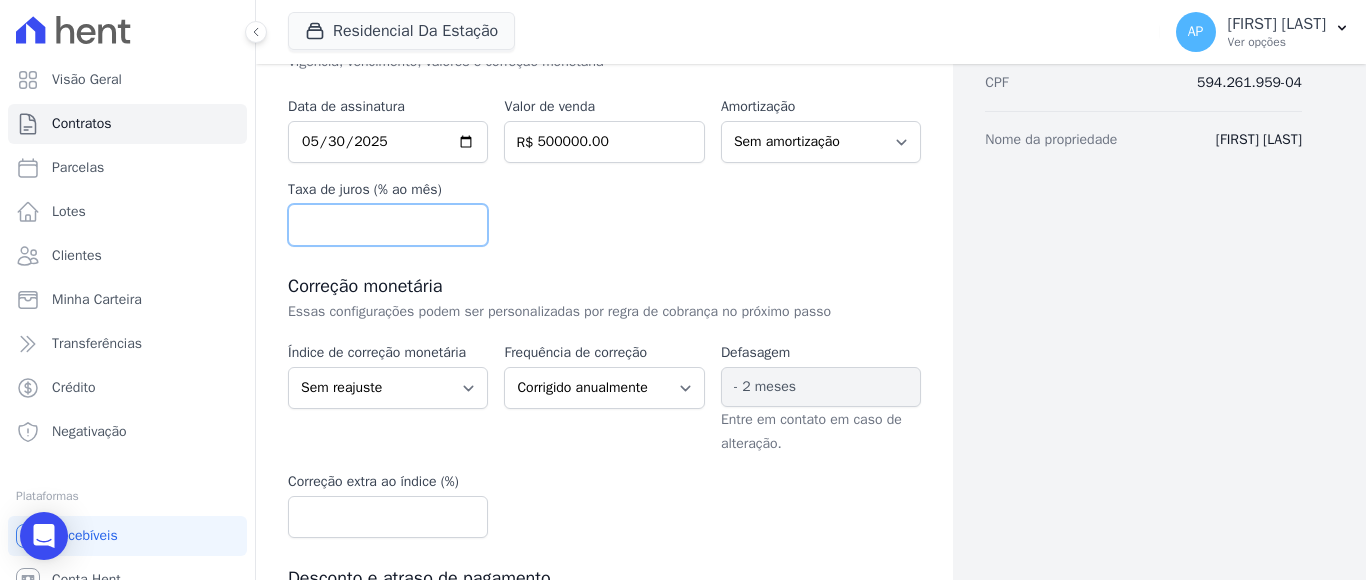 click at bounding box center (388, 225) 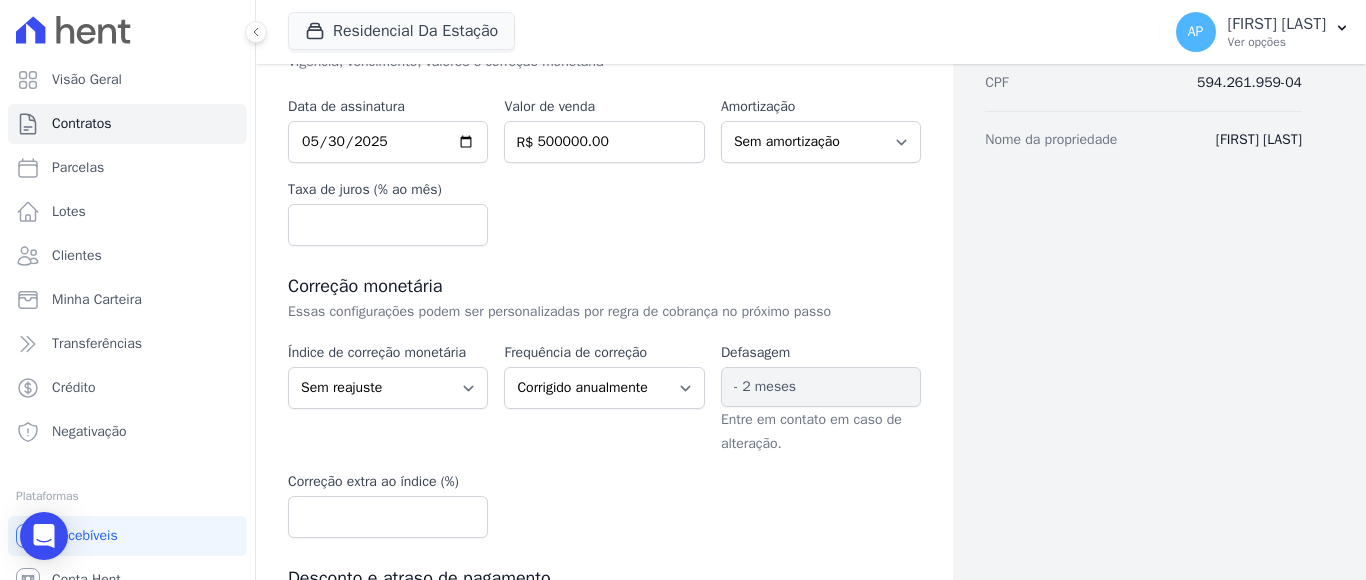 click on "Data de assinatura
2025-05-30
Valor de venda
500000.00
R$
Amortização
Sem amortização
Price
Sac
Taxa de juros (% ao mês)" at bounding box center (604, 171) 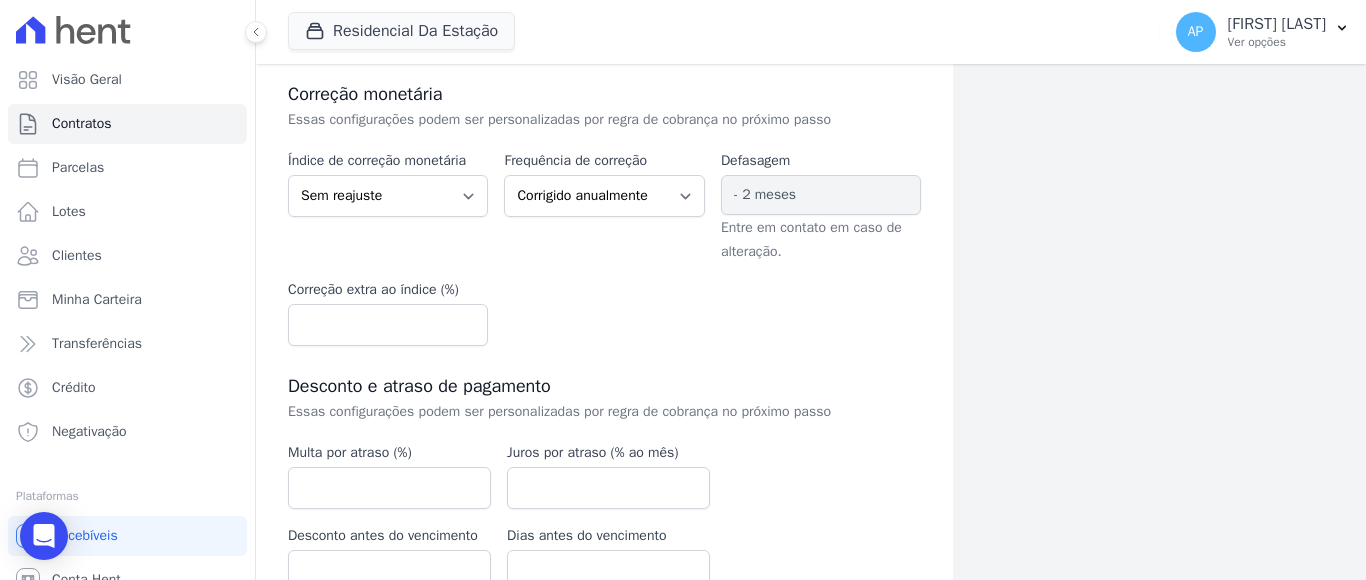 scroll, scrollTop: 598, scrollLeft: 0, axis: vertical 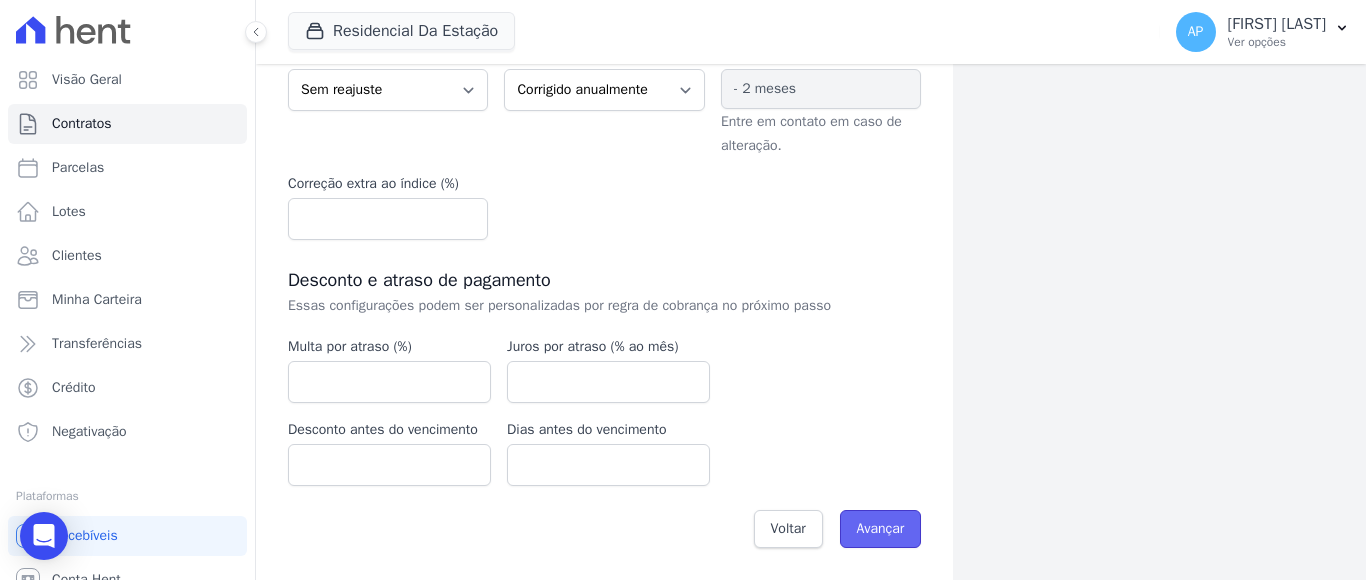 click on "Avançar" at bounding box center [881, 529] 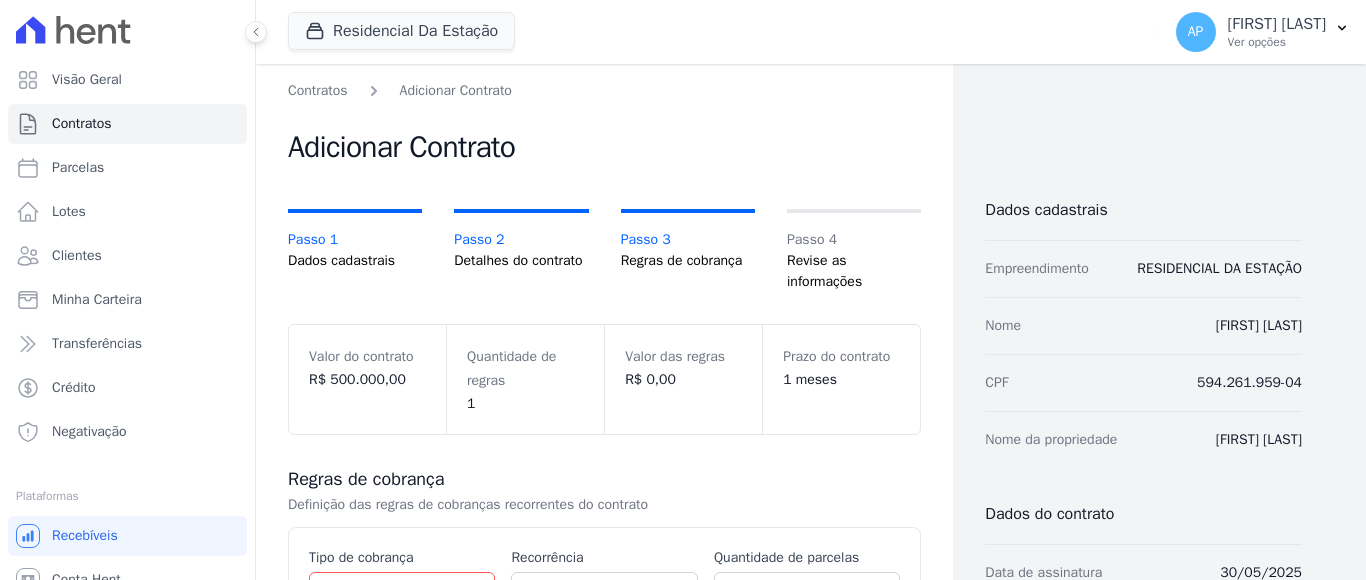 scroll, scrollTop: 0, scrollLeft: 0, axis: both 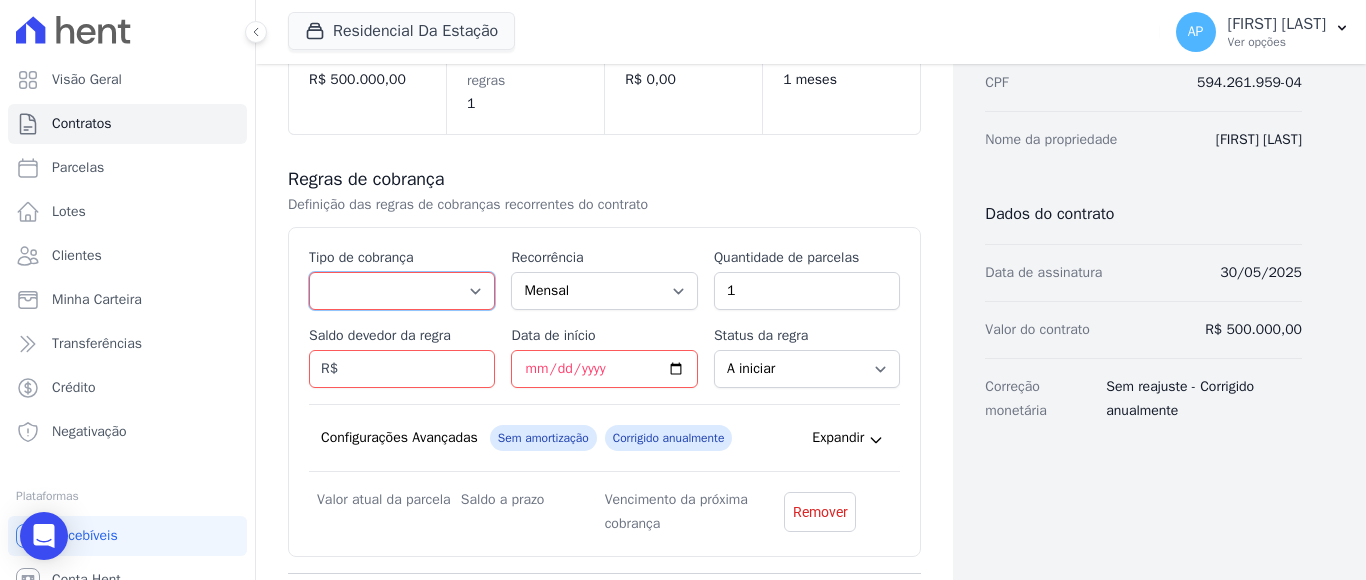 click on "Parcela Normal
Entrada
Sinal
Intercalada
Chaves
Pré-chaves
Pós-chaves
Impostos
Quitação
Outro
Financiamento Bancário" at bounding box center (402, 291) 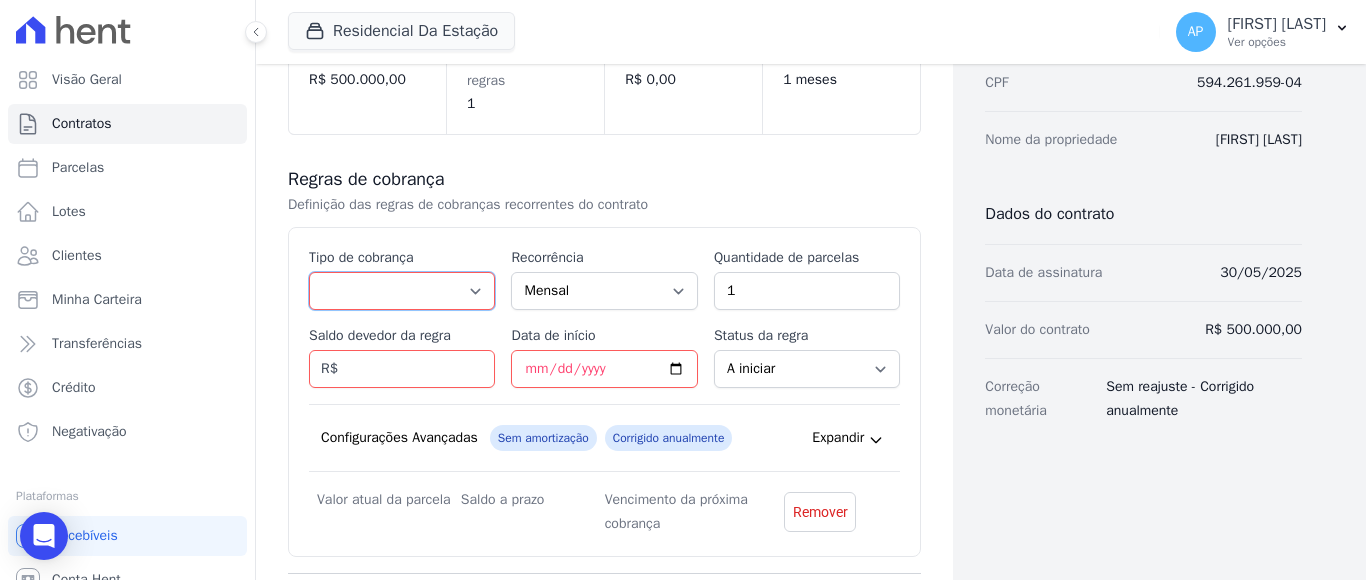 select on "down_payment" 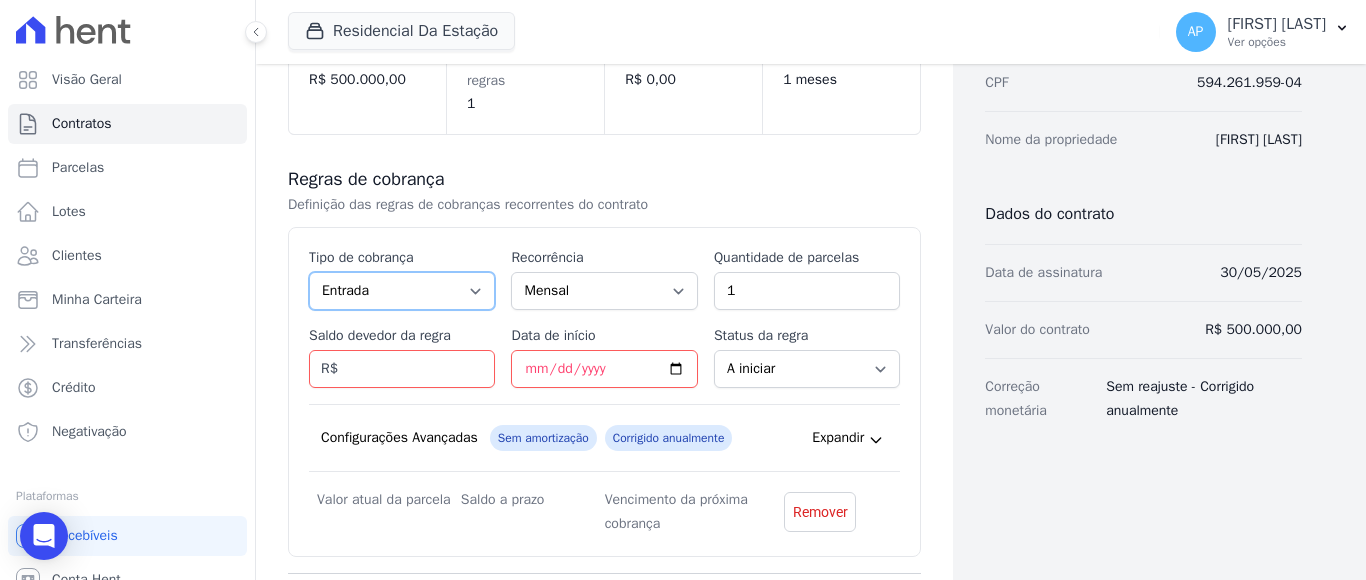 click on "Parcela Normal
Entrada
Sinal
Intercalada
Chaves
Pré-chaves
Pós-chaves
Impostos
Quitação
Outro
Financiamento Bancário" at bounding box center (402, 291) 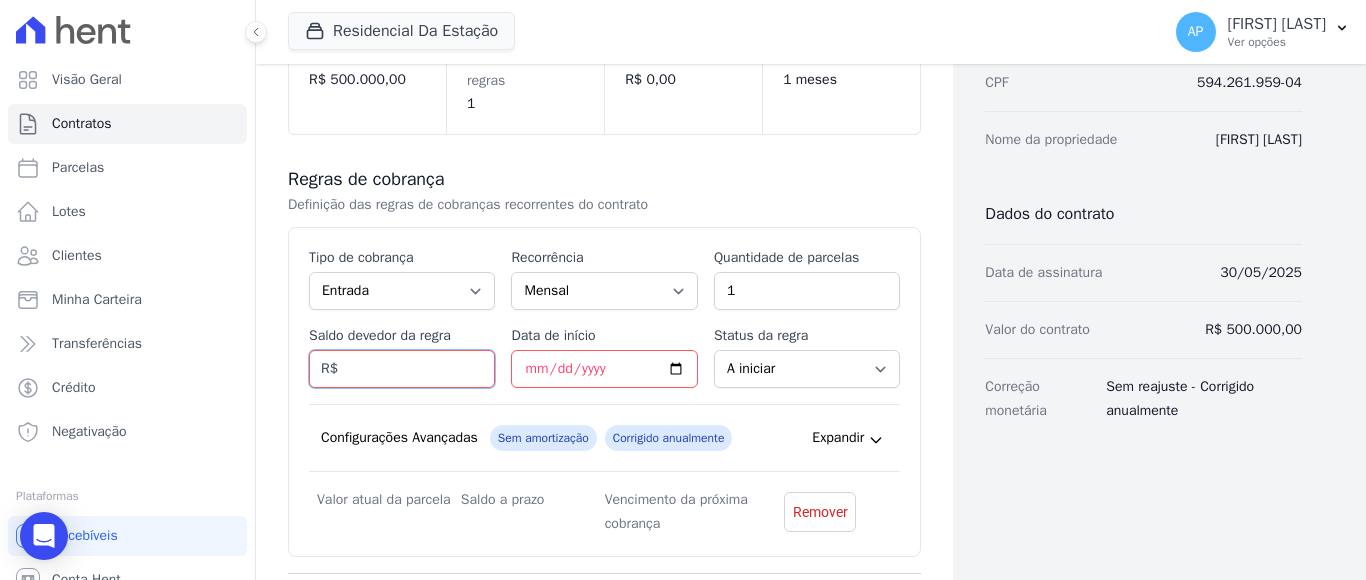 click on "Saldo devedor da regra" at bounding box center [402, 369] 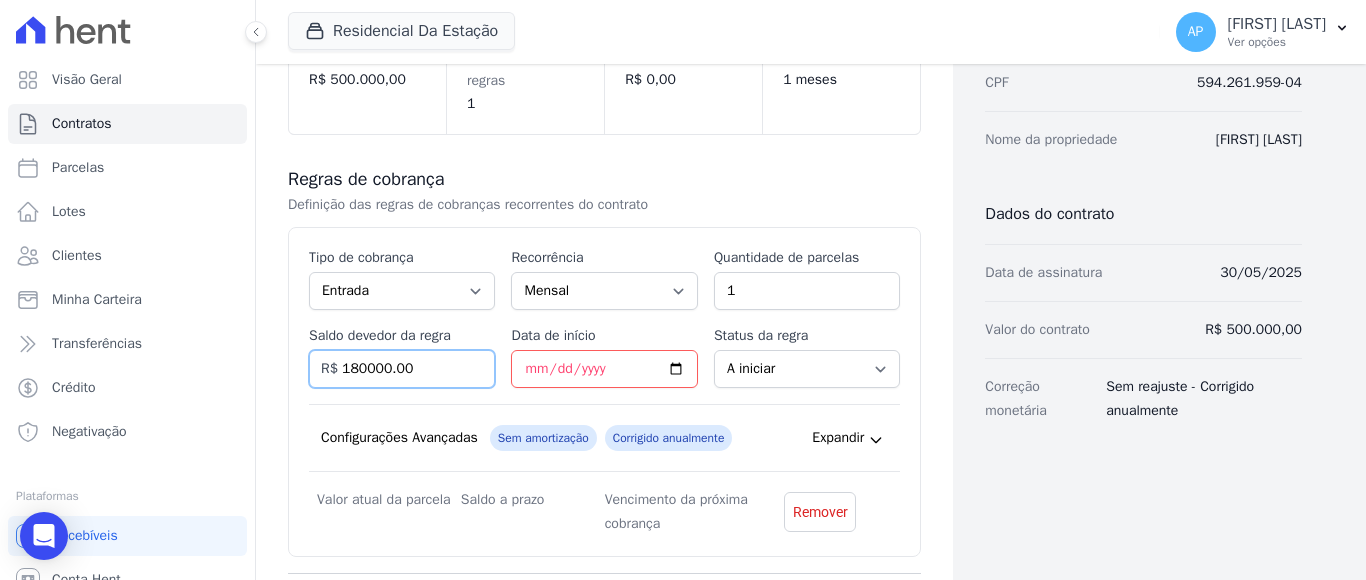 type on "180000.00" 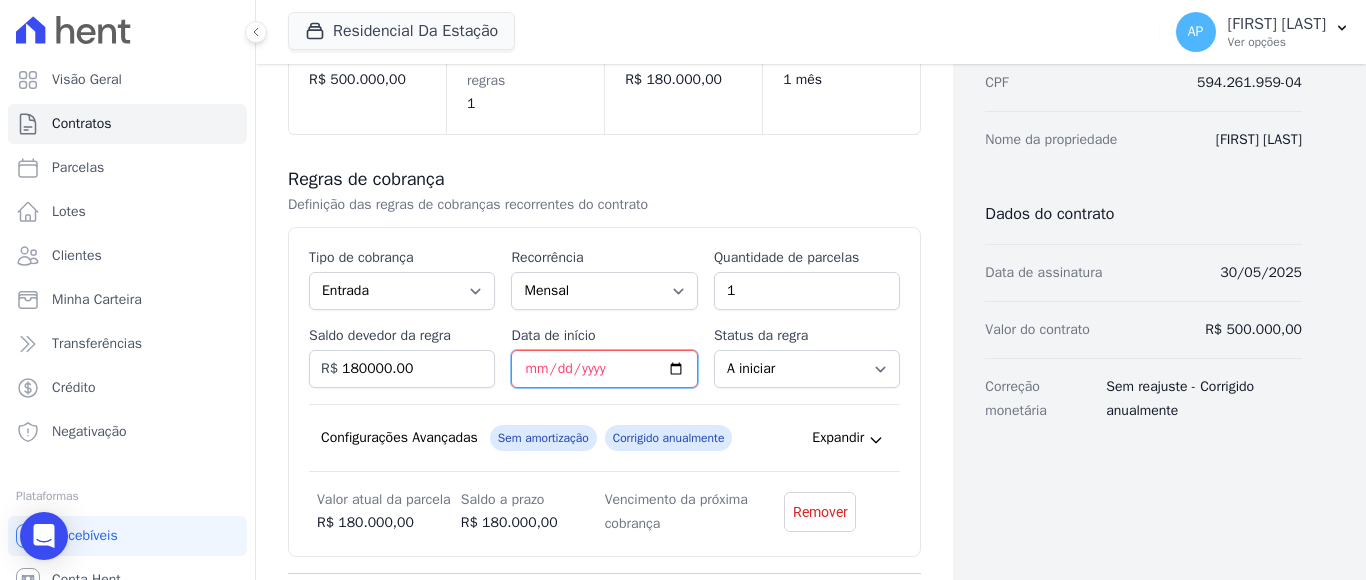 click on "Data de início" at bounding box center (604, 369) 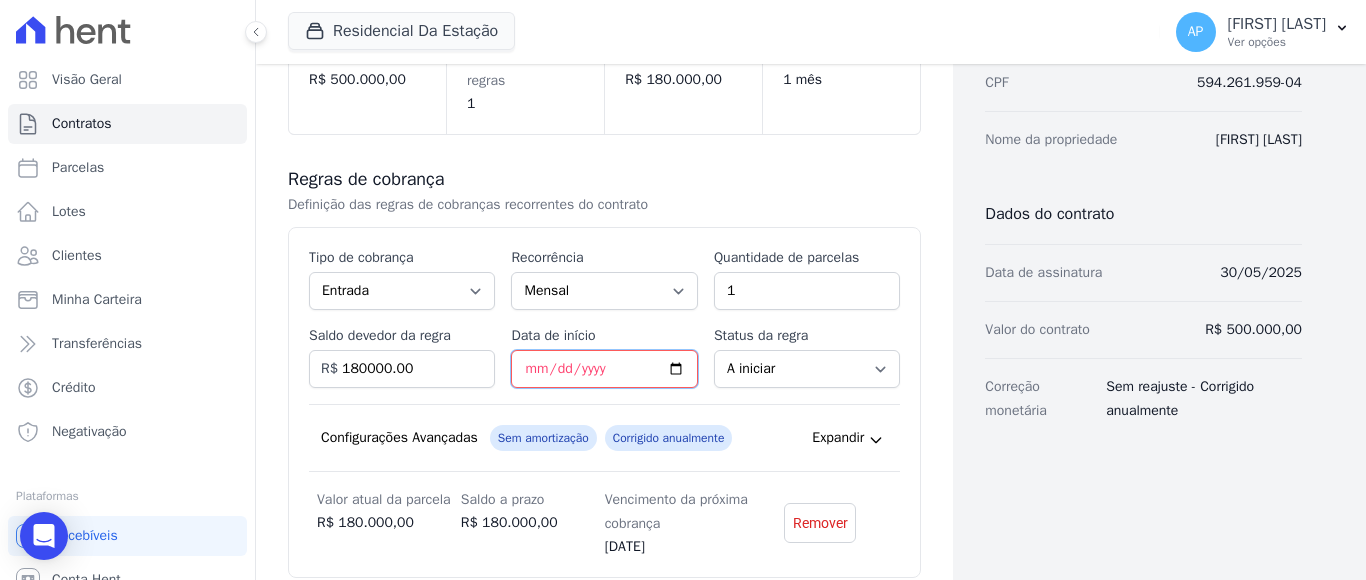 type on "[DATE]" 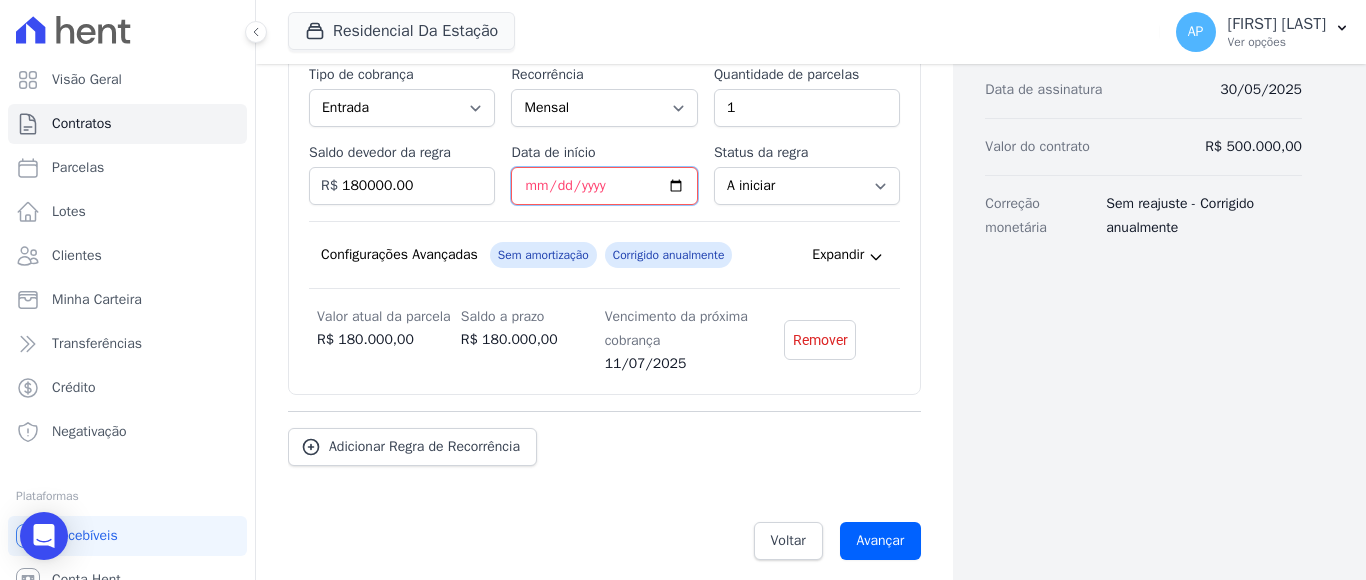 scroll, scrollTop: 495, scrollLeft: 0, axis: vertical 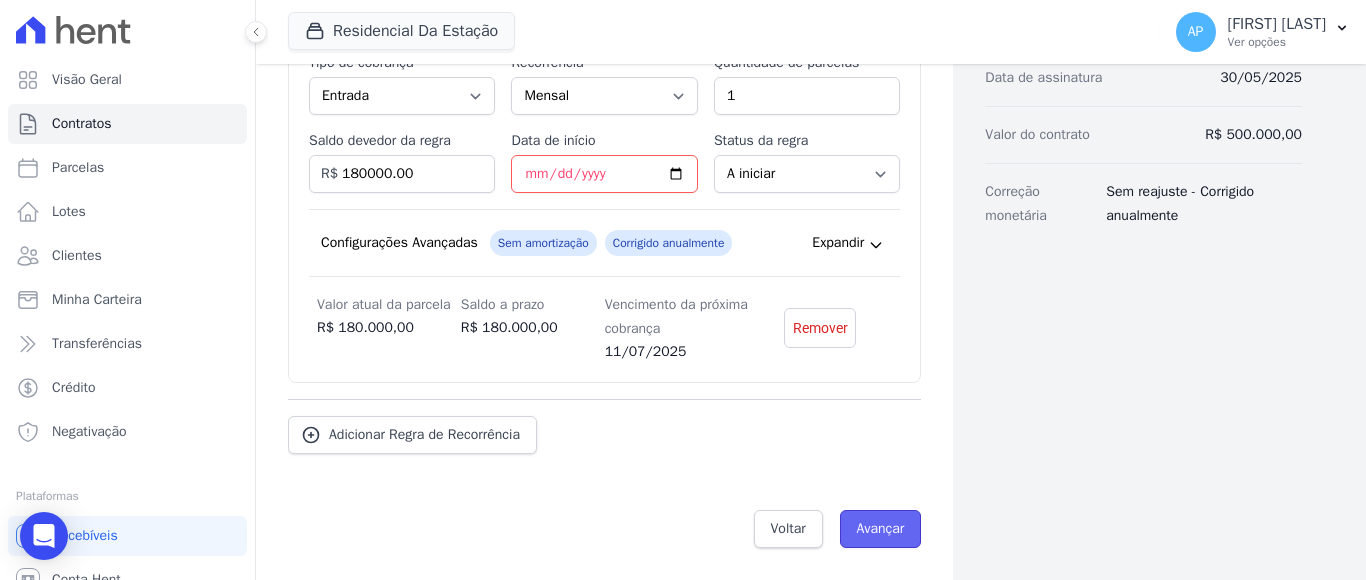 drag, startPoint x: 874, startPoint y: 525, endPoint x: 873, endPoint y: 513, distance: 12.0415945 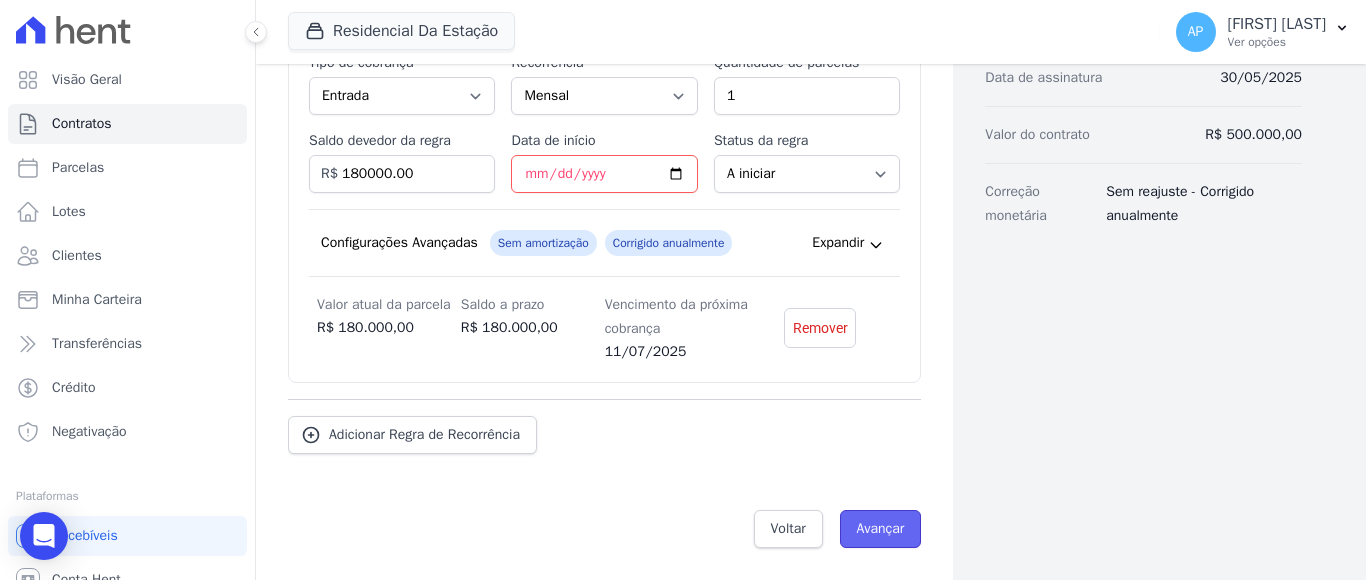 click on "Avançar" at bounding box center (881, 529) 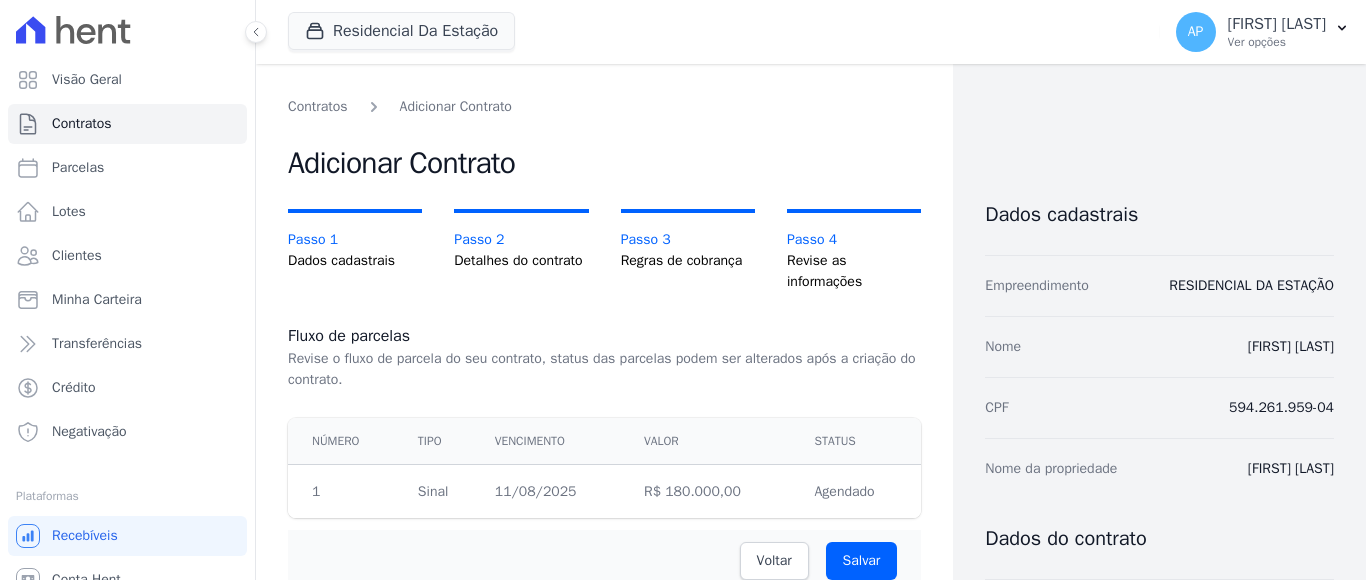 scroll, scrollTop: 0, scrollLeft: 0, axis: both 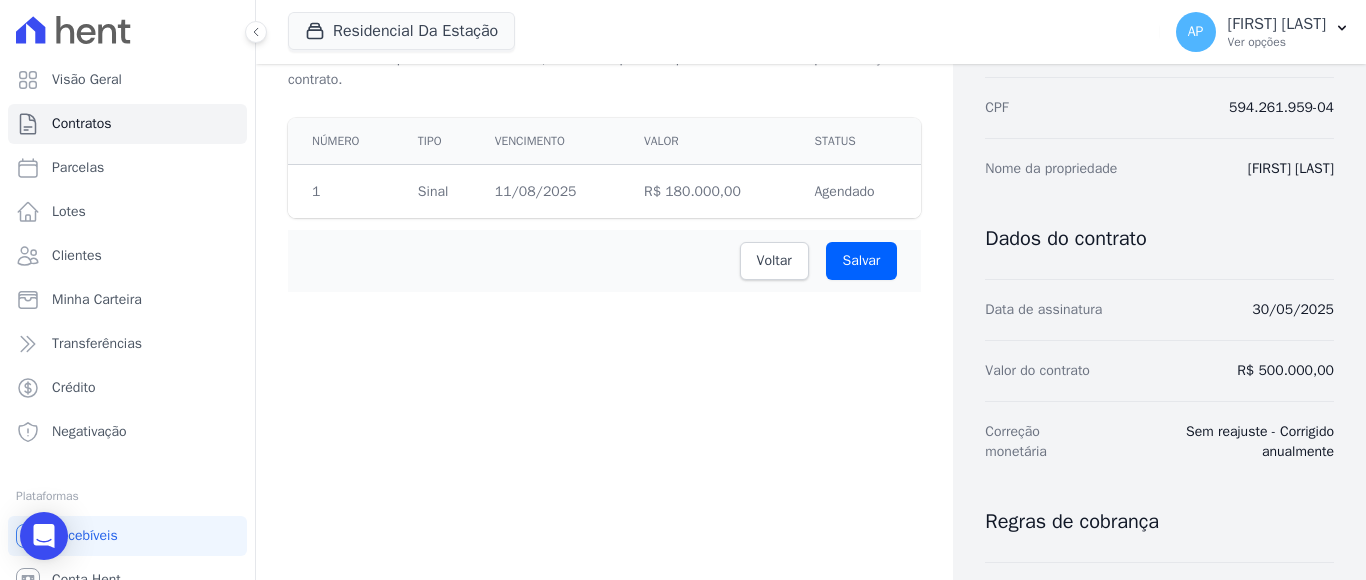 click on "11/08/2025" at bounding box center [557, 192] 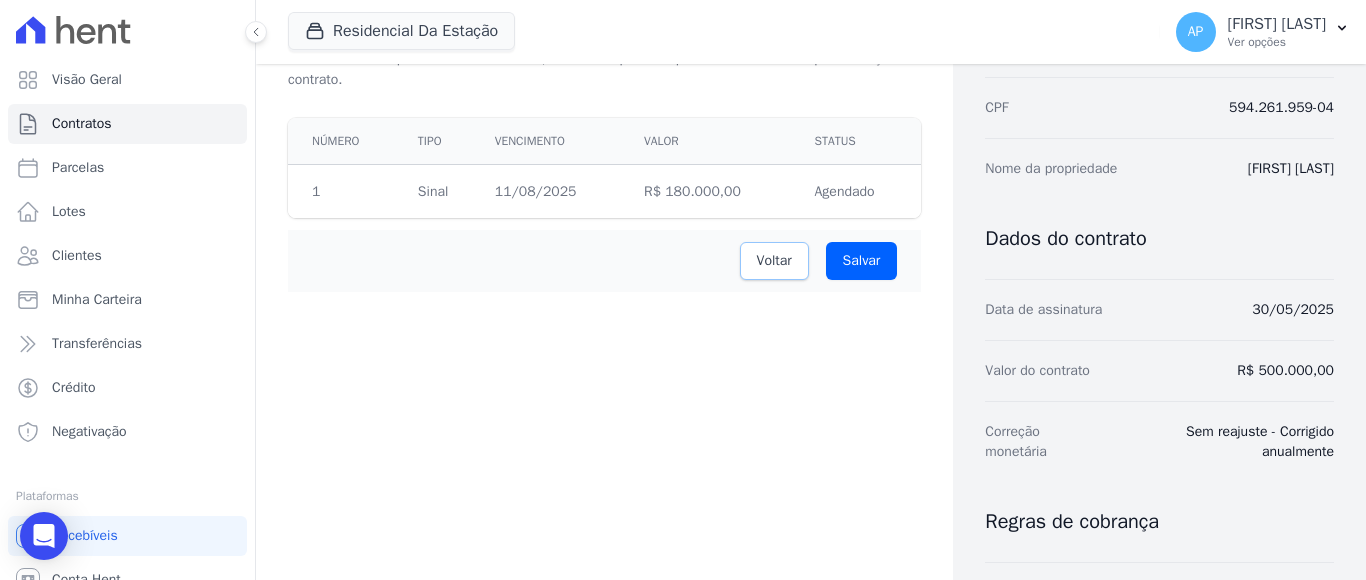 click on "Voltar" at bounding box center [774, 261] 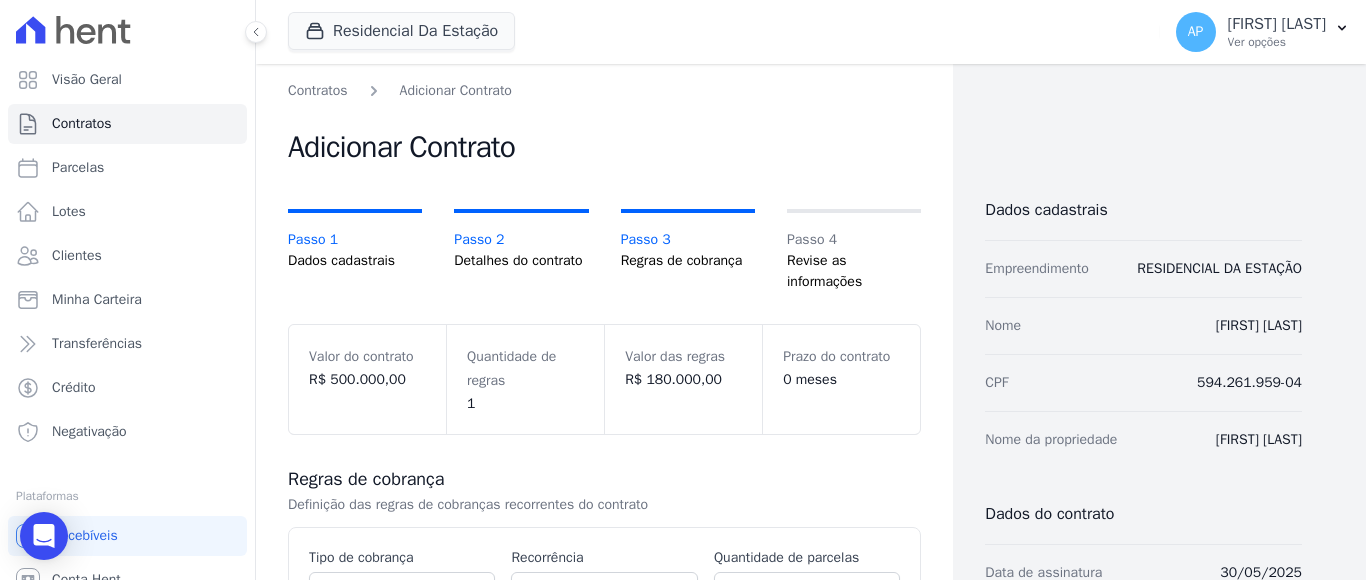 scroll, scrollTop: 0, scrollLeft: 0, axis: both 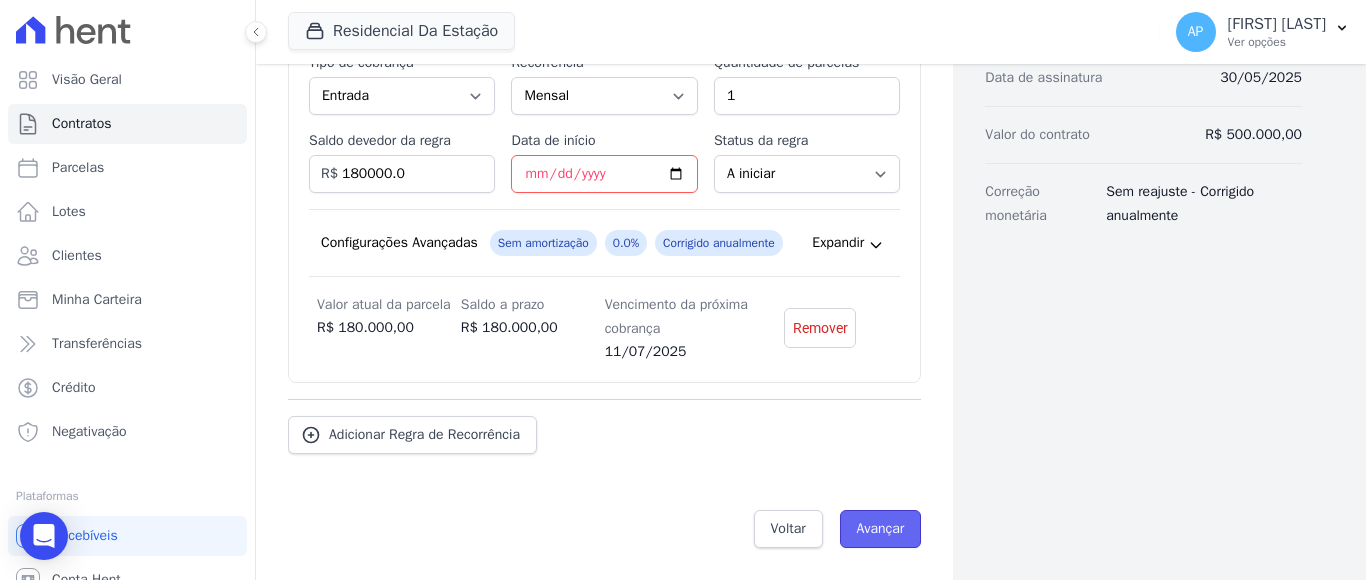 click on "Avançar" at bounding box center [881, 529] 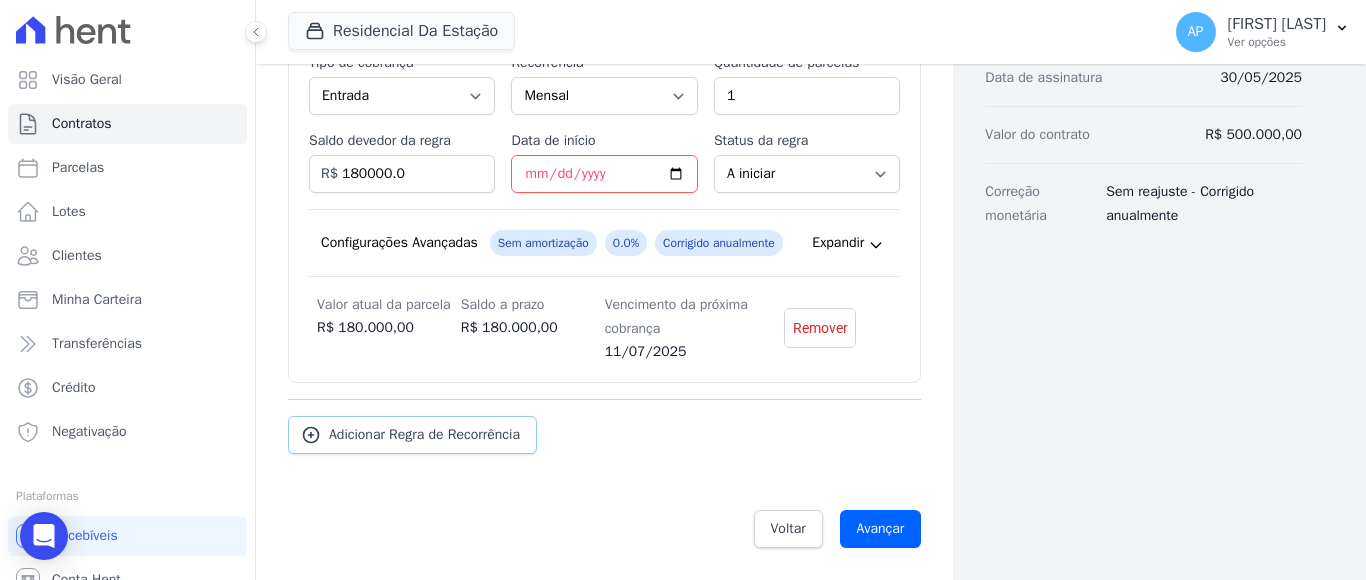 click on "Adicionar Regra de Recorrência" at bounding box center [424, 435] 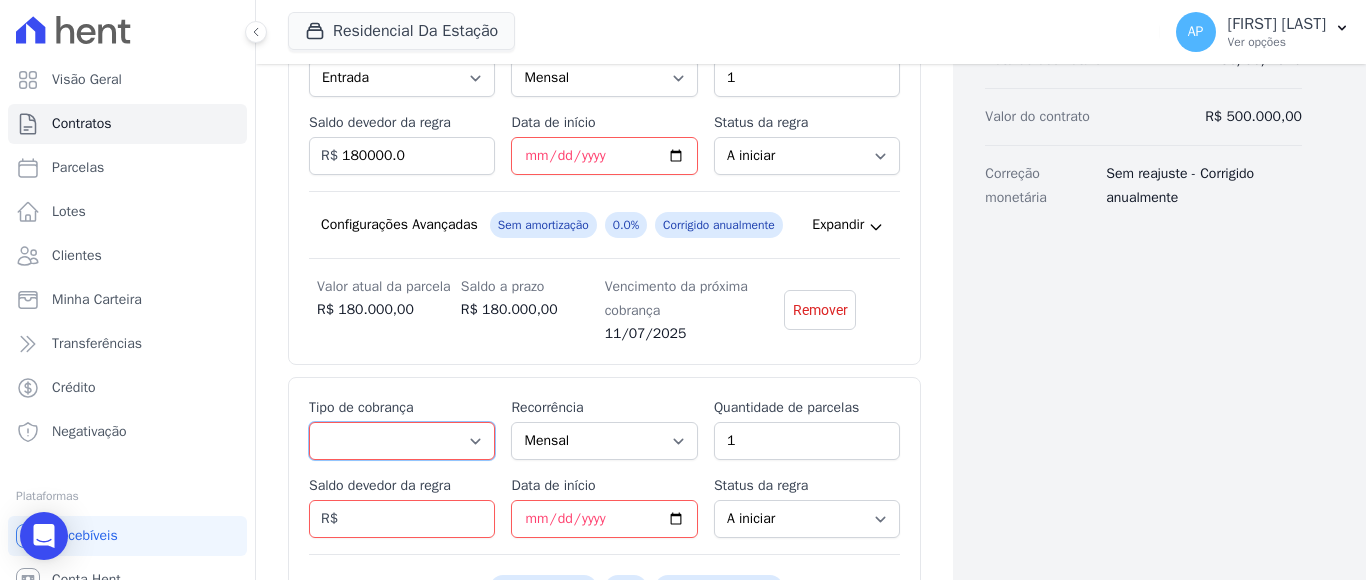 click on "Parcela Normal
Entrada
Sinal
Intercalada
Chaves
Pré-chaves
Pós-chaves
Impostos
Quitação
Outro
Financiamento Bancário" at bounding box center (402, 441) 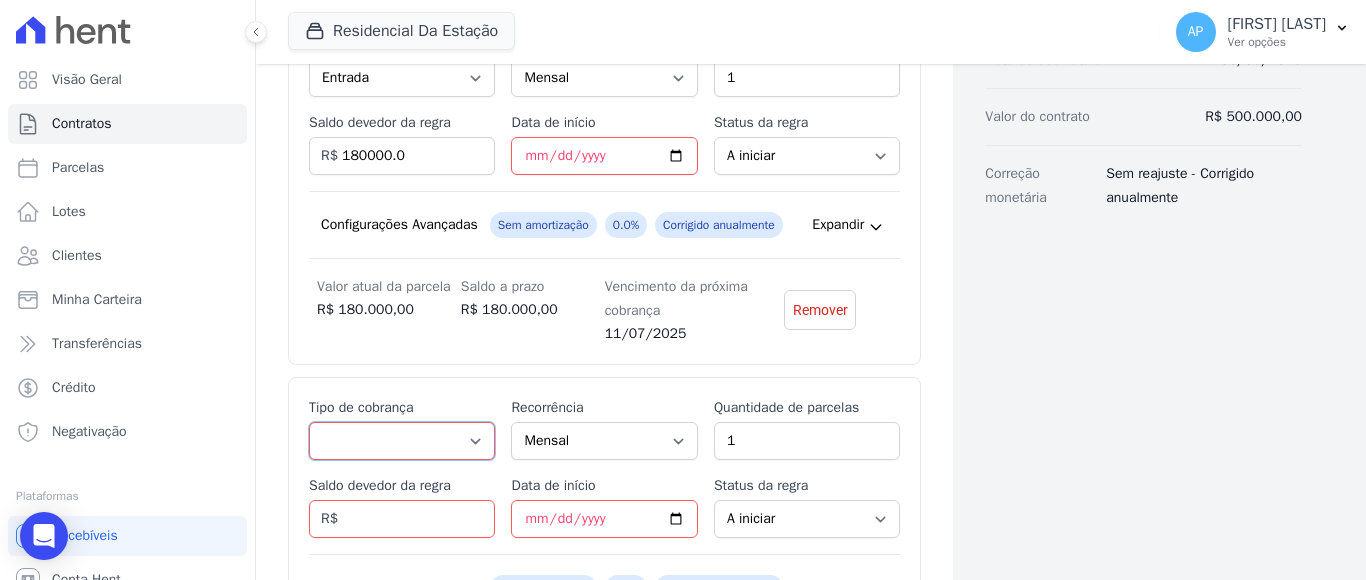 select on "standard" 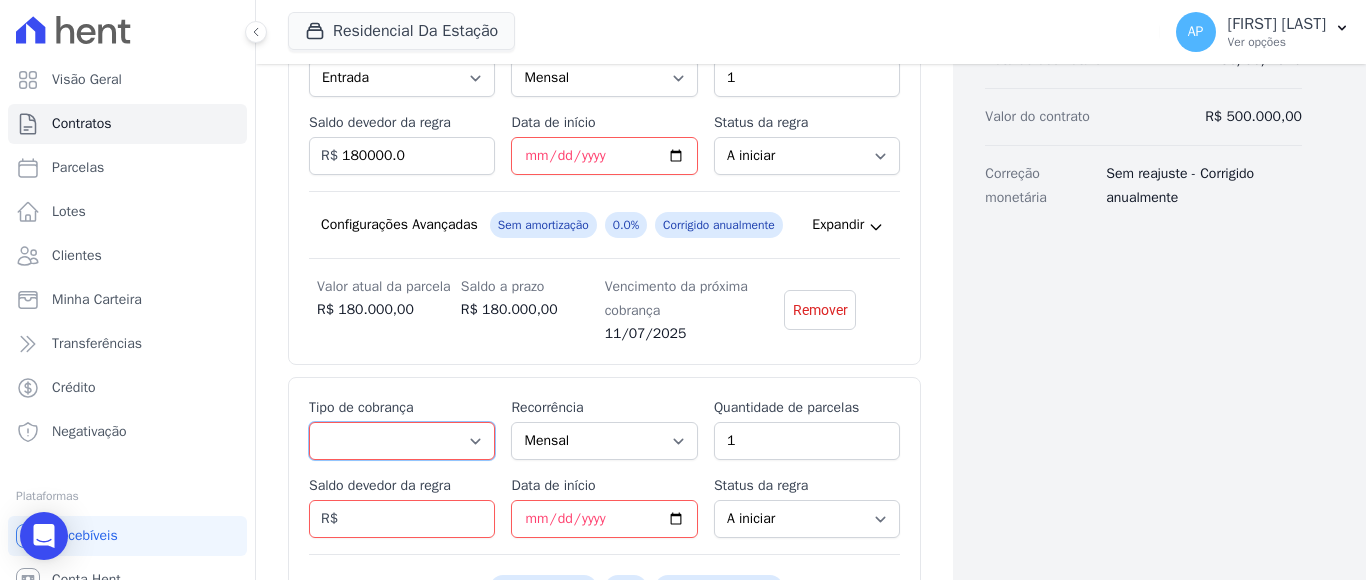 click on "Parcela Normal
Entrada
Sinal
Intercalada
Chaves
Pré-chaves
Pós-chaves
Impostos
Quitação
Outro
Financiamento Bancário" at bounding box center [402, 441] 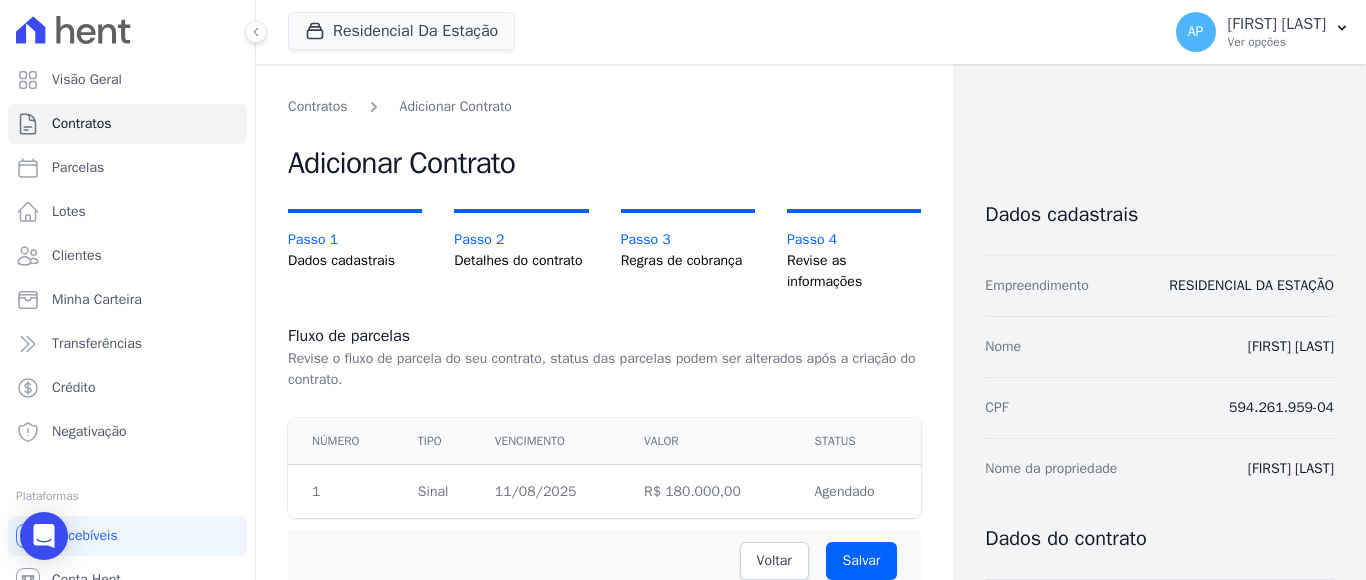 scroll, scrollTop: 0, scrollLeft: 0, axis: both 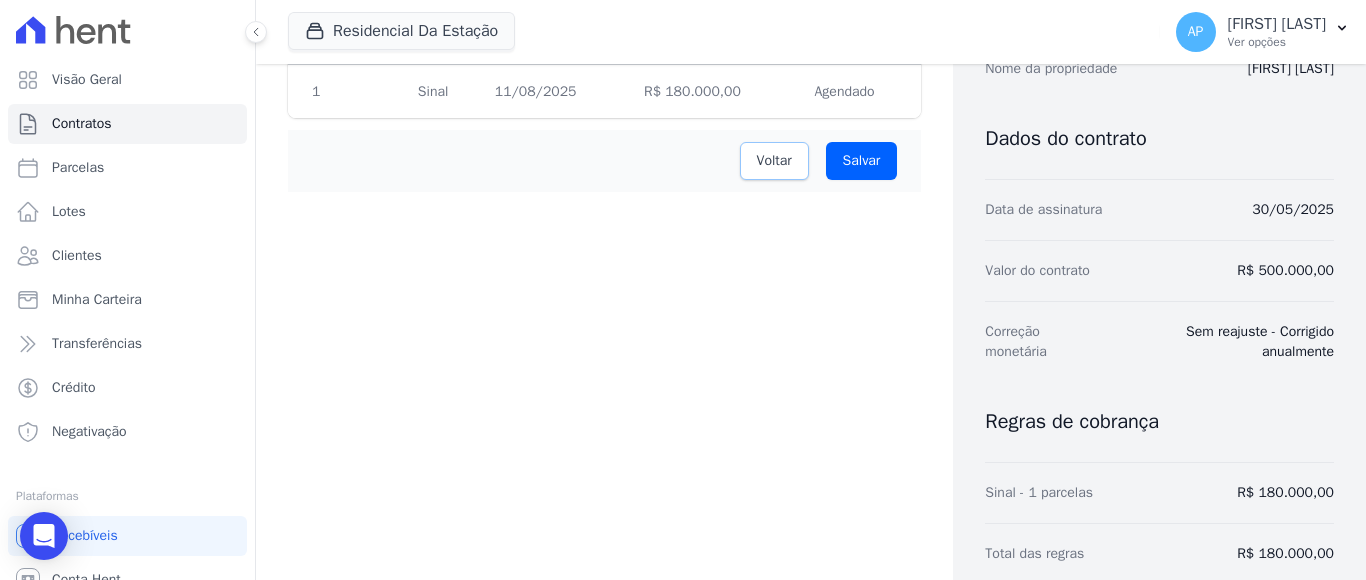 click on "Voltar" at bounding box center (774, 161) 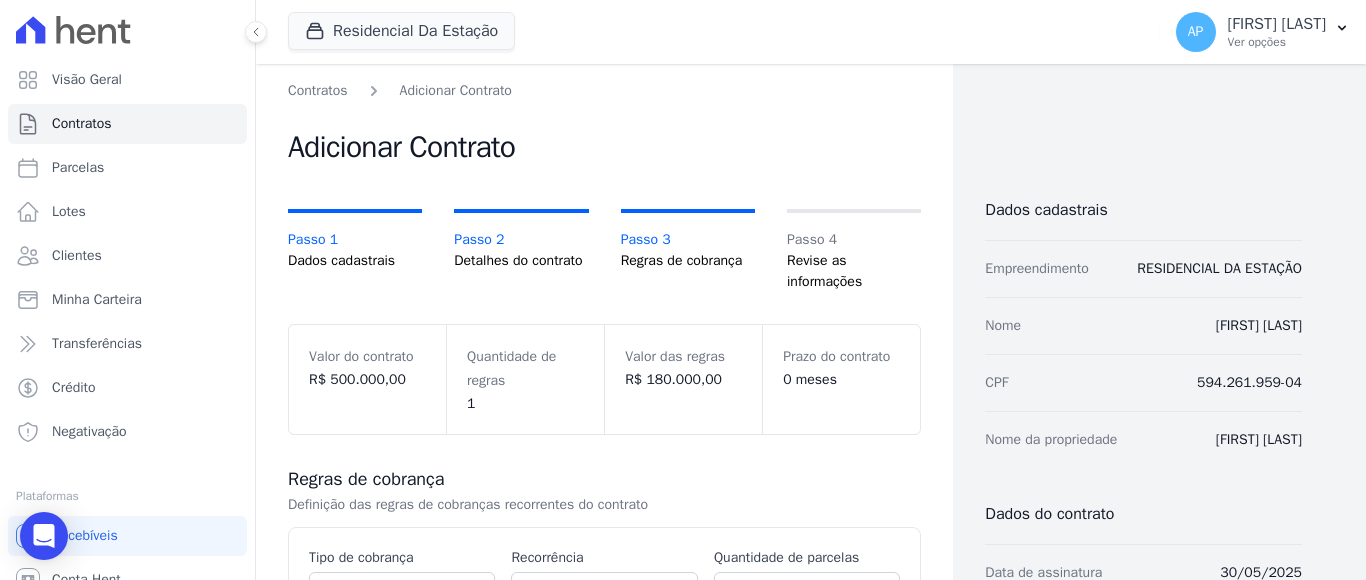 scroll, scrollTop: 0, scrollLeft: 0, axis: both 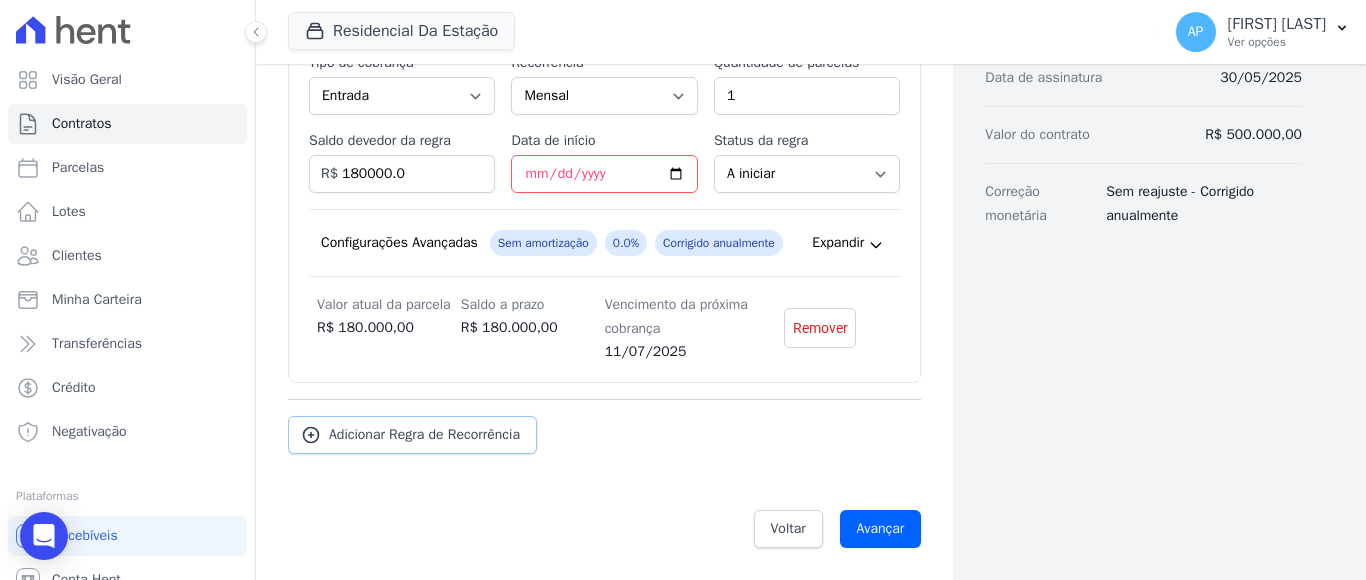 click on "Adicionar Regra de Recorrência" at bounding box center [424, 435] 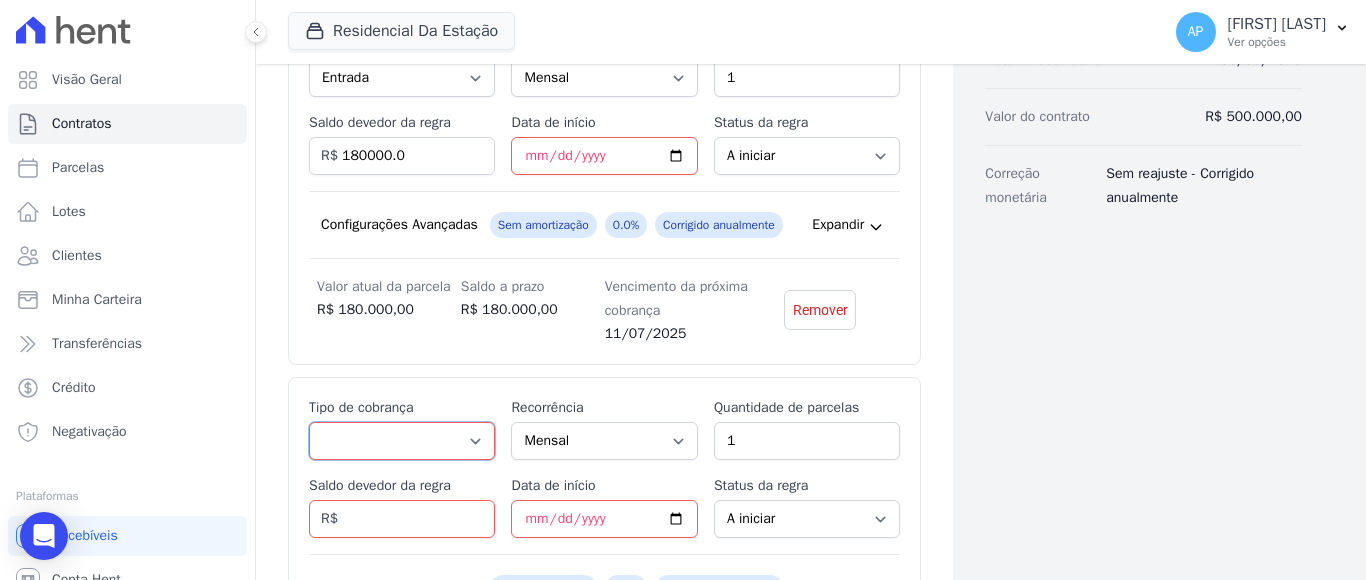 click on "Parcela Normal
Entrada
Sinal
Intercalada
Chaves
Pré-chaves
Pós-chaves
Impostos
Quitação
Outro
Financiamento Bancário" at bounding box center [402, 441] 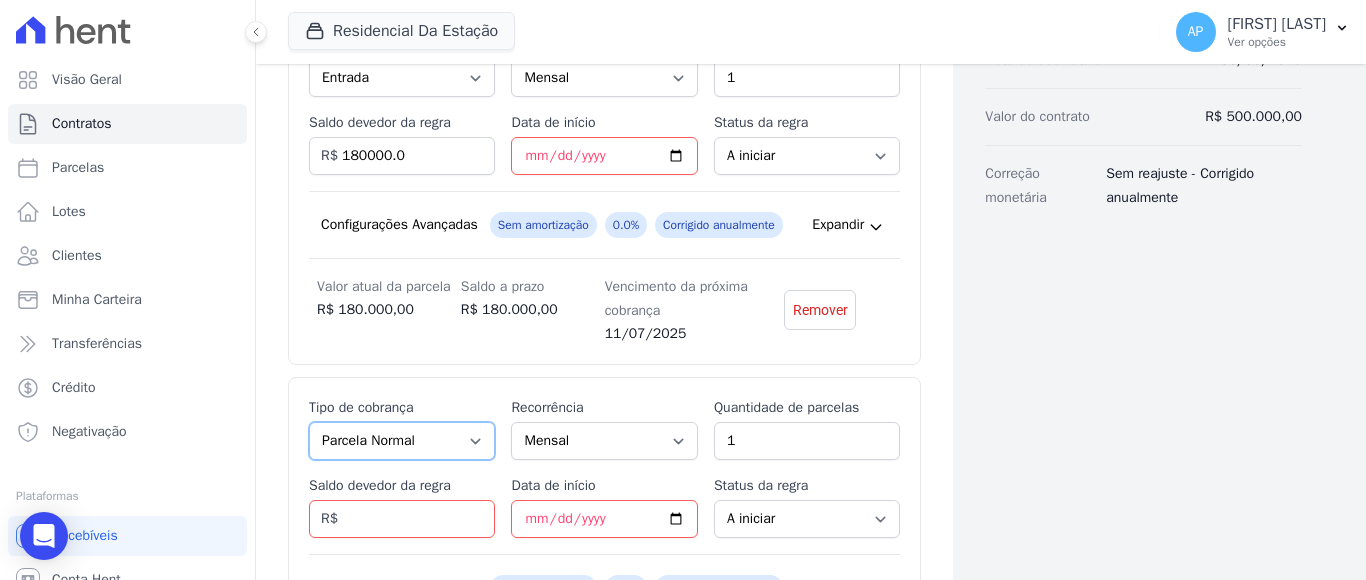 click on "Parcela Normal
Entrada
Sinal
Intercalada
Chaves
Pré-chaves
Pós-chaves
Impostos
Quitação
Outro
Financiamento Bancário" at bounding box center [402, 441] 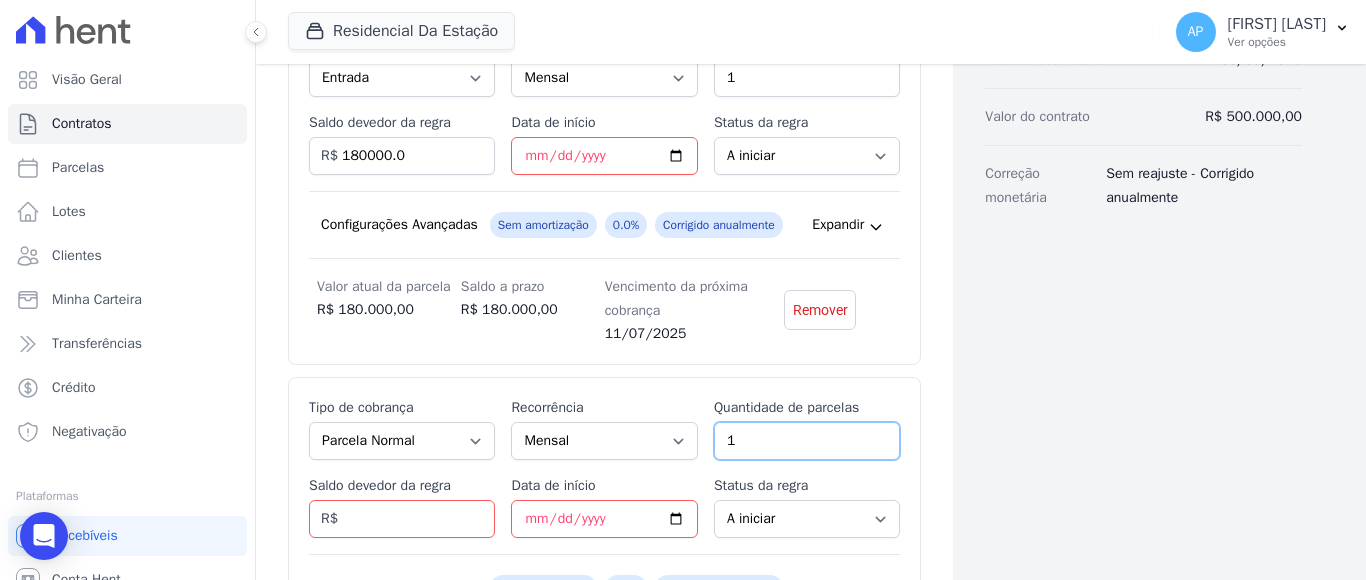 drag, startPoint x: 771, startPoint y: 454, endPoint x: 655, endPoint y: 453, distance: 116.00431 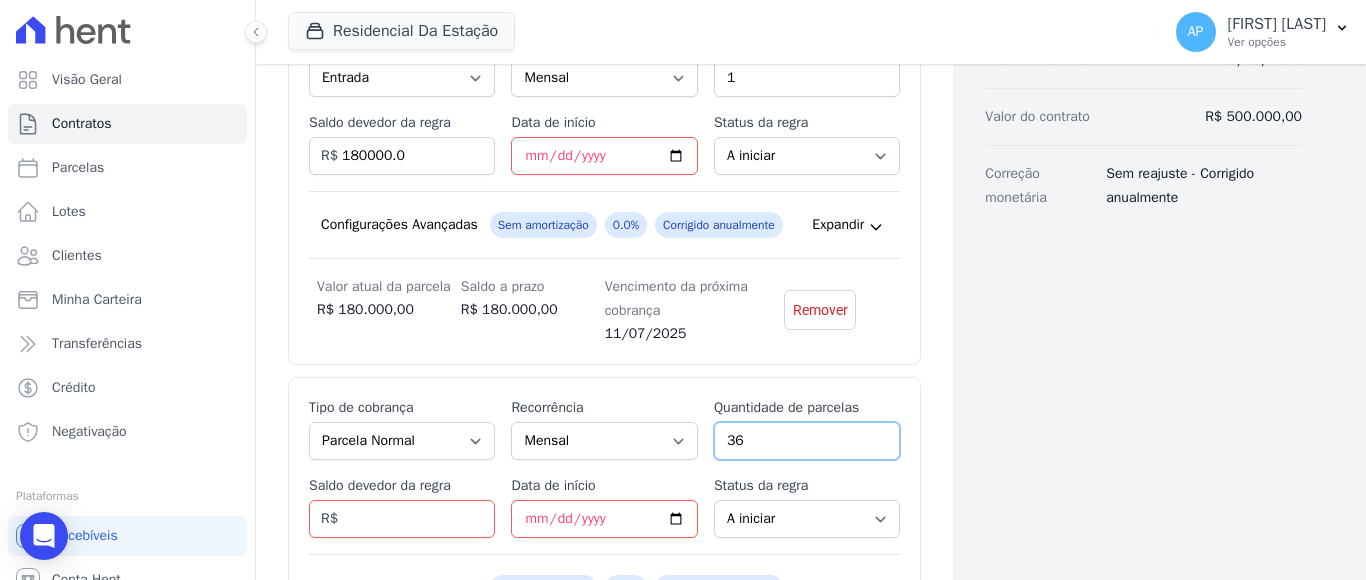 type on "36" 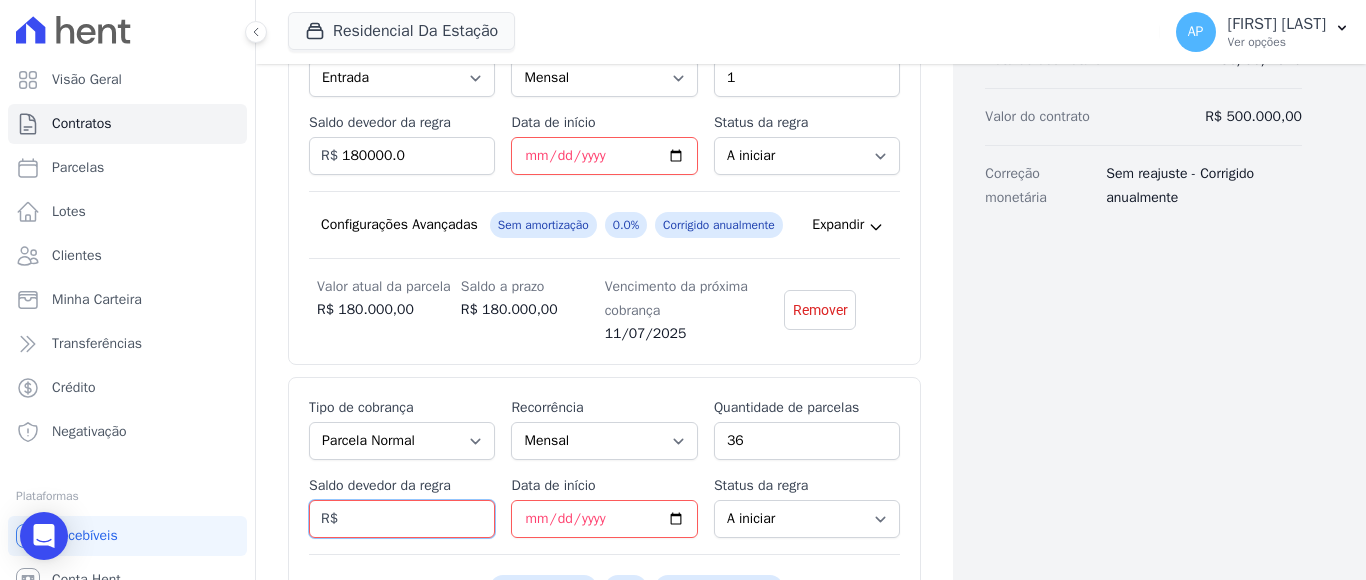 click on "Saldo devedor da regra" at bounding box center (402, 519) 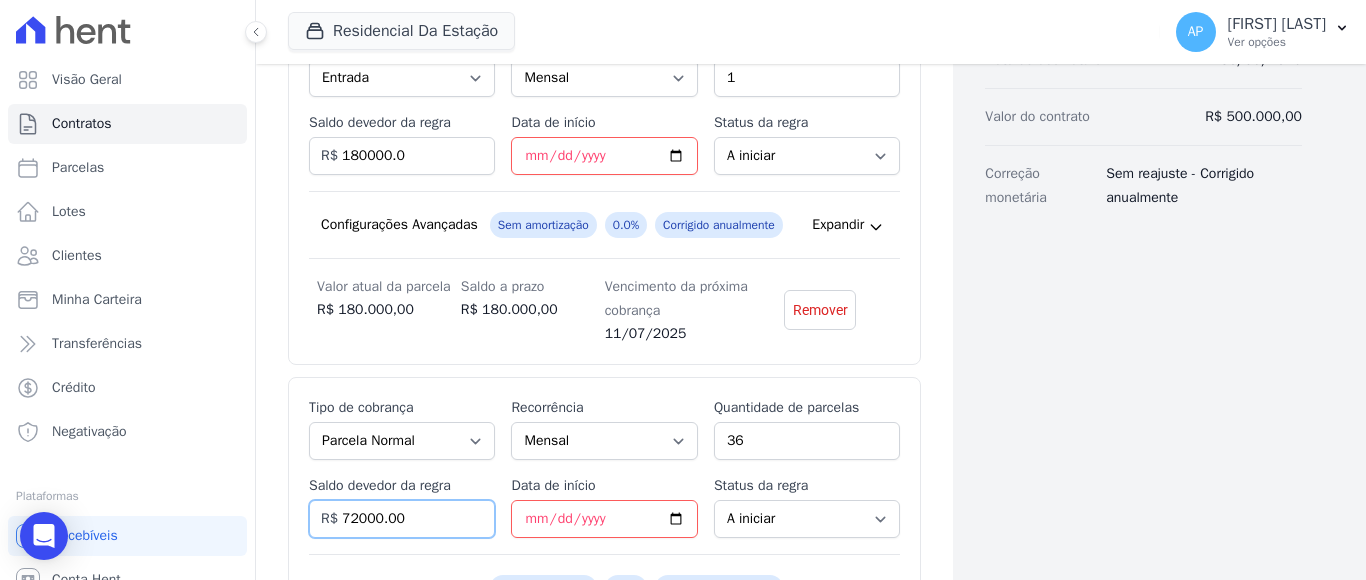 type on "72000.00" 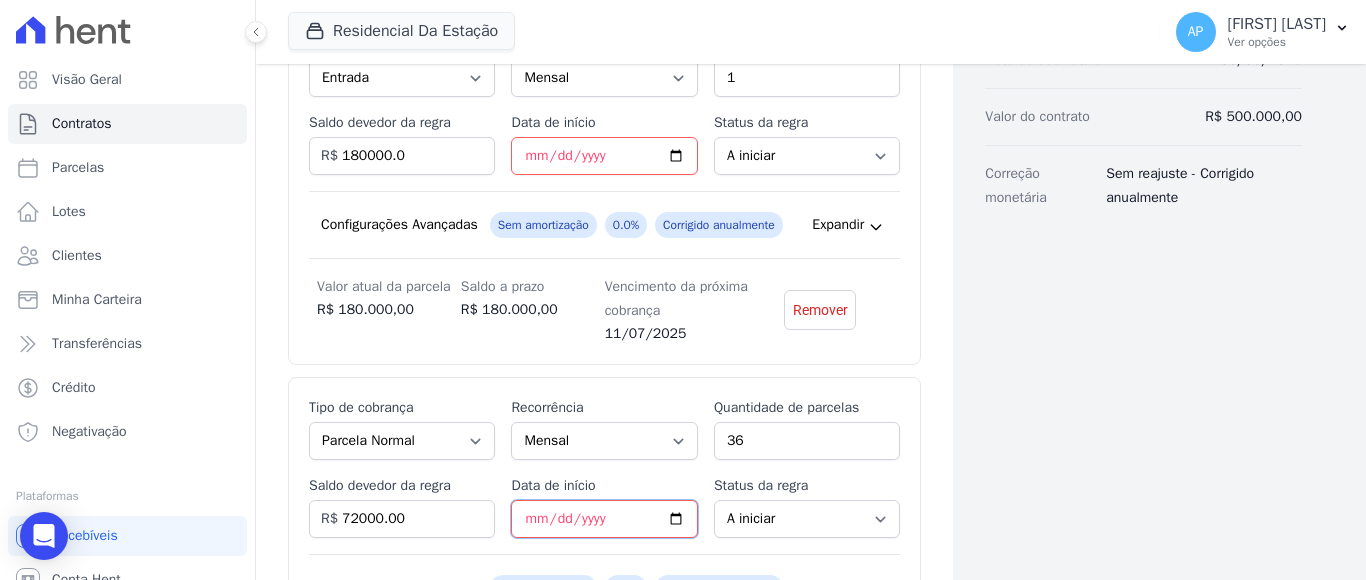 click on "Data de início" at bounding box center (604, 519) 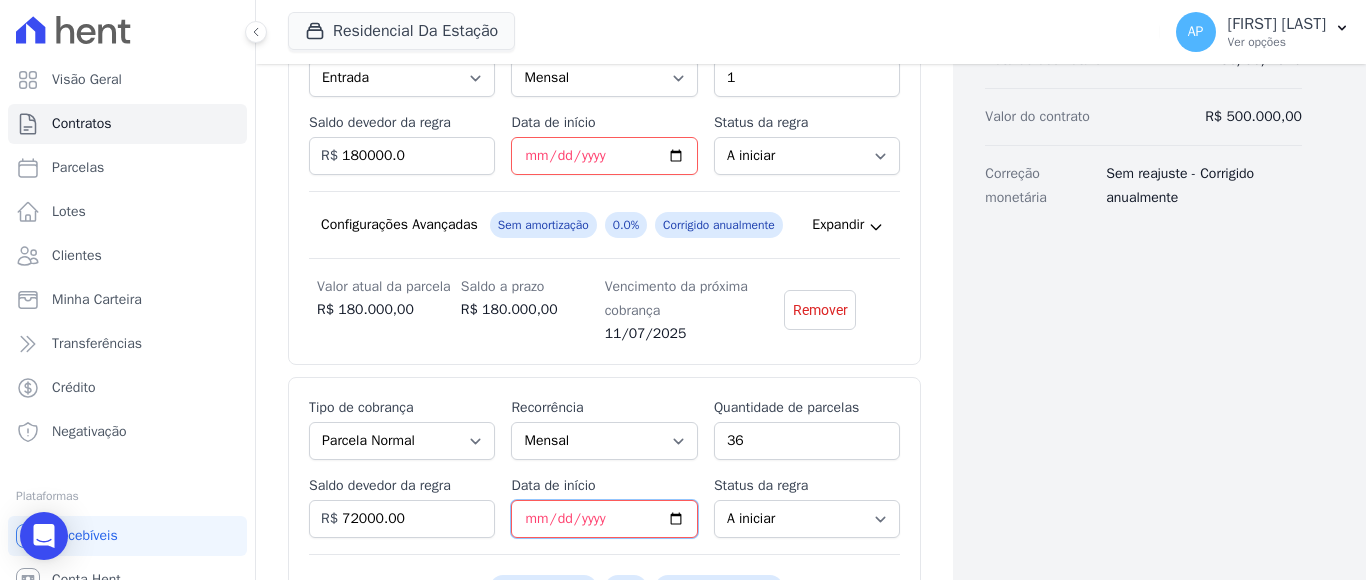 type on "2025-08-15" 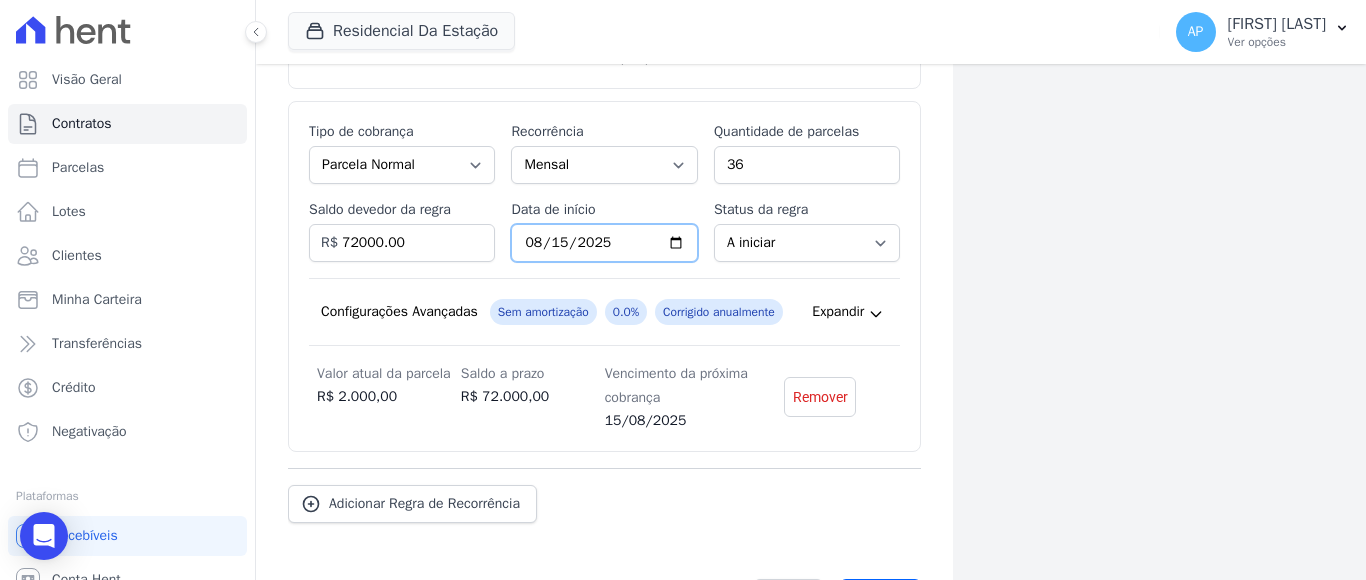 scroll, scrollTop: 813, scrollLeft: 0, axis: vertical 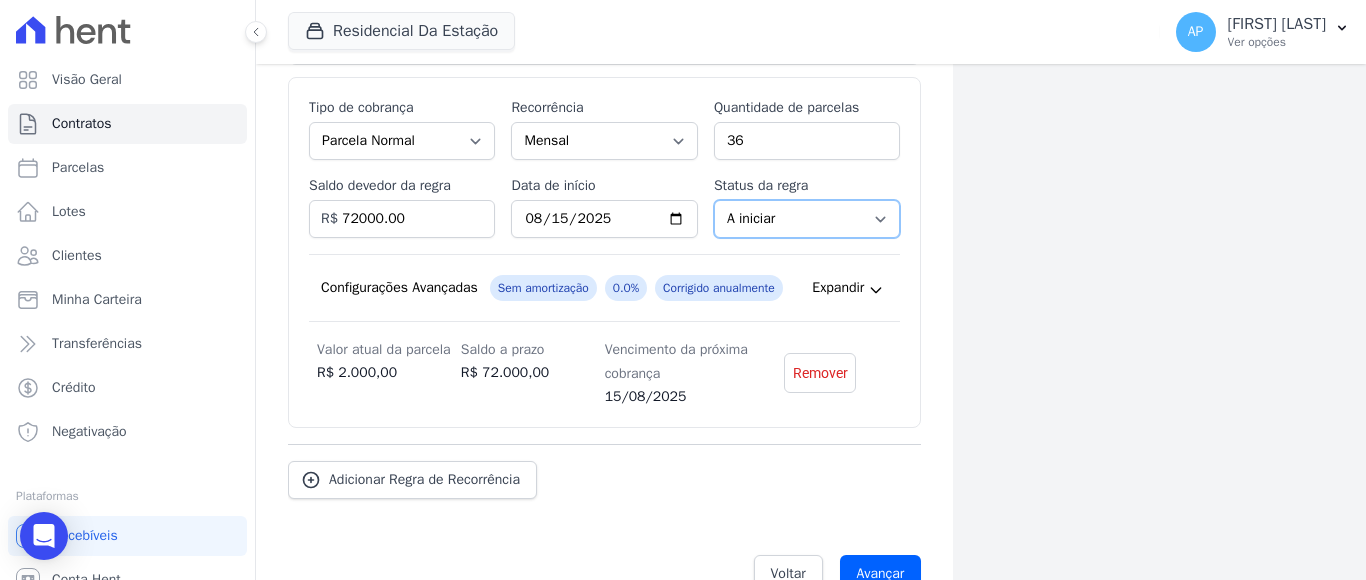 click on "A iniciar
Em aberto" at bounding box center [807, 219] 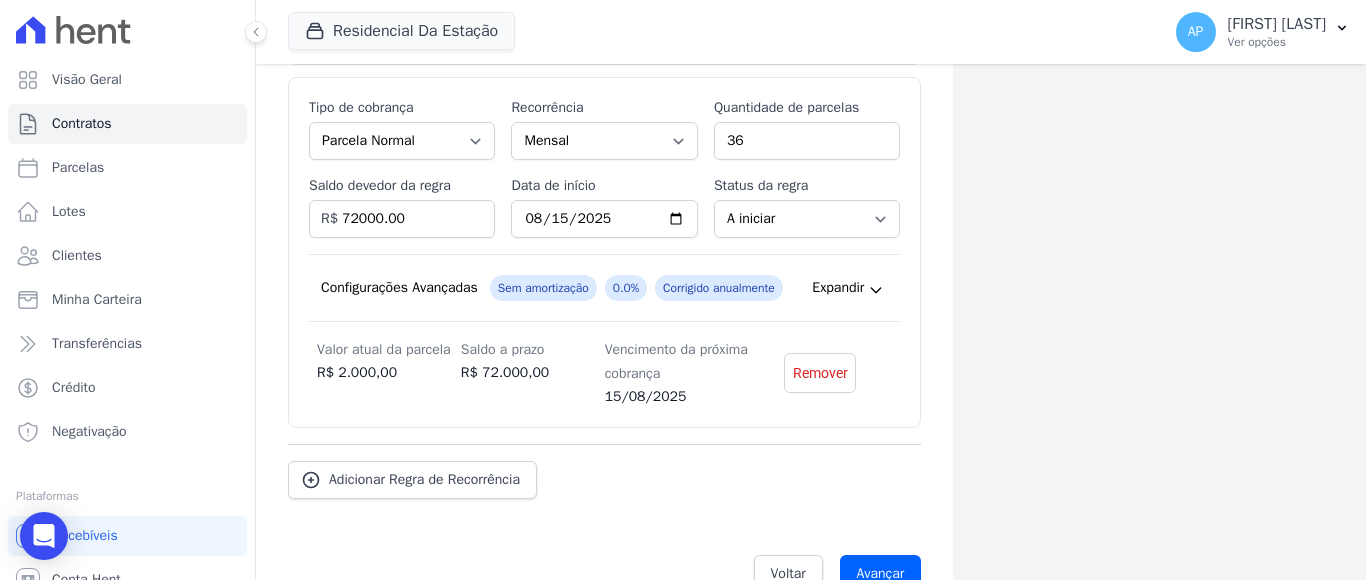 click on "Dados cadastrais
Empreendimento
RESIDENCIAL DA ESTAÇÃO
Nome
JOSE PROVIN
CPF
594.261.959-04
Nome da propriedade
JOSE PROVIN
Dados do contrato
Data de assinatura
30/05/2025
Valor do contrato
R$ 500.000,00
Correção monetária
Sem reajuste - Corrigido anualmente" at bounding box center (1127, -62) 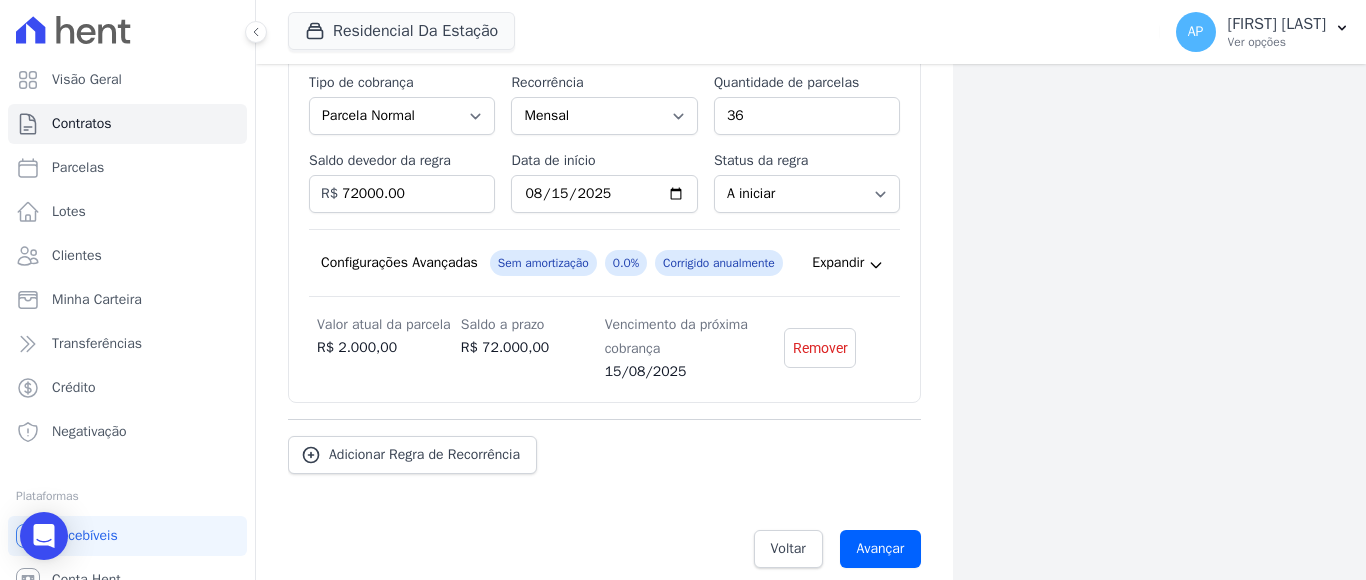 scroll, scrollTop: 894, scrollLeft: 0, axis: vertical 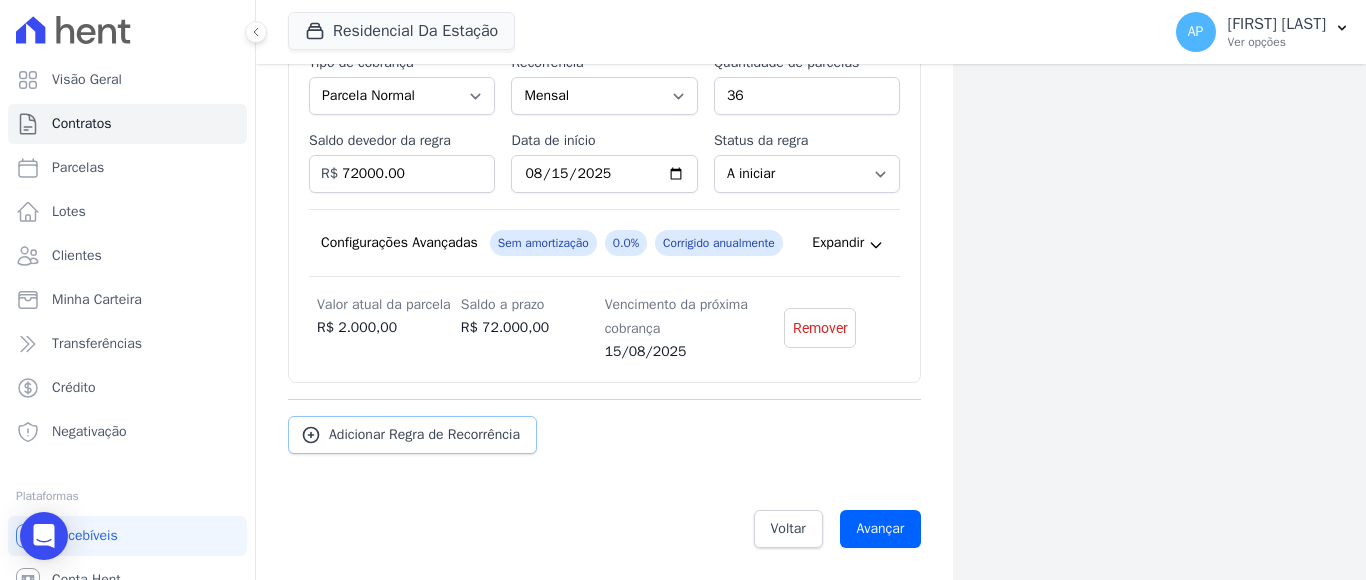click on "Adicionar Regra de Recorrência" at bounding box center [424, 435] 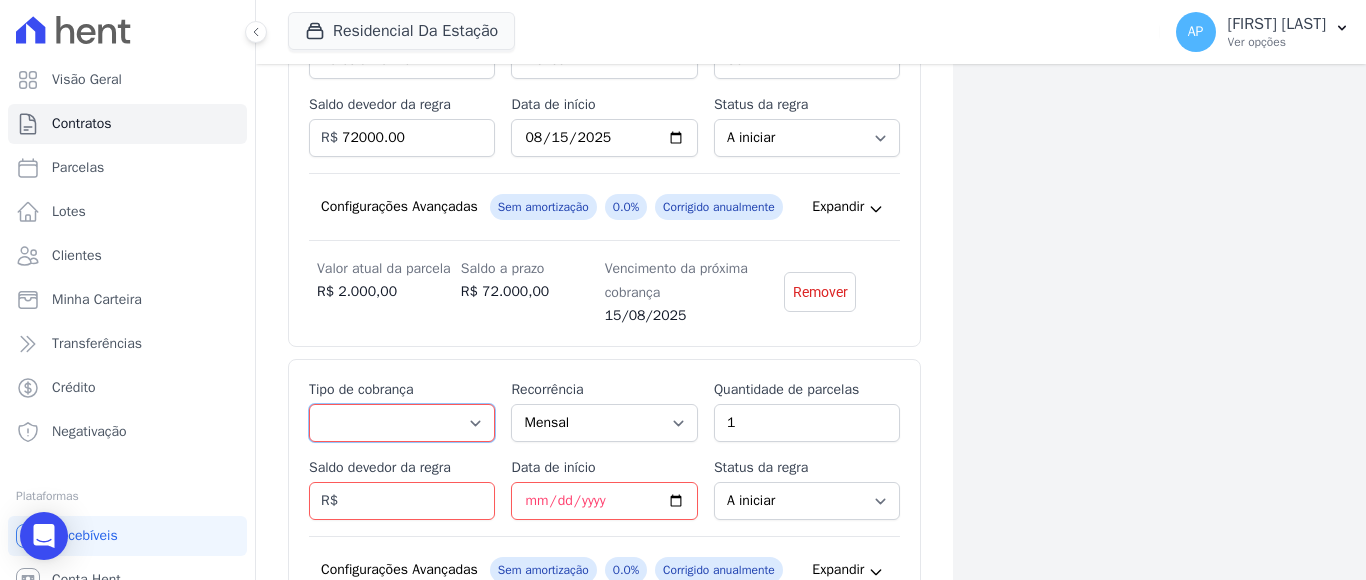 click on "Parcela Normal
Entrada
Sinal
Intercalada
Chaves
Pré-chaves
Pós-chaves
Impostos
Quitação
Outro
Financiamento Bancário" at bounding box center (402, 423) 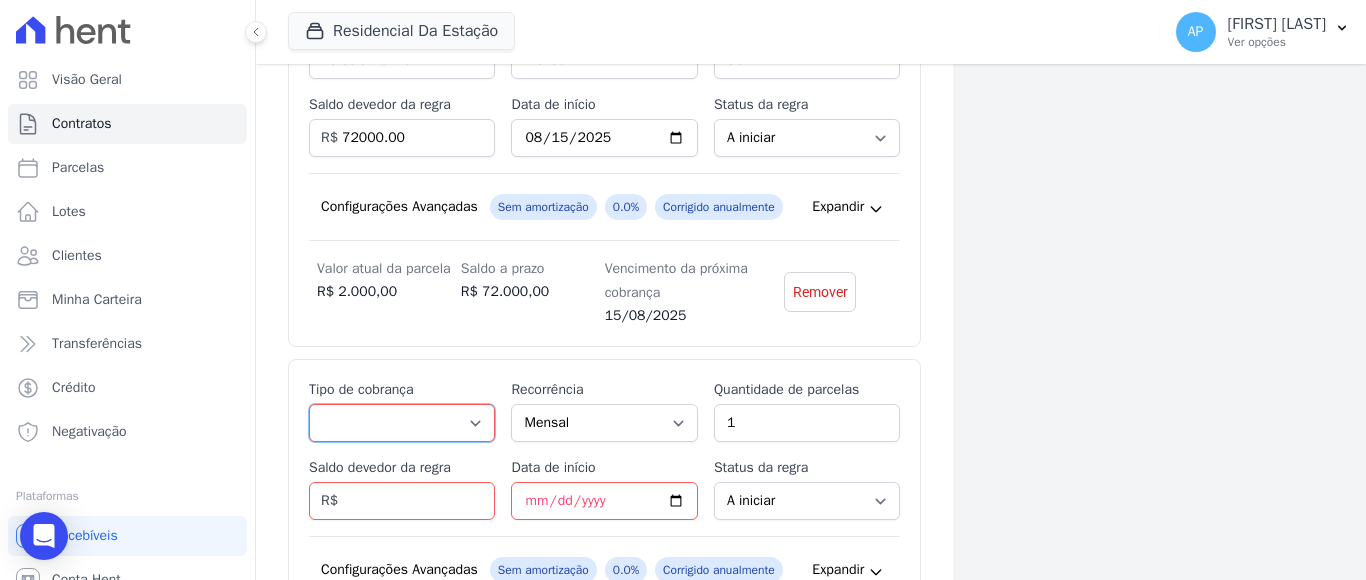 select on "financing" 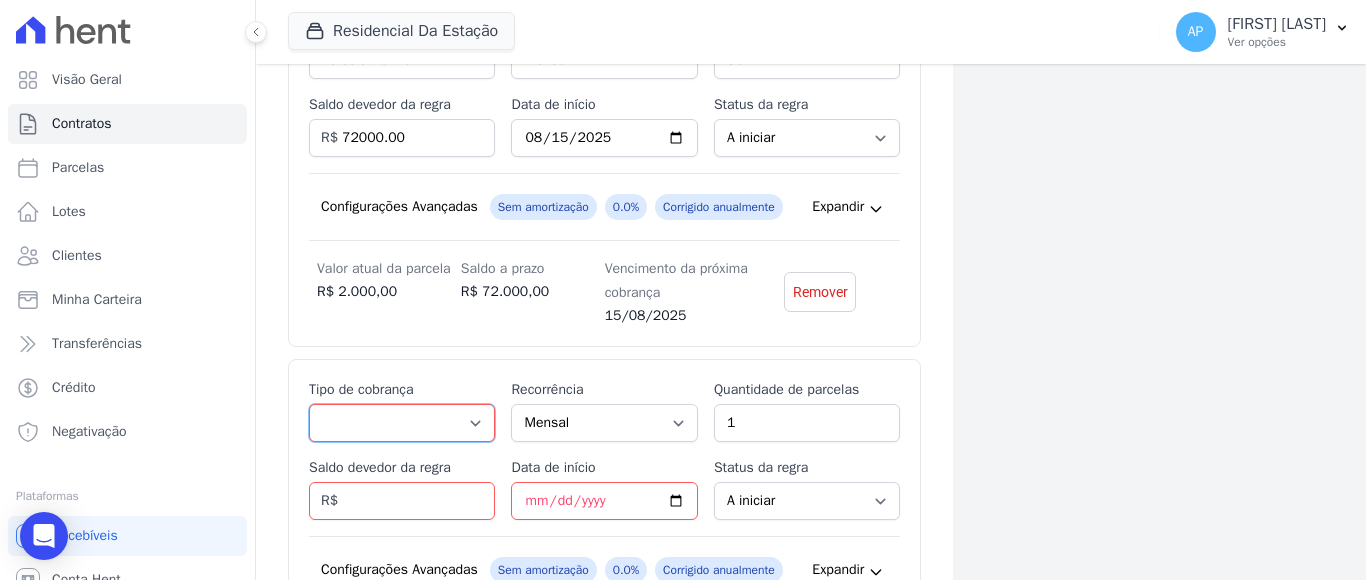 click on "Parcela Normal
Entrada
Sinal
Intercalada
Chaves
Pré-chaves
Pós-chaves
Impostos
Quitação
Outro
Financiamento Bancário" at bounding box center (402, 423) 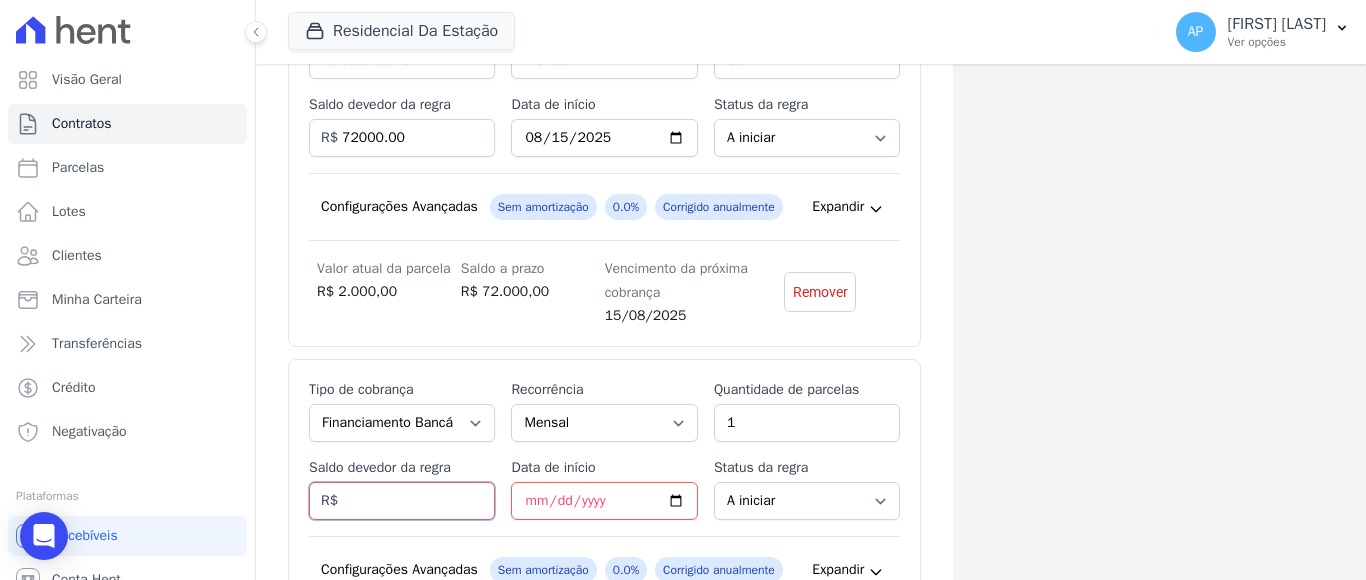 click on "Saldo devedor da regra" at bounding box center [402, 501] 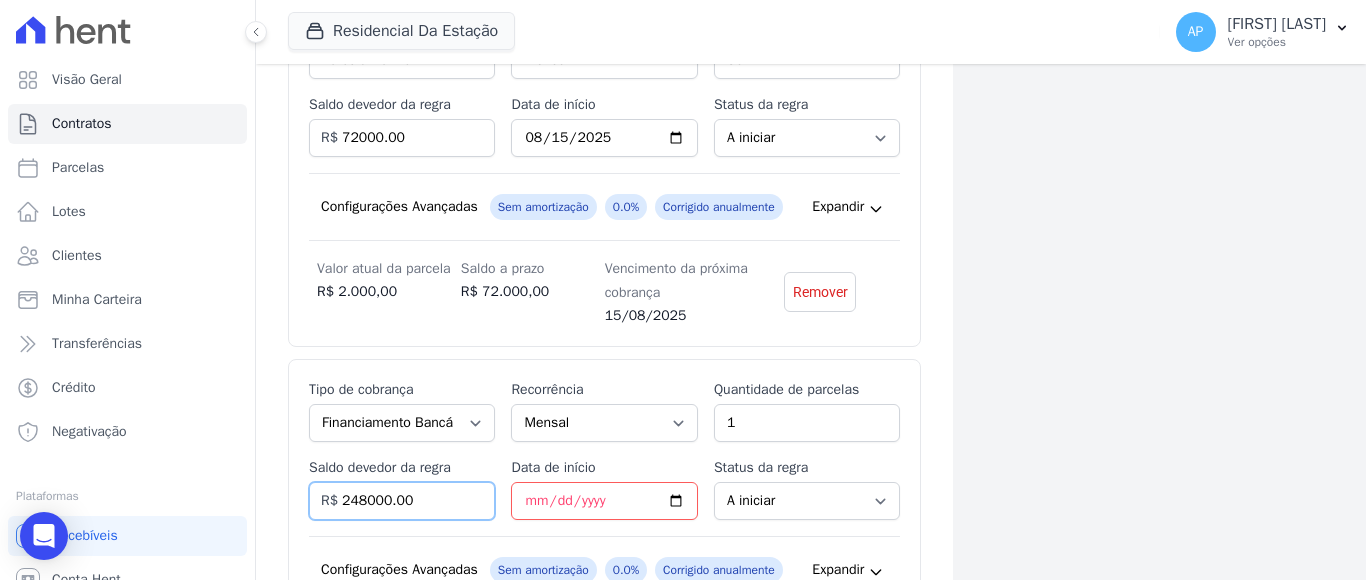 type on "248000.00" 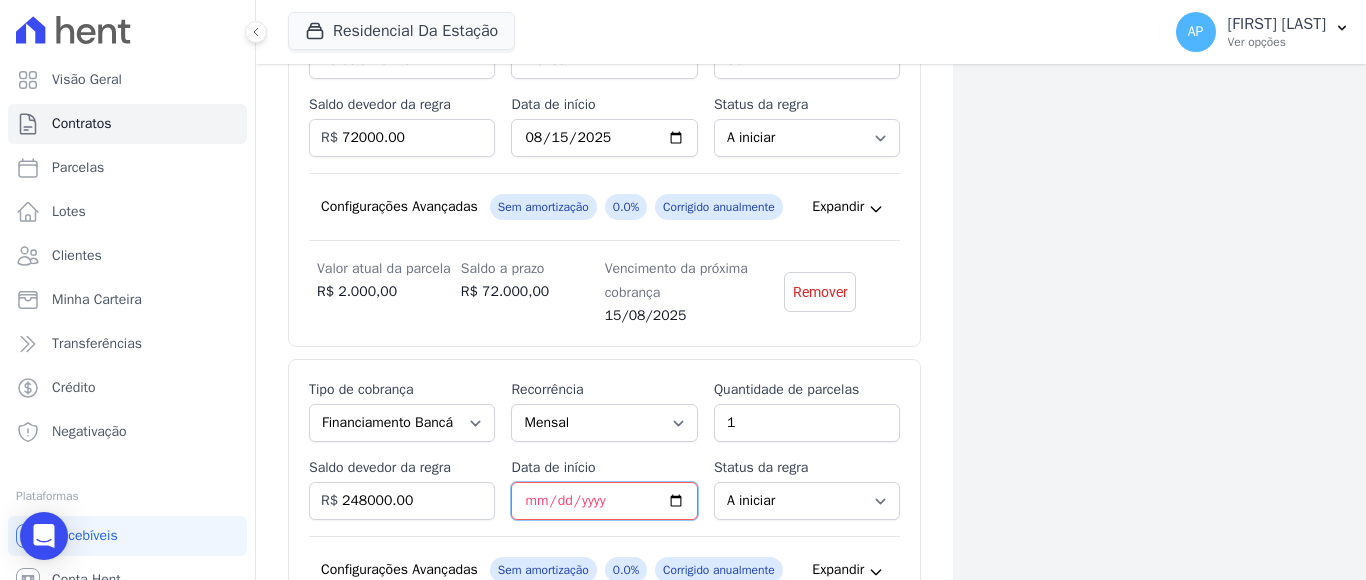 click on "Data de início" at bounding box center (604, 501) 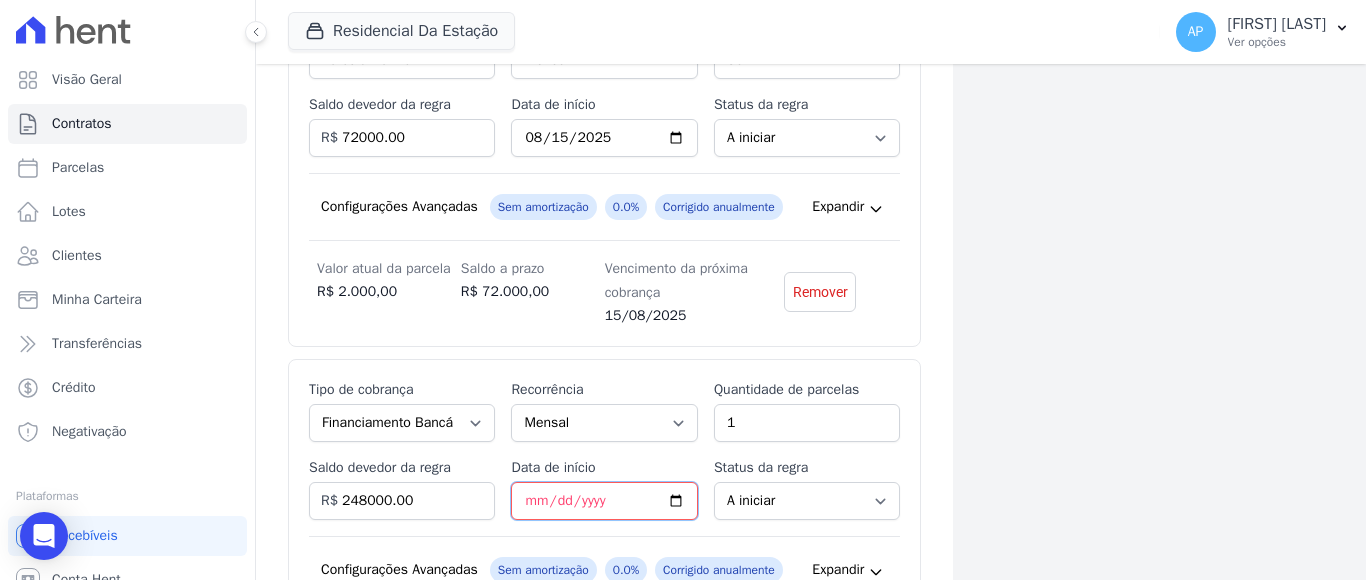 type on "2028-12-30" 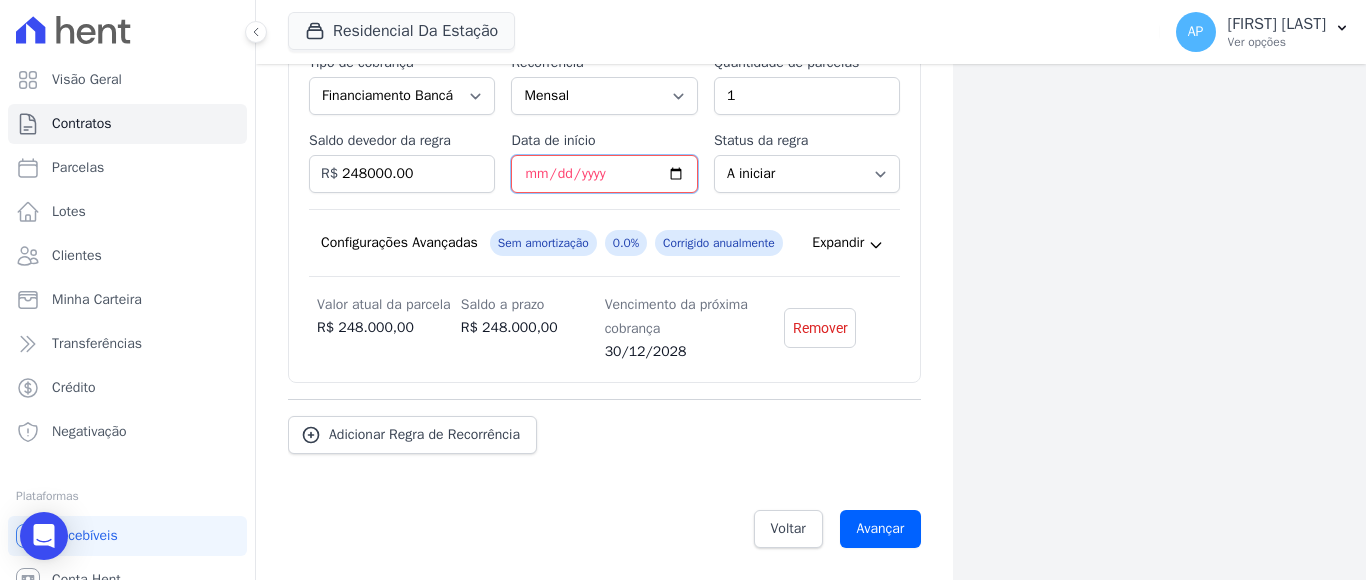 scroll, scrollTop: 1275, scrollLeft: 0, axis: vertical 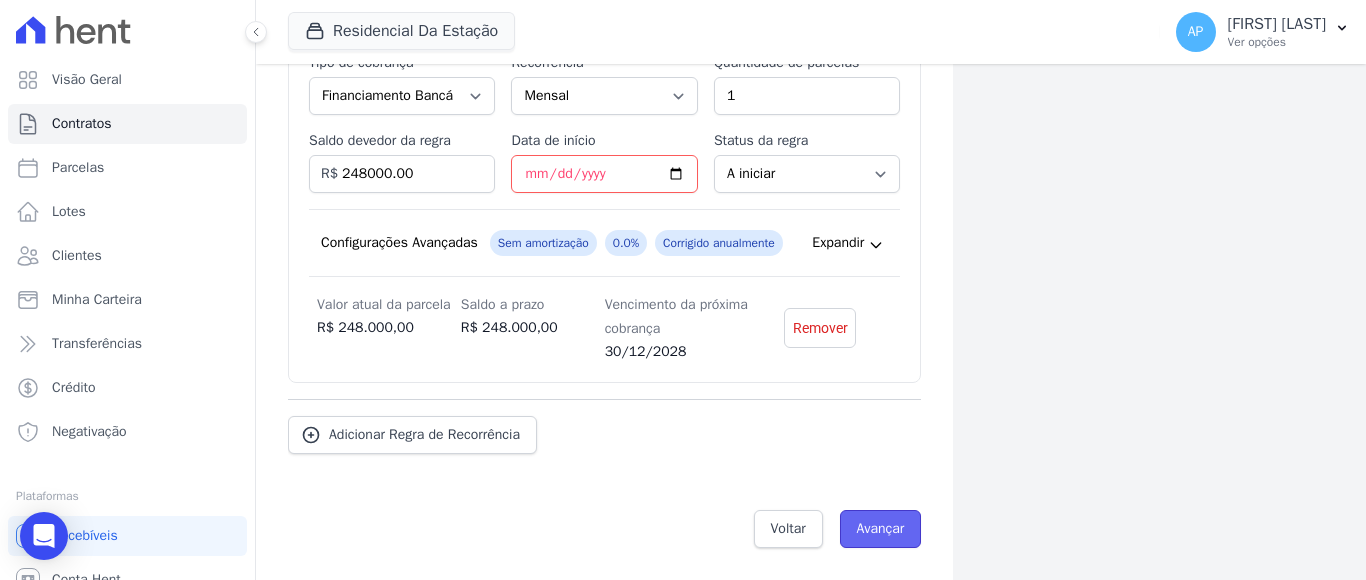 click on "Avançar" at bounding box center (881, 529) 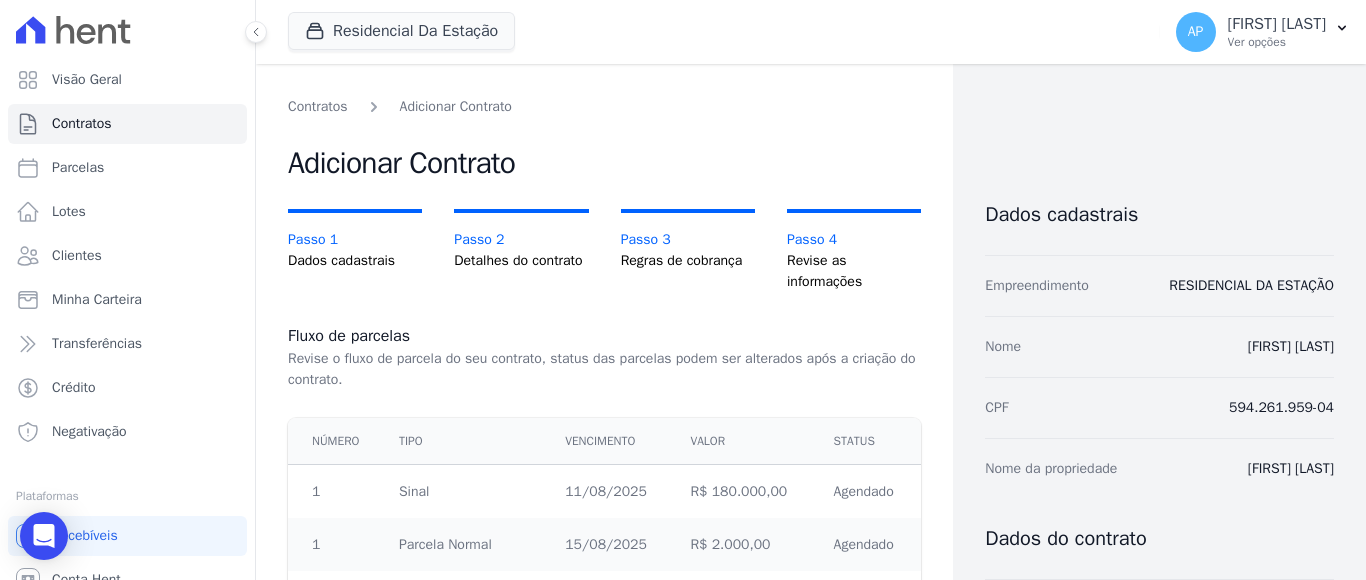 scroll, scrollTop: 0, scrollLeft: 0, axis: both 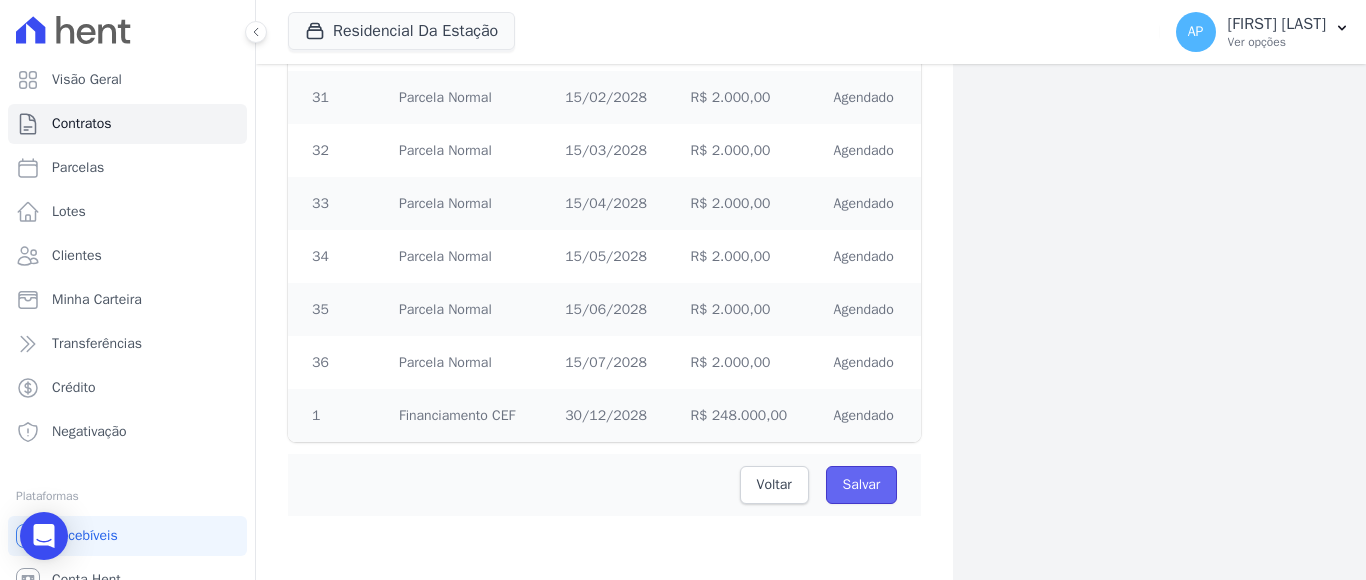 click on "Salvar" at bounding box center [862, 485] 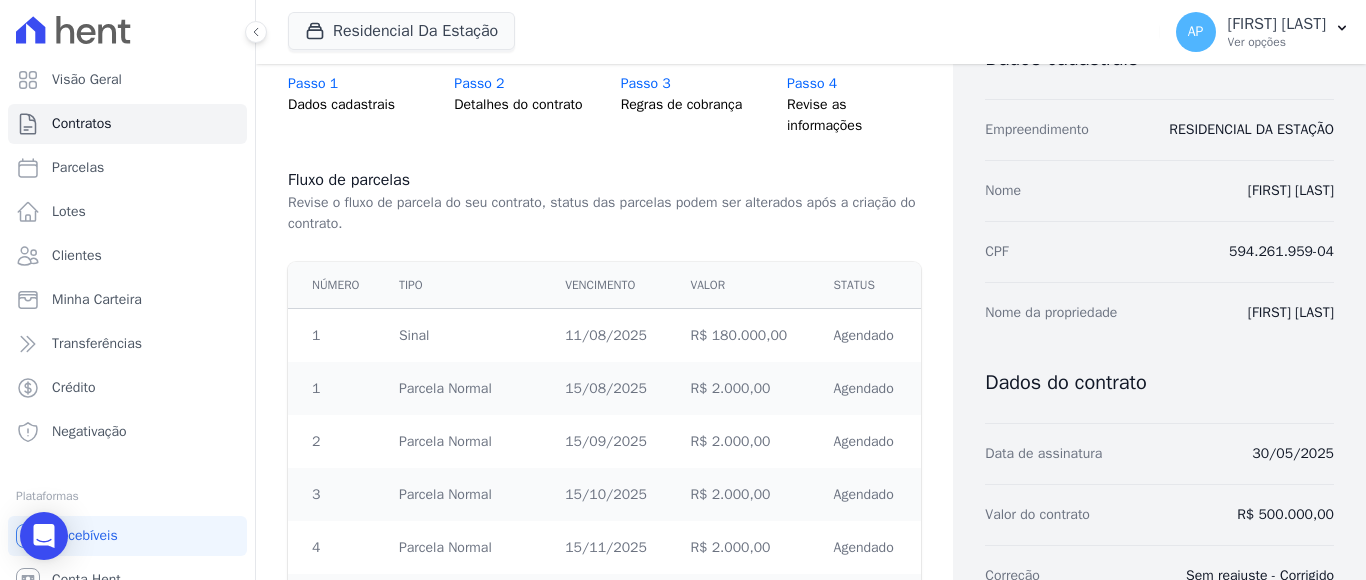 scroll, scrollTop: 0, scrollLeft: 0, axis: both 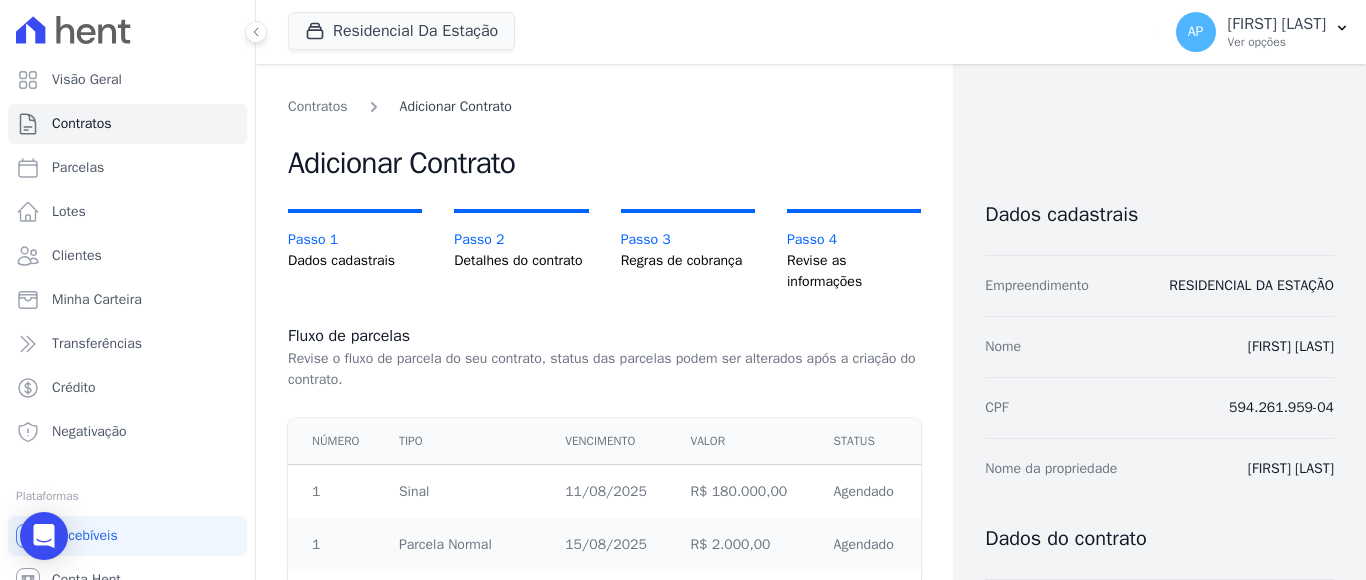click on "Adicionar Contrato" at bounding box center (456, 106) 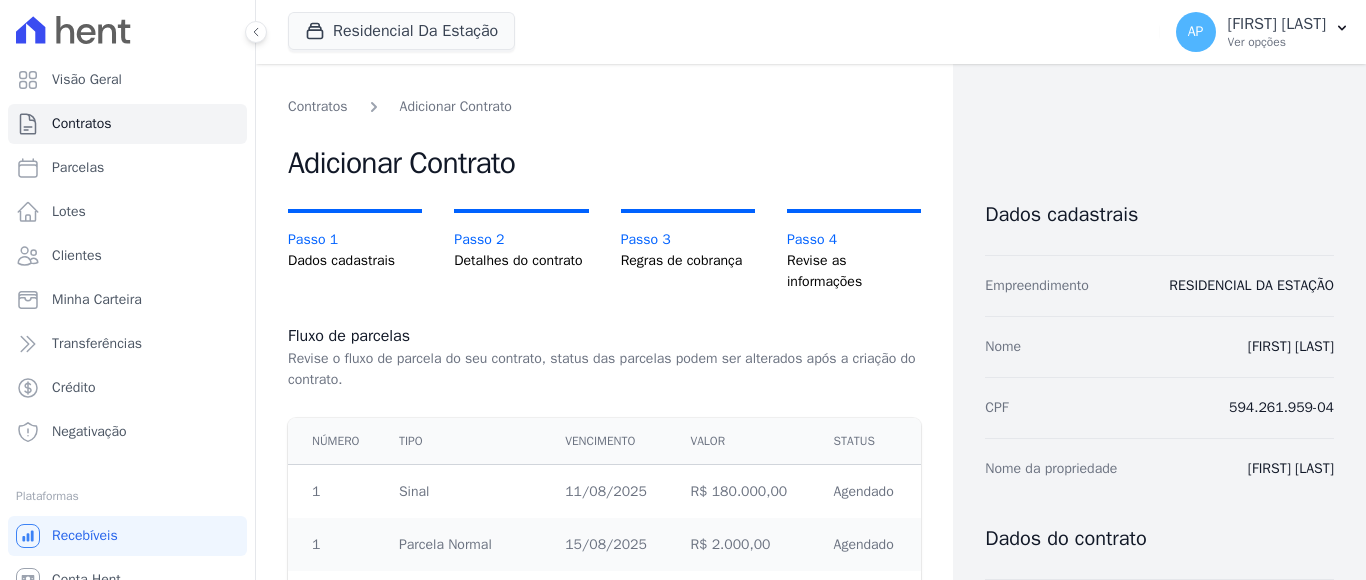 scroll, scrollTop: 0, scrollLeft: 0, axis: both 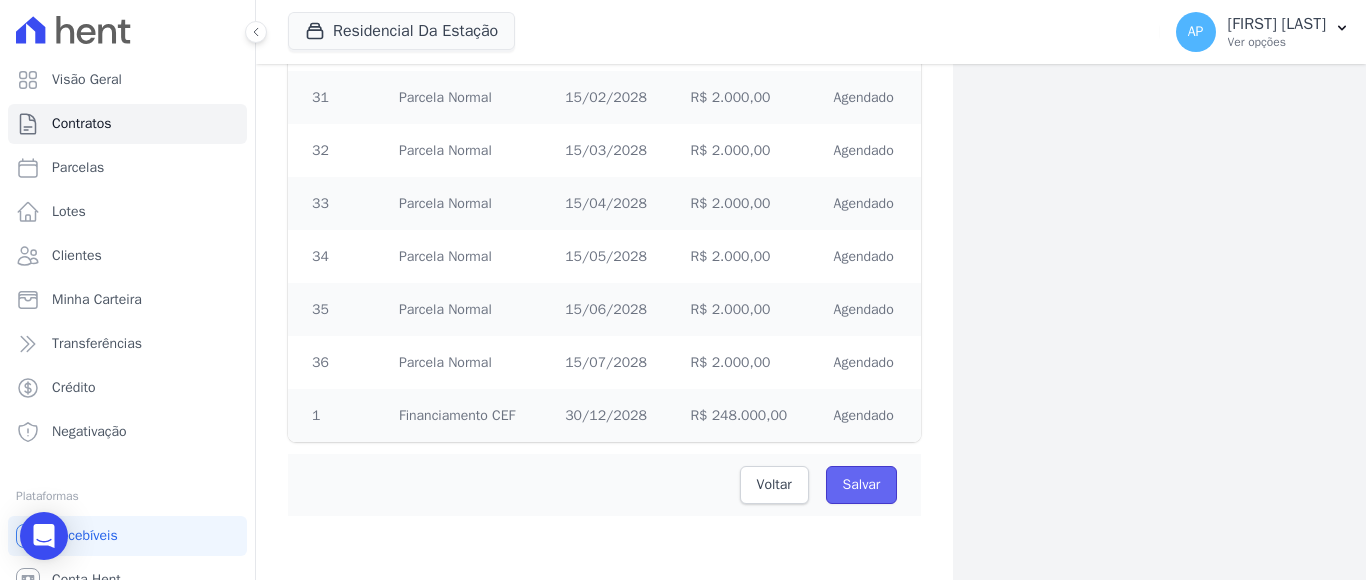 click on "Salvar" at bounding box center [862, 485] 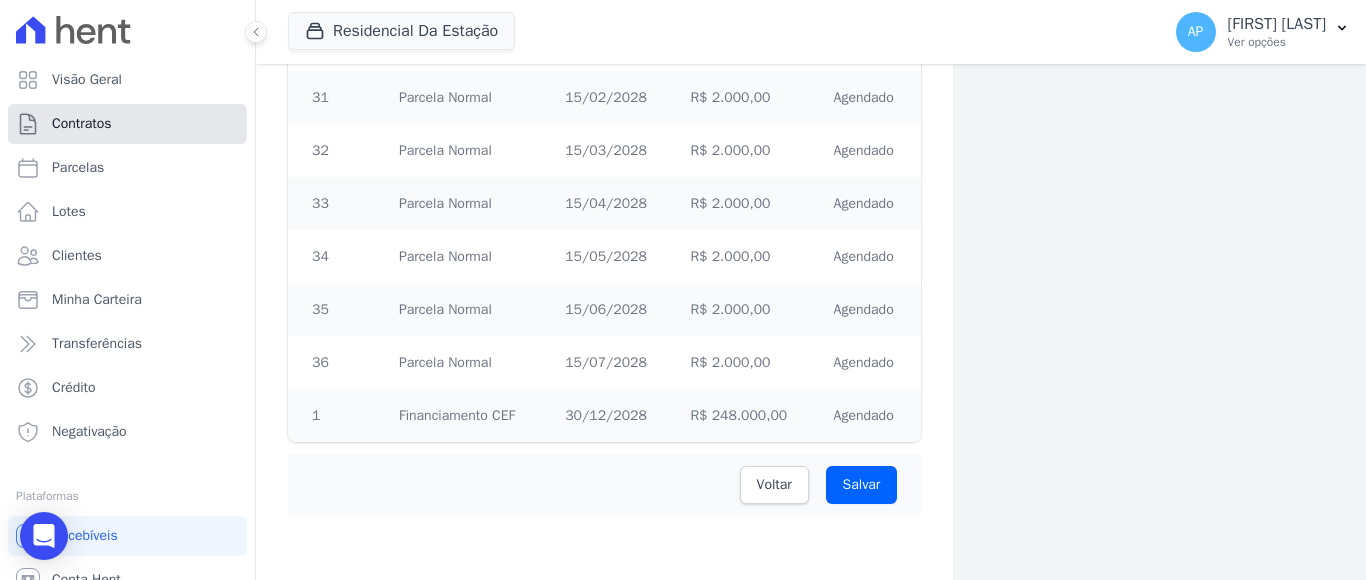 click on "Contratos" at bounding box center [82, 124] 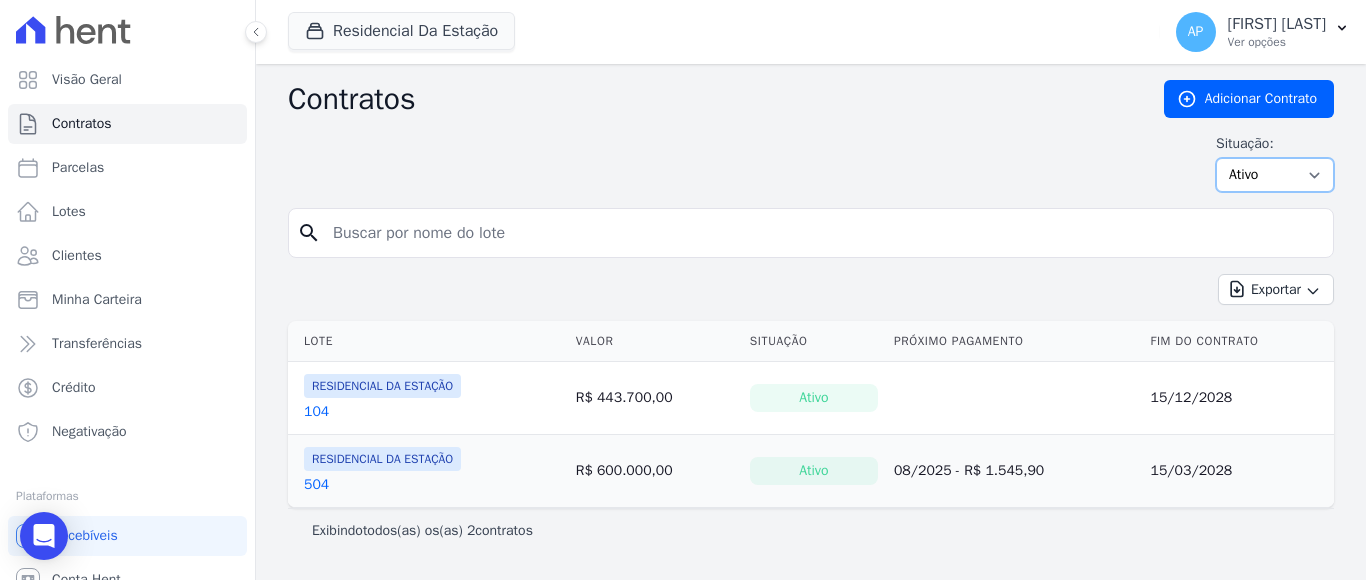 click on "Ativo
Todos
Pausado
Distratado
Rascunho
Expirado
Encerrado" at bounding box center (1275, 175) 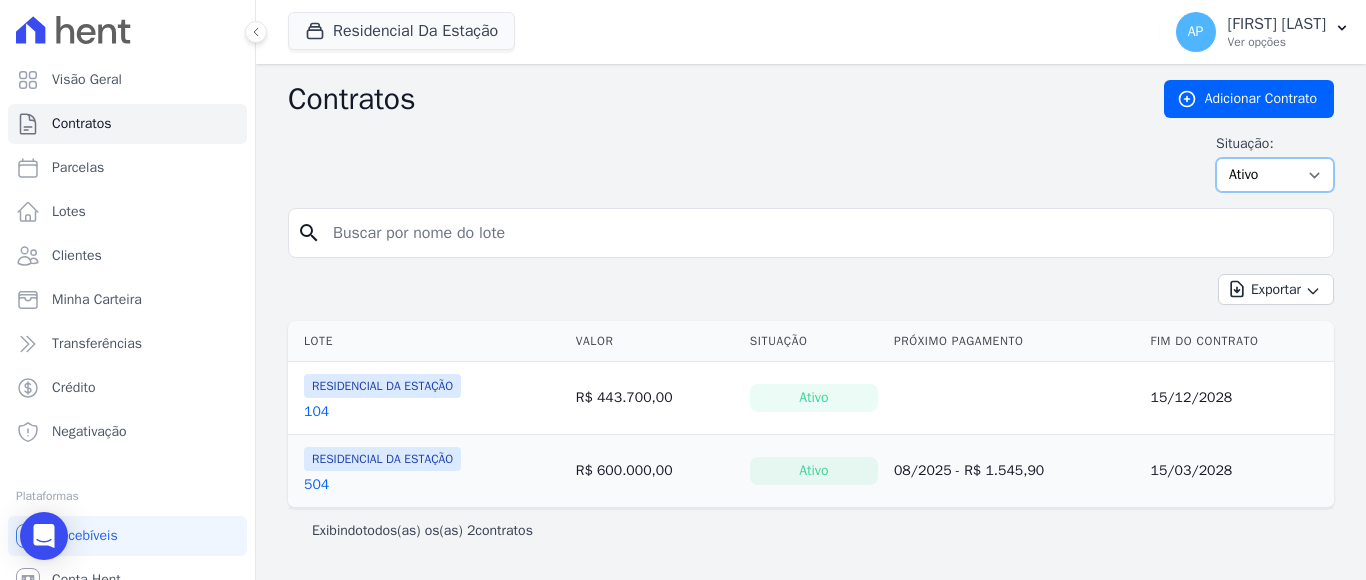 select on "draft" 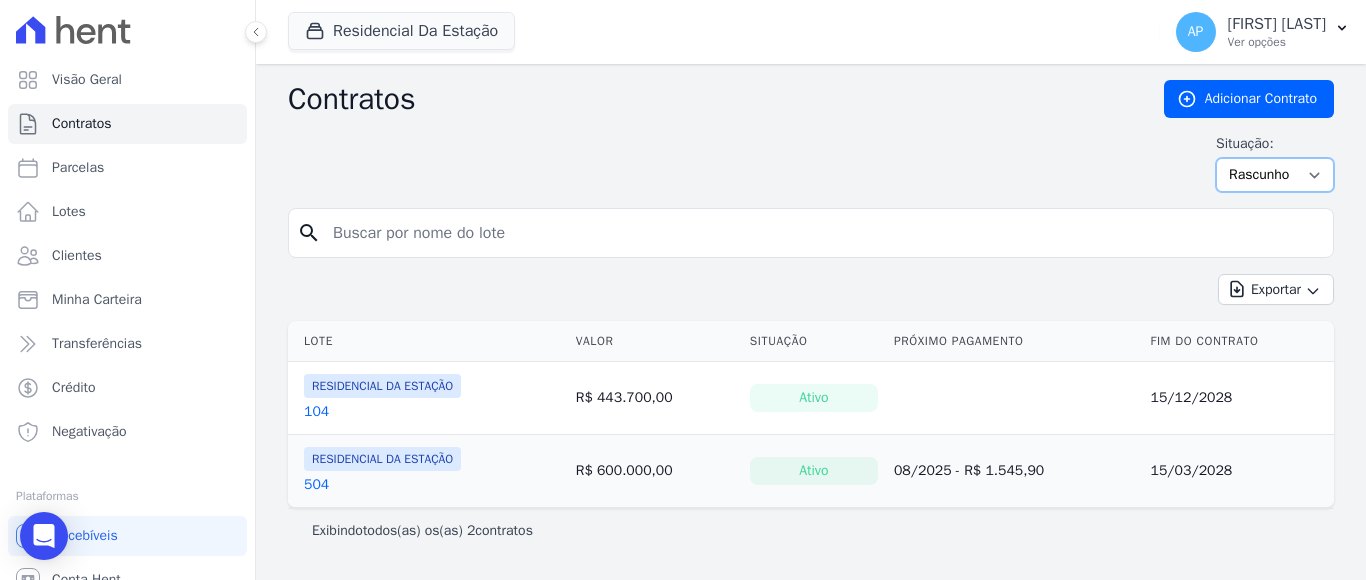 click on "Ativo
Todos
Pausado
Distratado
Rascunho
Expirado
Encerrado" at bounding box center [1275, 175] 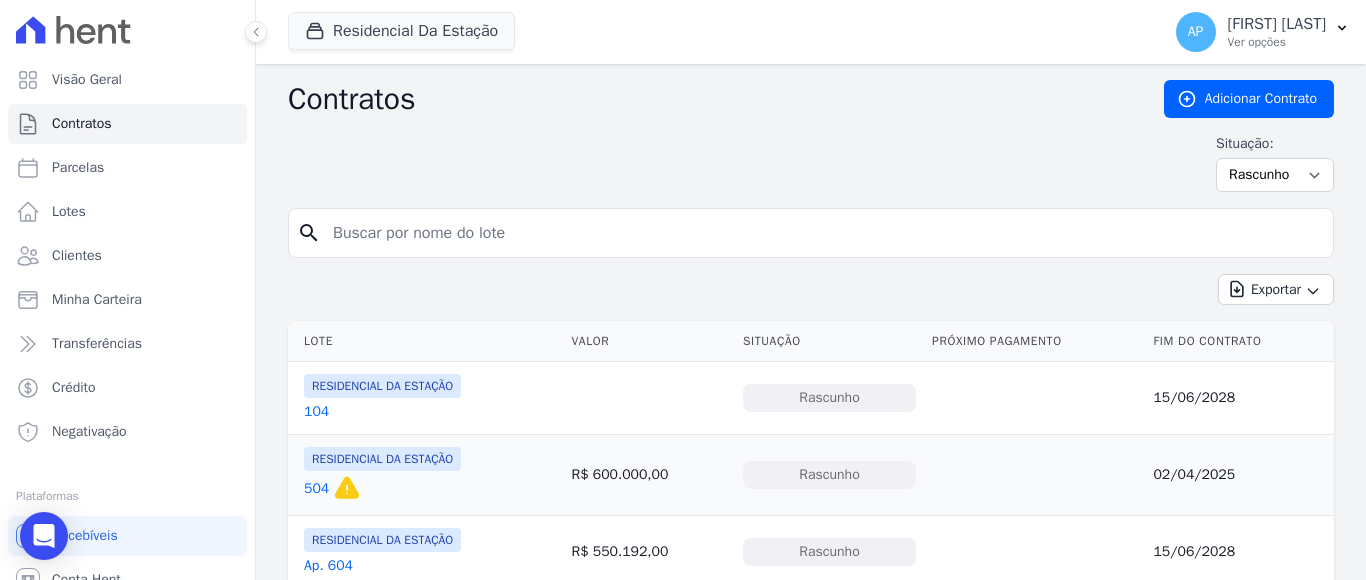 scroll, scrollTop: 0, scrollLeft: 0, axis: both 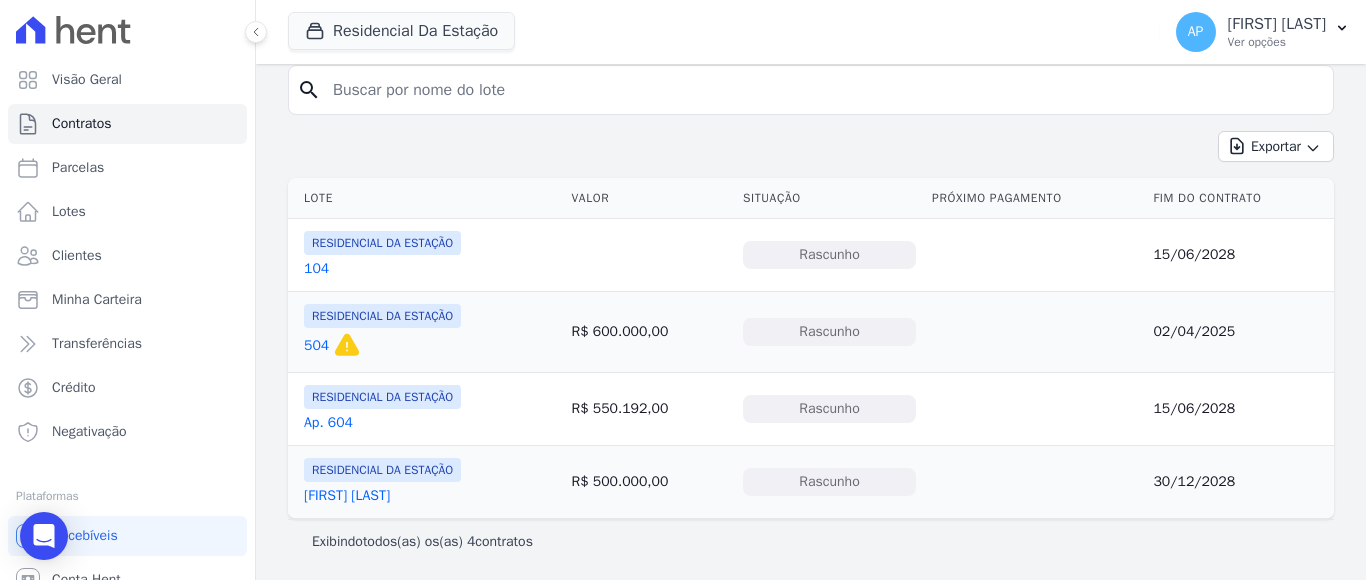 click on "[FIRST] [LAST]" at bounding box center [382, 496] 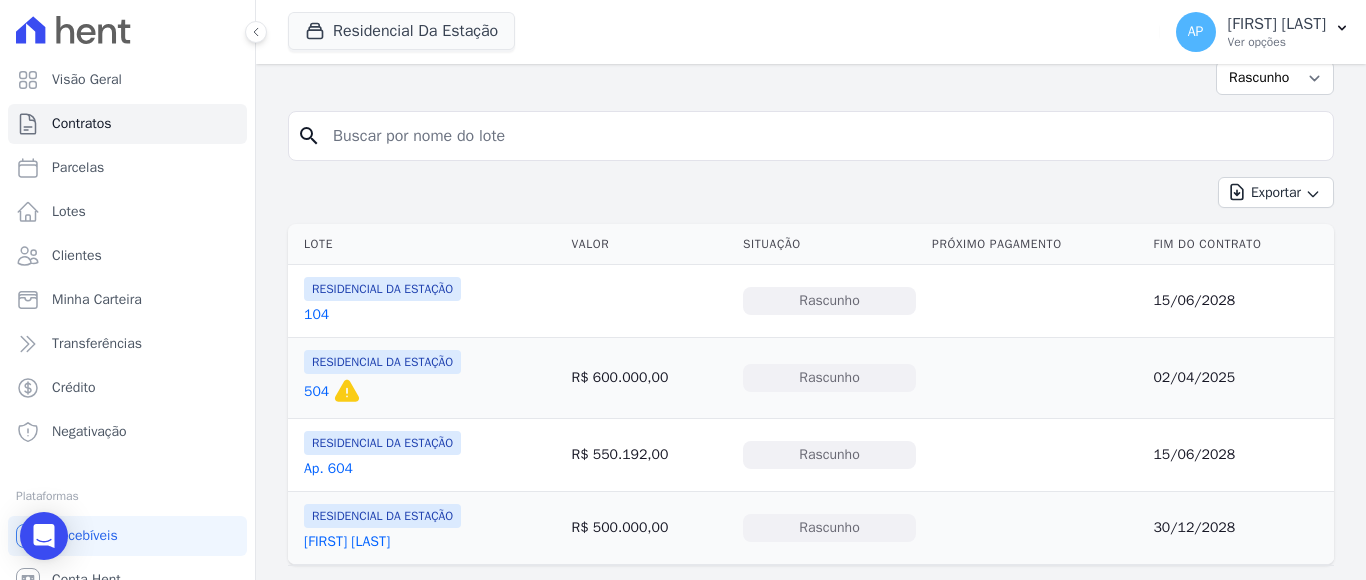 scroll, scrollTop: 143, scrollLeft: 0, axis: vertical 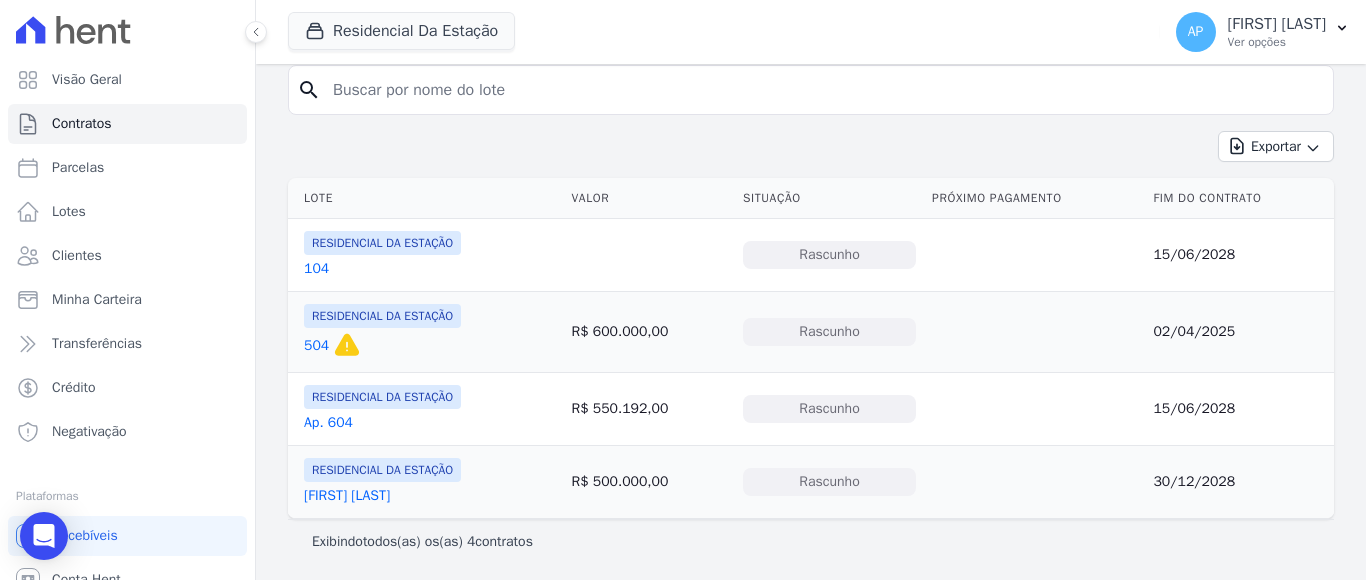 click on "RESIDENCIAL DA ESTAÇÃO" at bounding box center (382, 470) 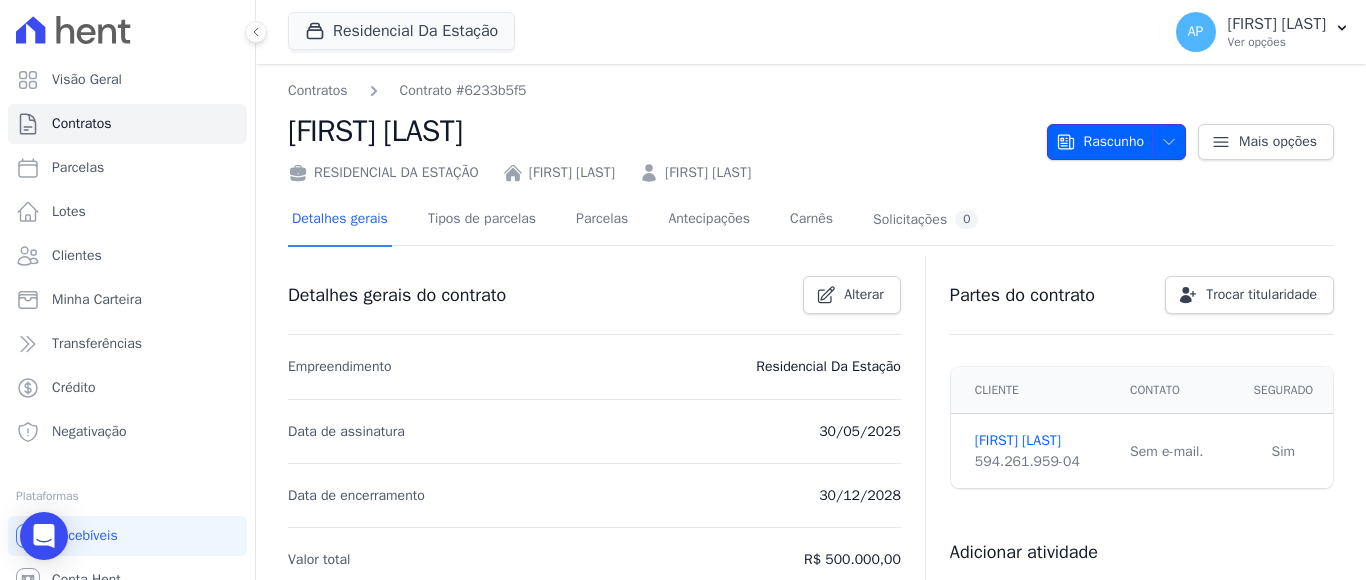 click 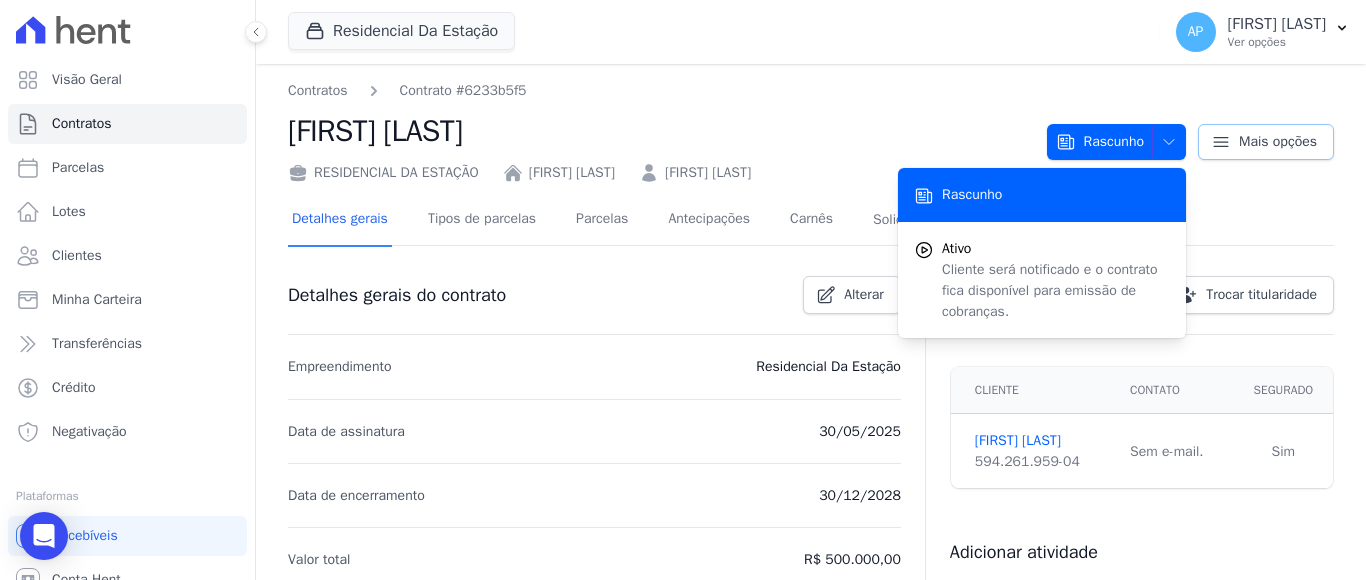 click on "Mais opções" at bounding box center (1278, 142) 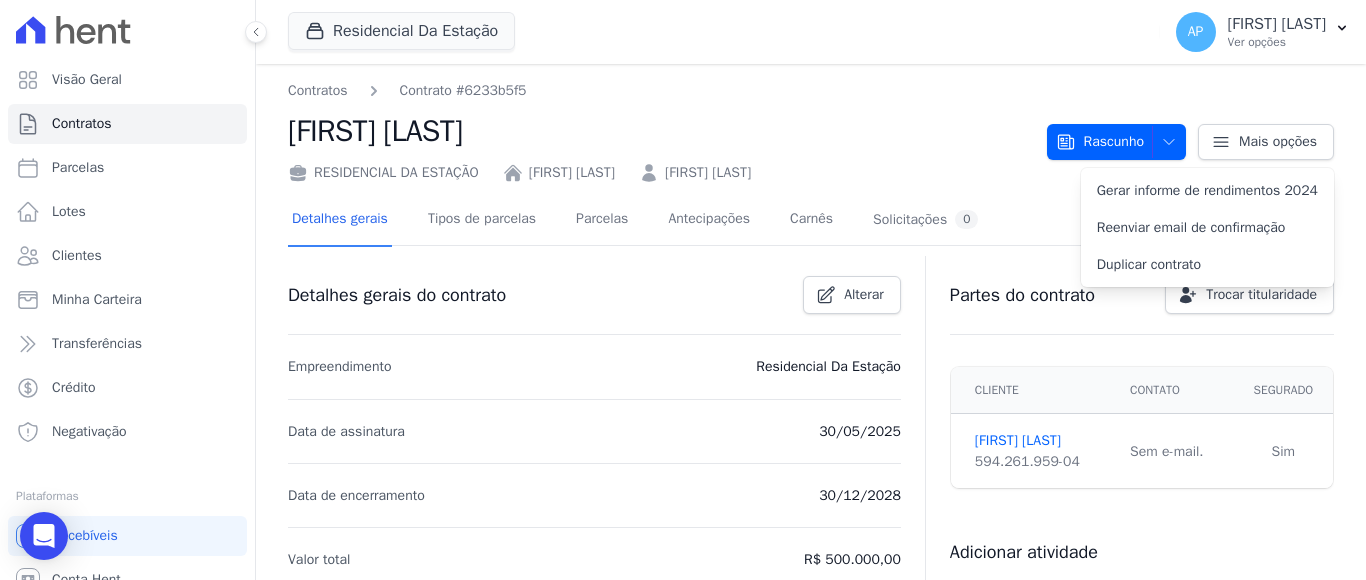 click on "Contratos
Contrato
#6233b5f5
JOSE PROVIN
RESIDENCIAL DA ESTAÇÃO
JOSE PROVIN
JOSE PROVIN
Rascunho
Rascunho
Ativo
Cliente será notificado e o contrato fica disponível para emissão de cobranças." at bounding box center (811, 131) 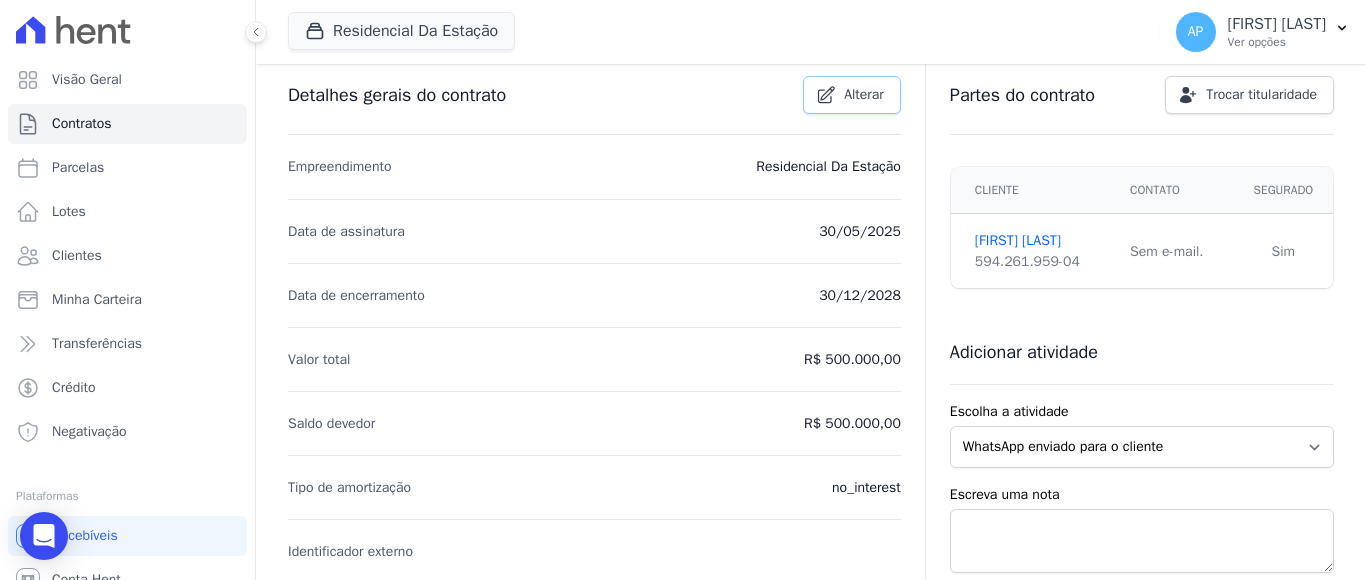 scroll, scrollTop: 0, scrollLeft: 0, axis: both 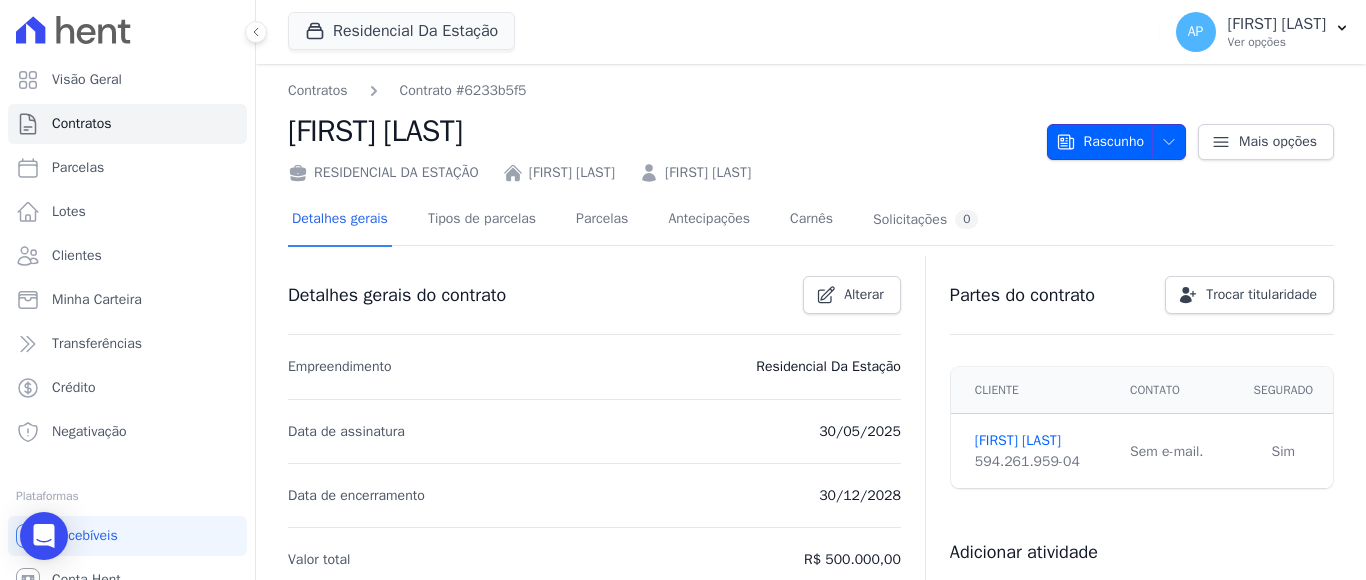click 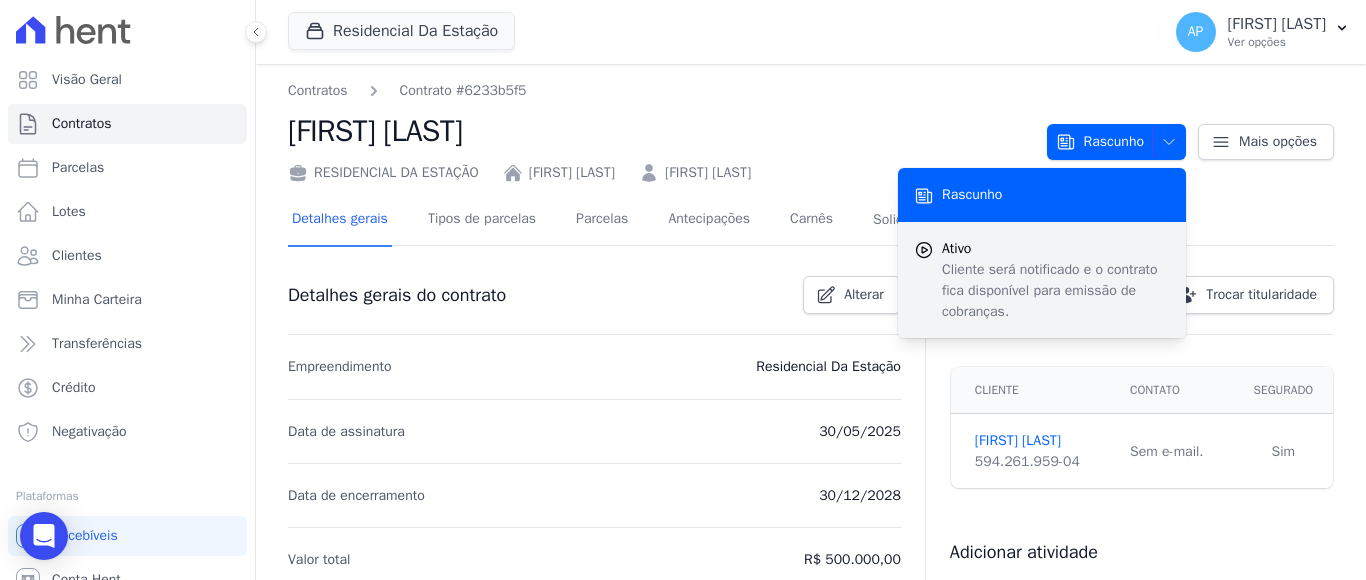 click on "Ativo" at bounding box center [1056, 248] 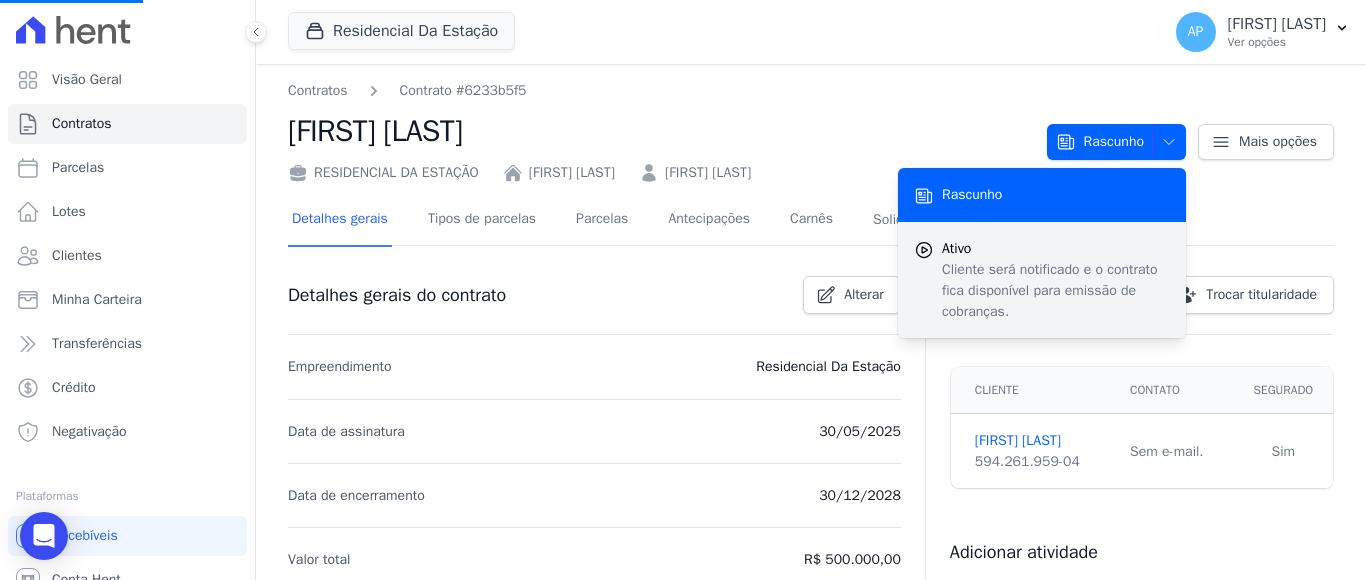 click 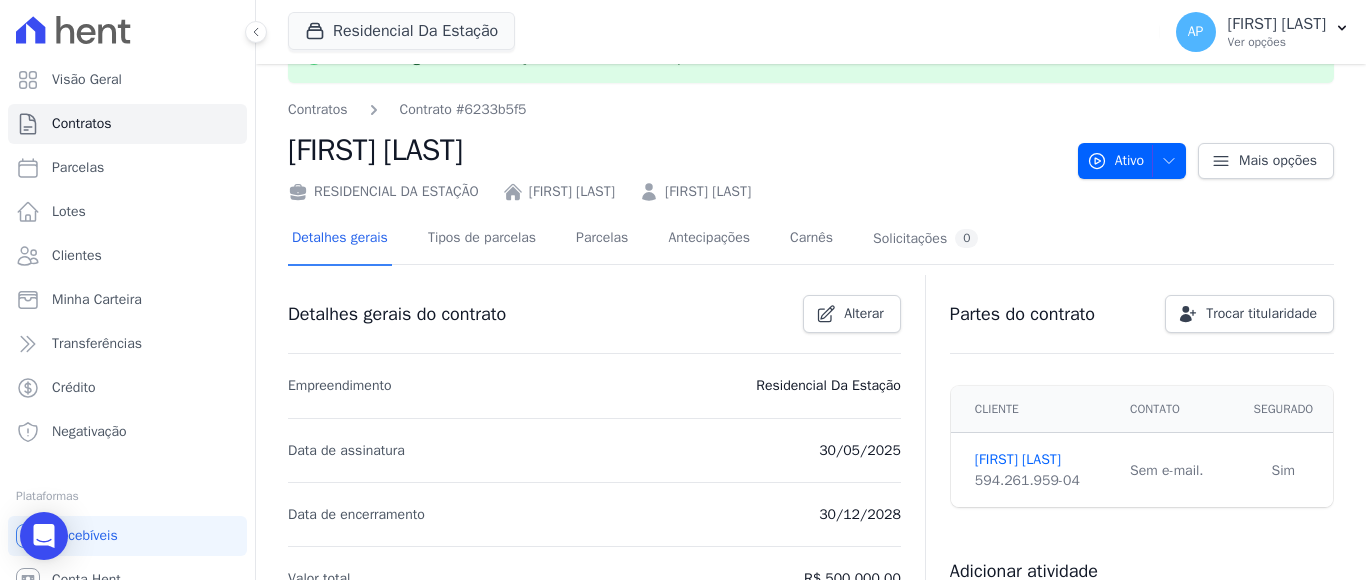 scroll, scrollTop: 0, scrollLeft: 0, axis: both 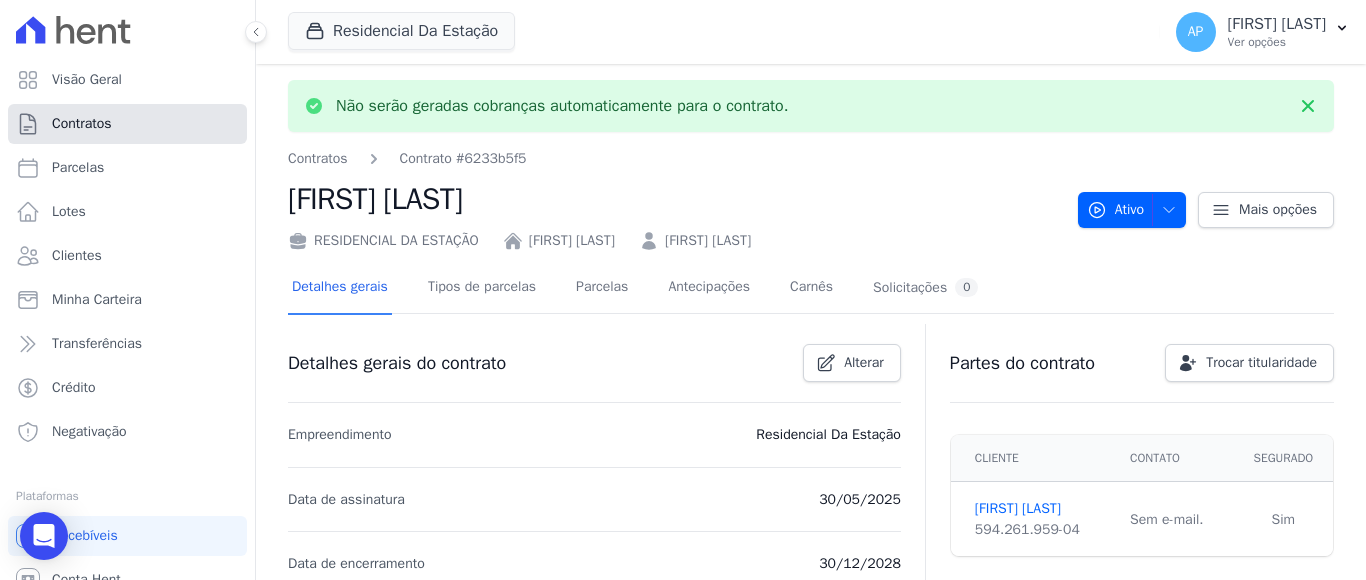 click on "Contratos" at bounding box center [82, 124] 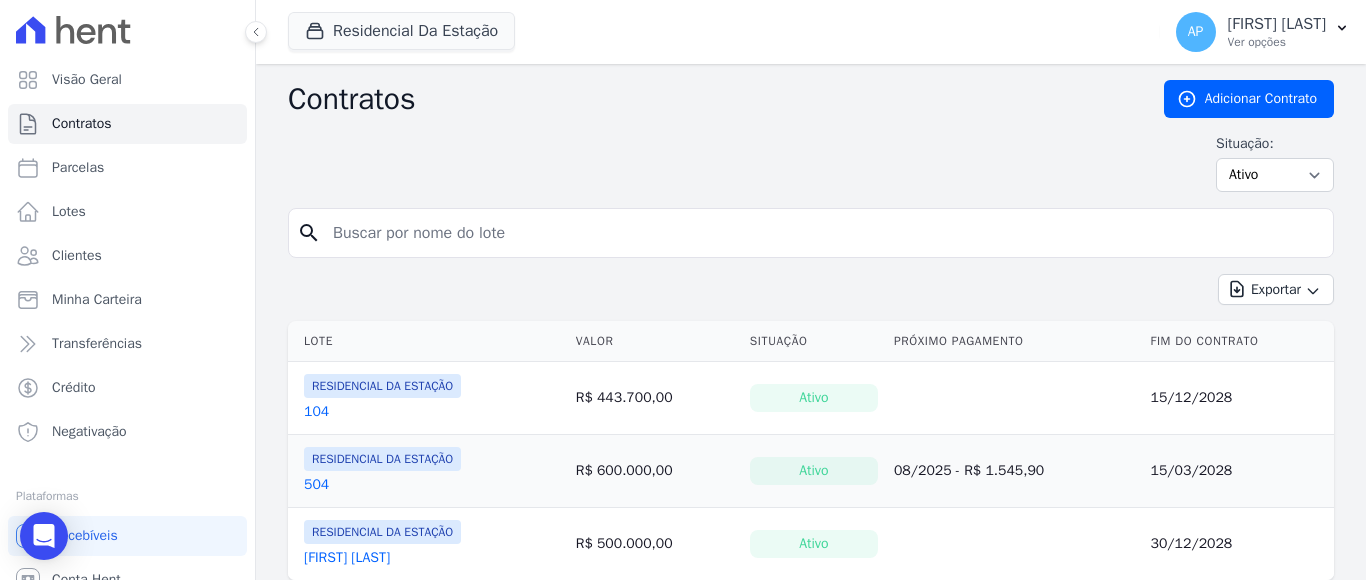 scroll, scrollTop: 62, scrollLeft: 0, axis: vertical 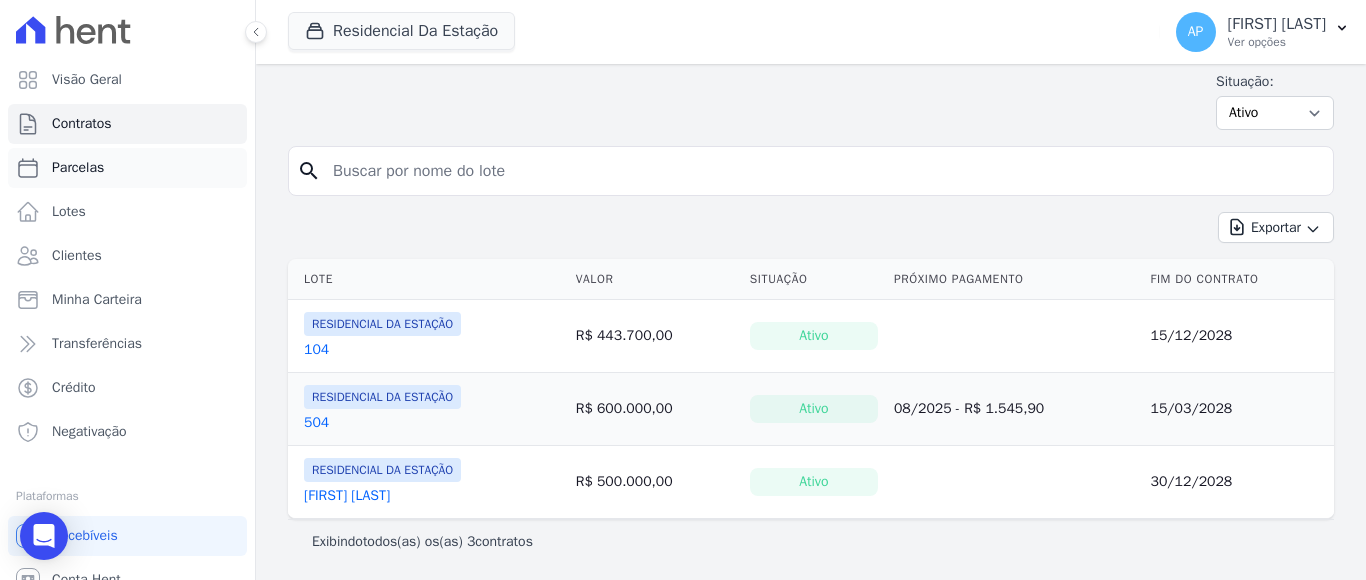 click on "Parcelas" at bounding box center [78, 168] 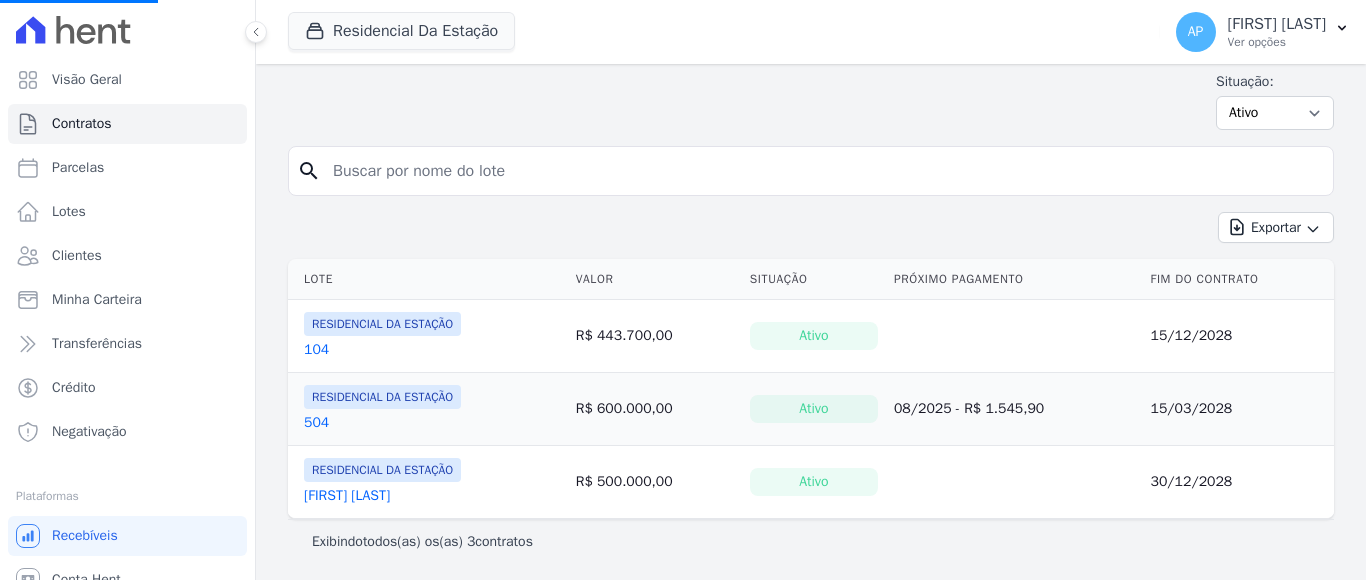 select 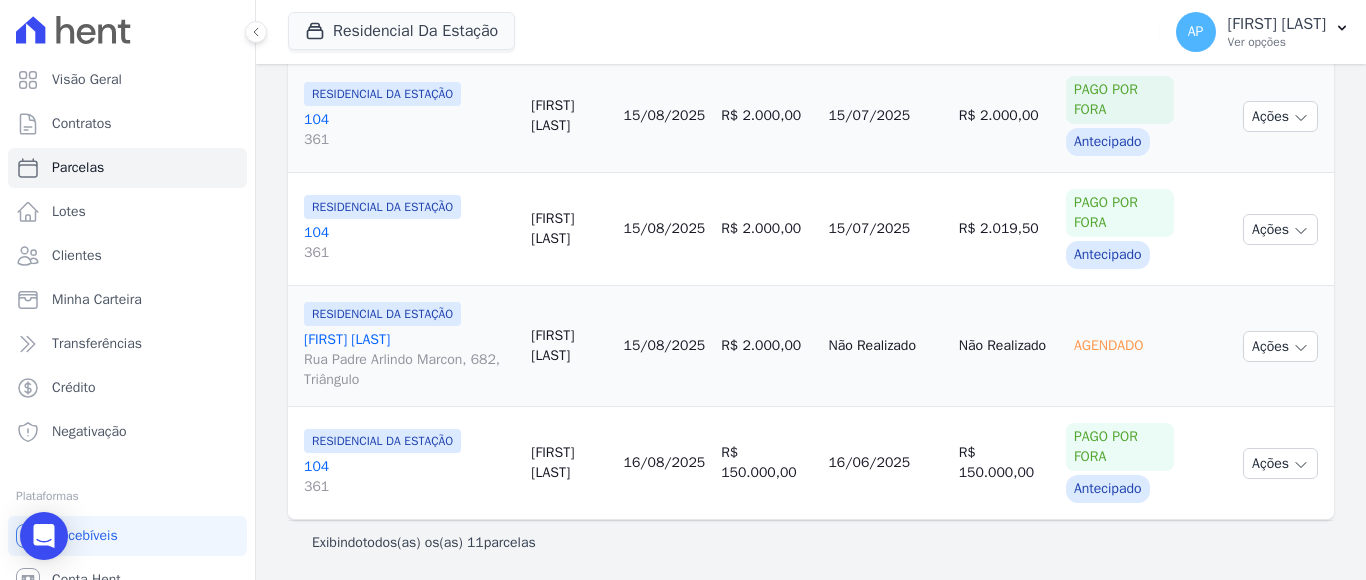 scroll, scrollTop: 1371, scrollLeft: 0, axis: vertical 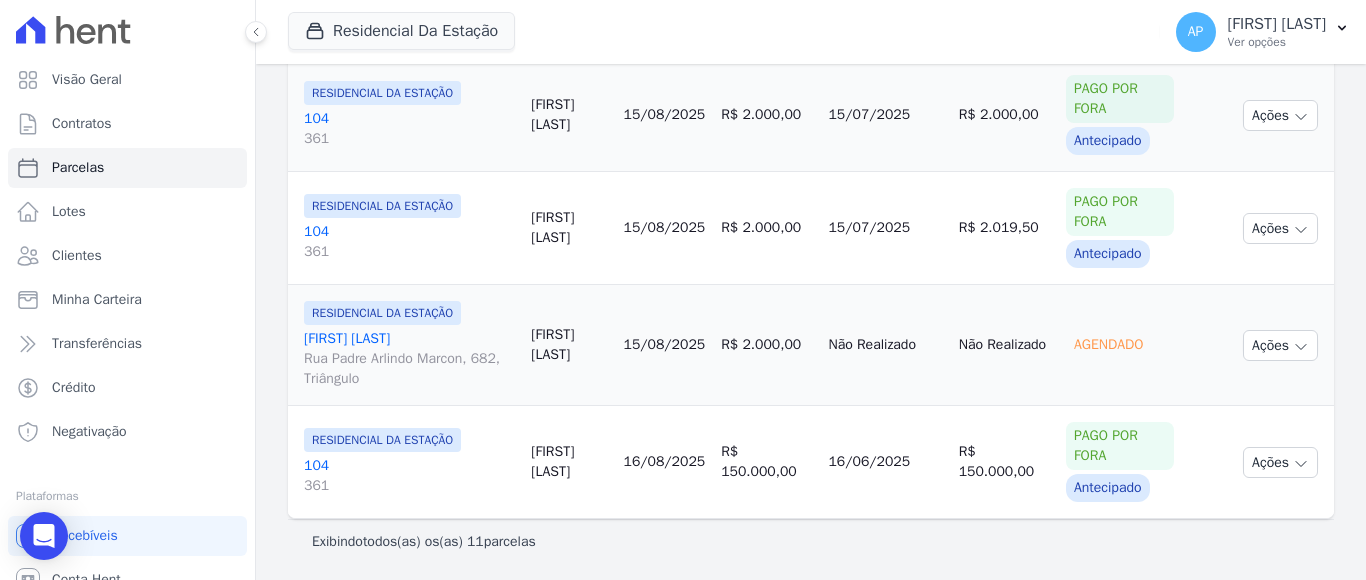 click on "Rua Padre Arlindo Marcon, 682, Triângulo" at bounding box center [409, 369] 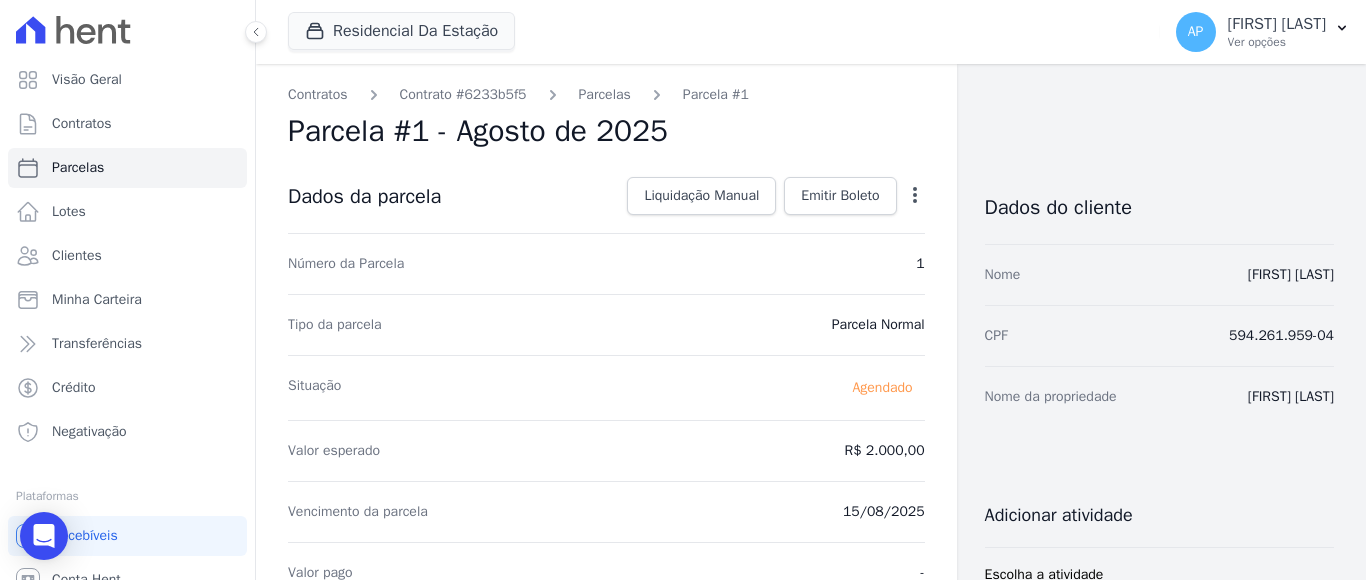 click 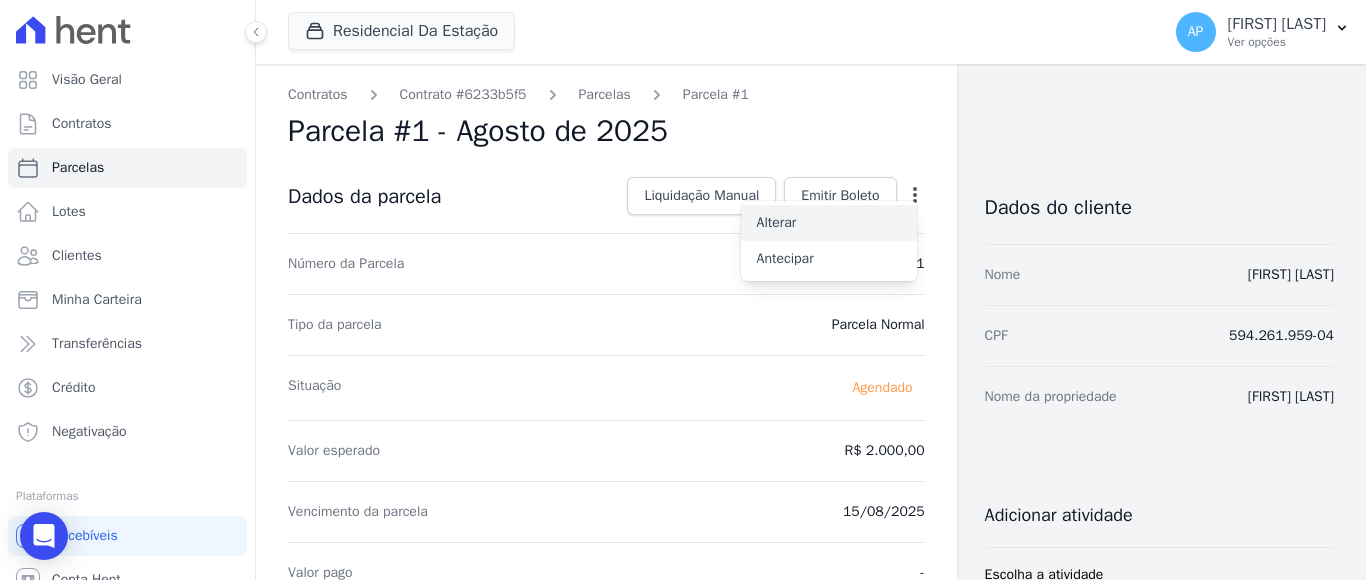 click on "Alterar" at bounding box center (829, 223) 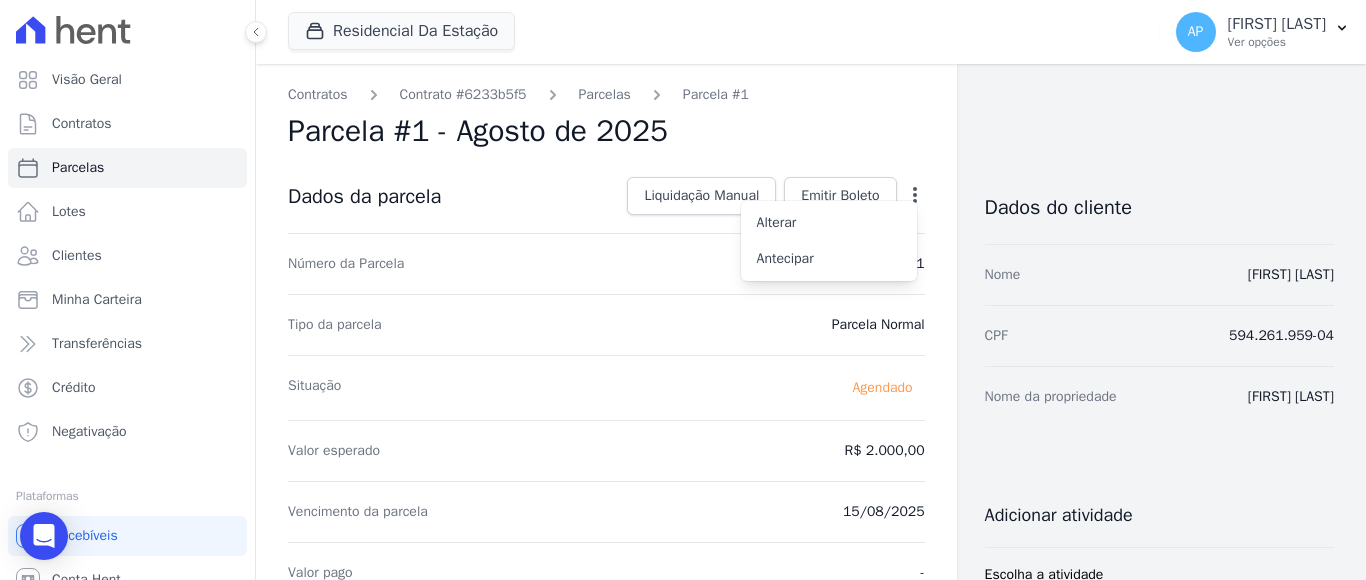 drag, startPoint x: 861, startPoint y: 455, endPoint x: 878, endPoint y: 452, distance: 17.262676 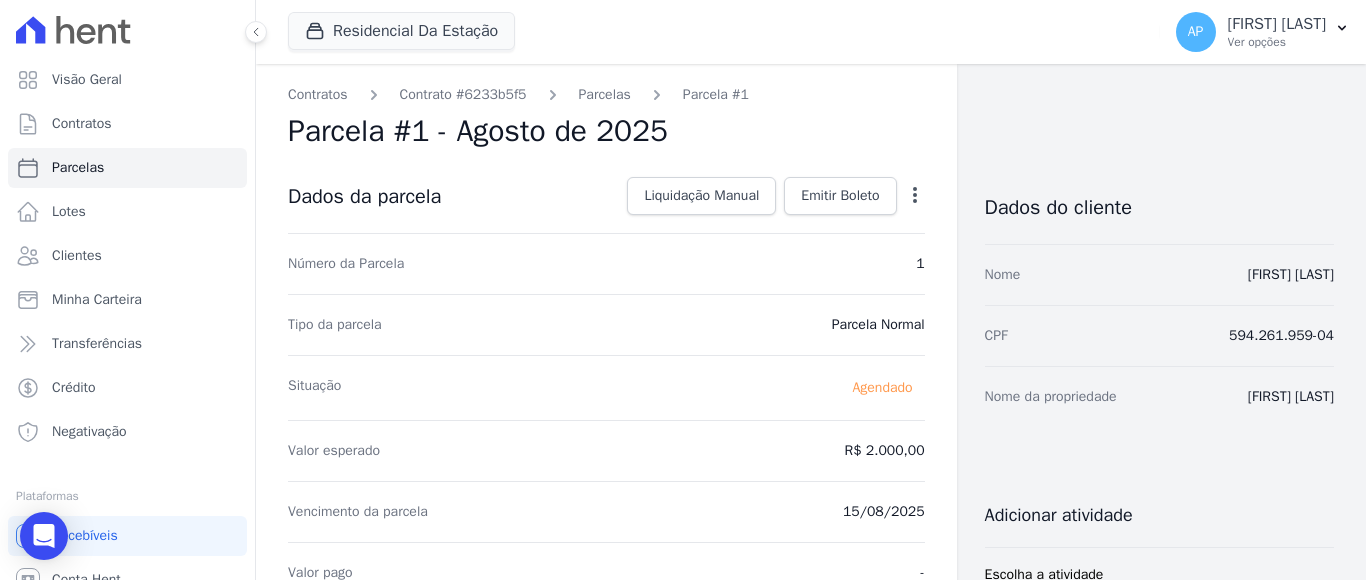 click on "R$ 2.000,00" at bounding box center (885, 451) 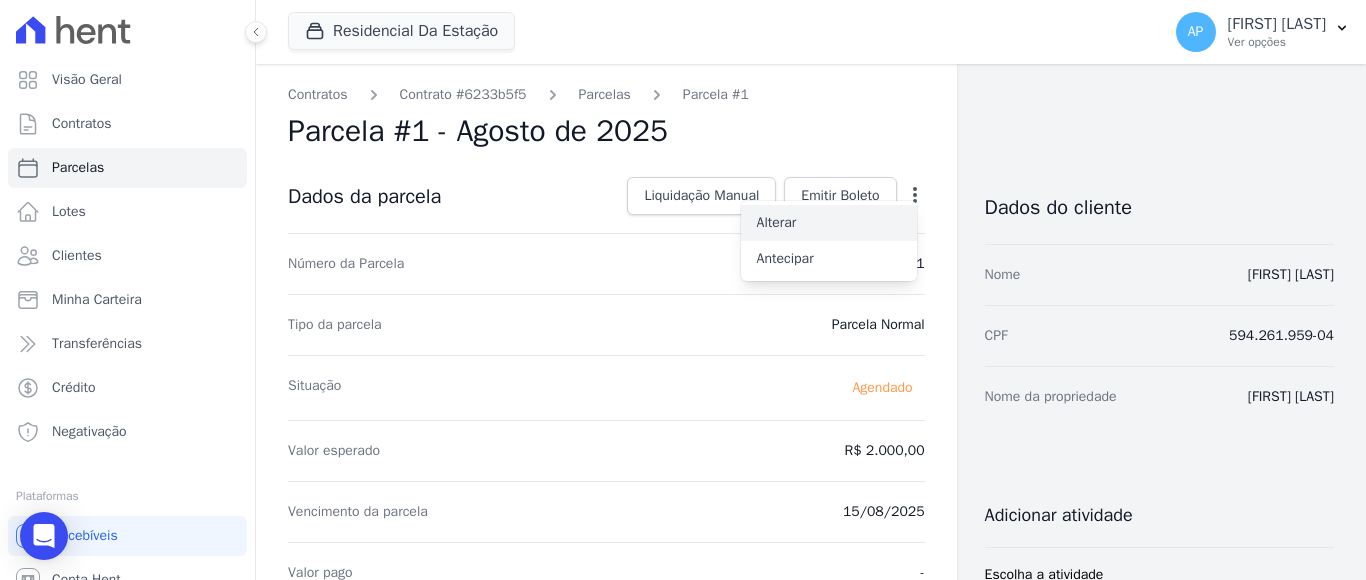 click on "Alterar" at bounding box center [829, 223] 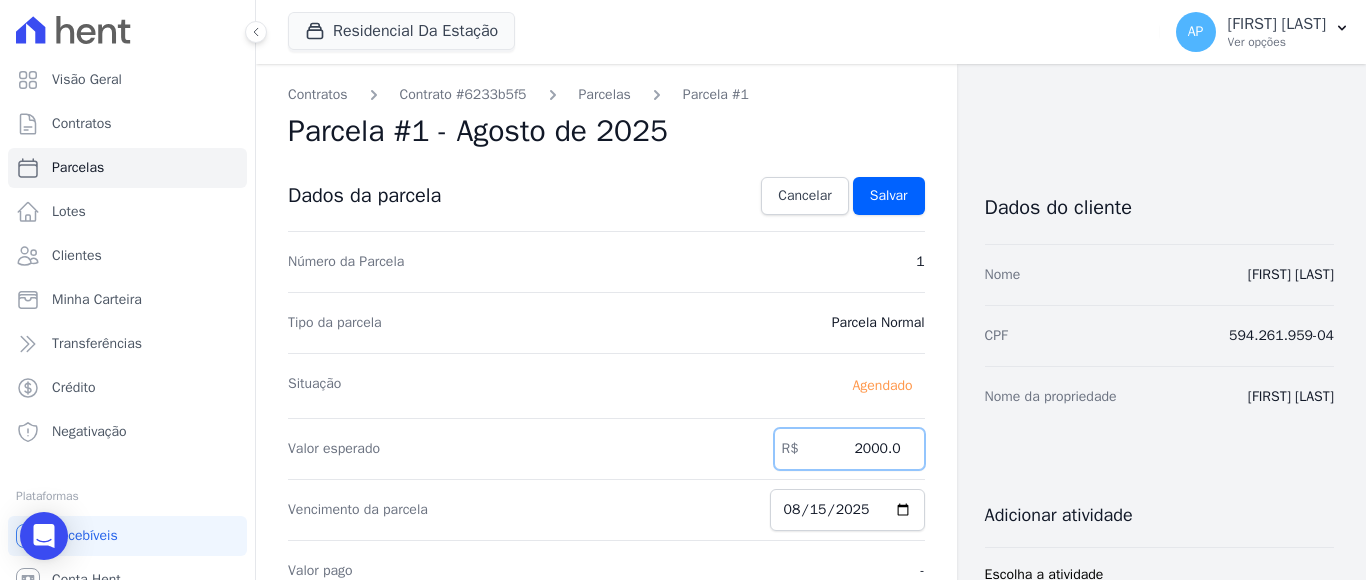 drag, startPoint x: 852, startPoint y: 450, endPoint x: 916, endPoint y: 442, distance: 64.49806 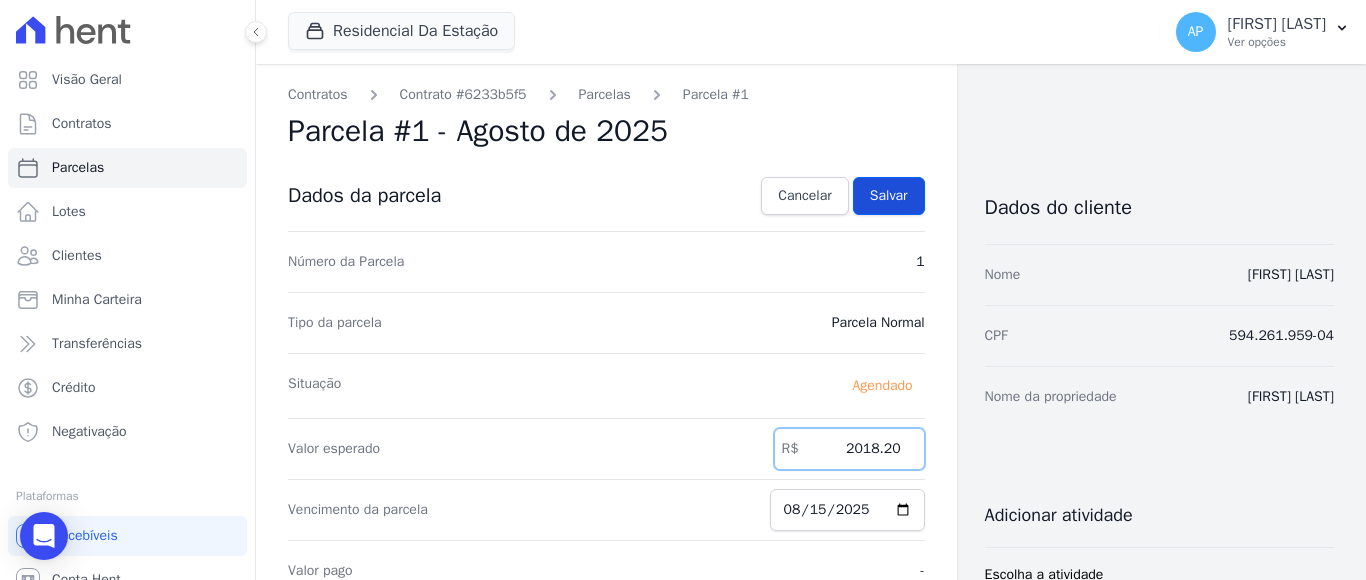 type on "2018.20" 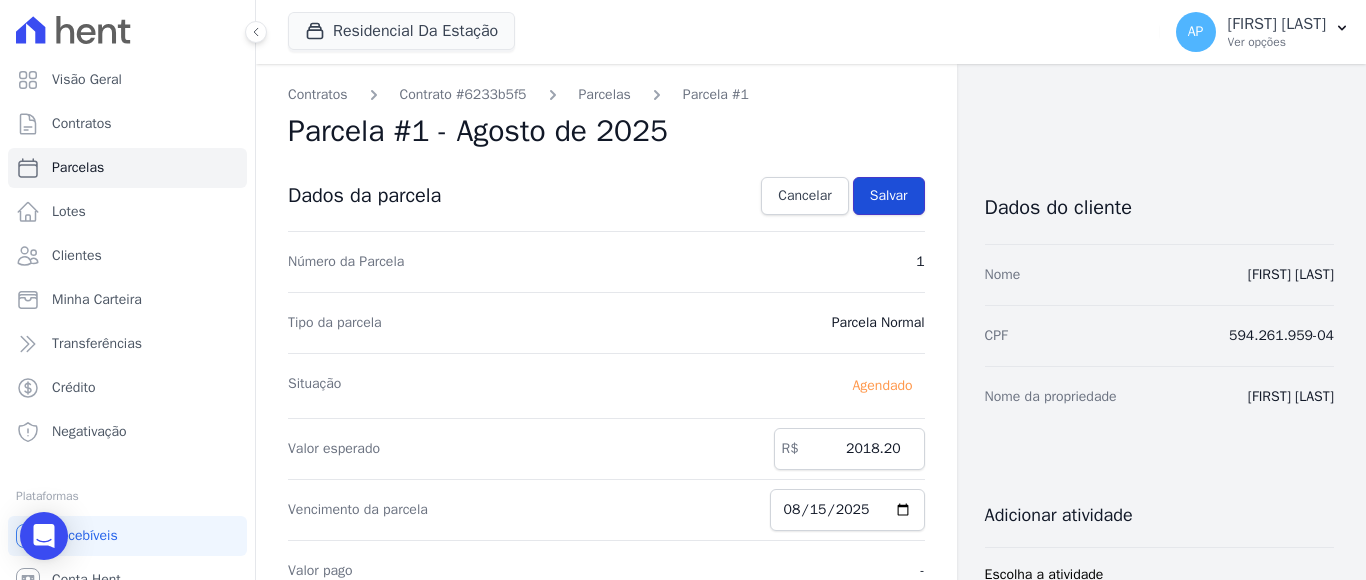 click on "Salvar" at bounding box center [889, 196] 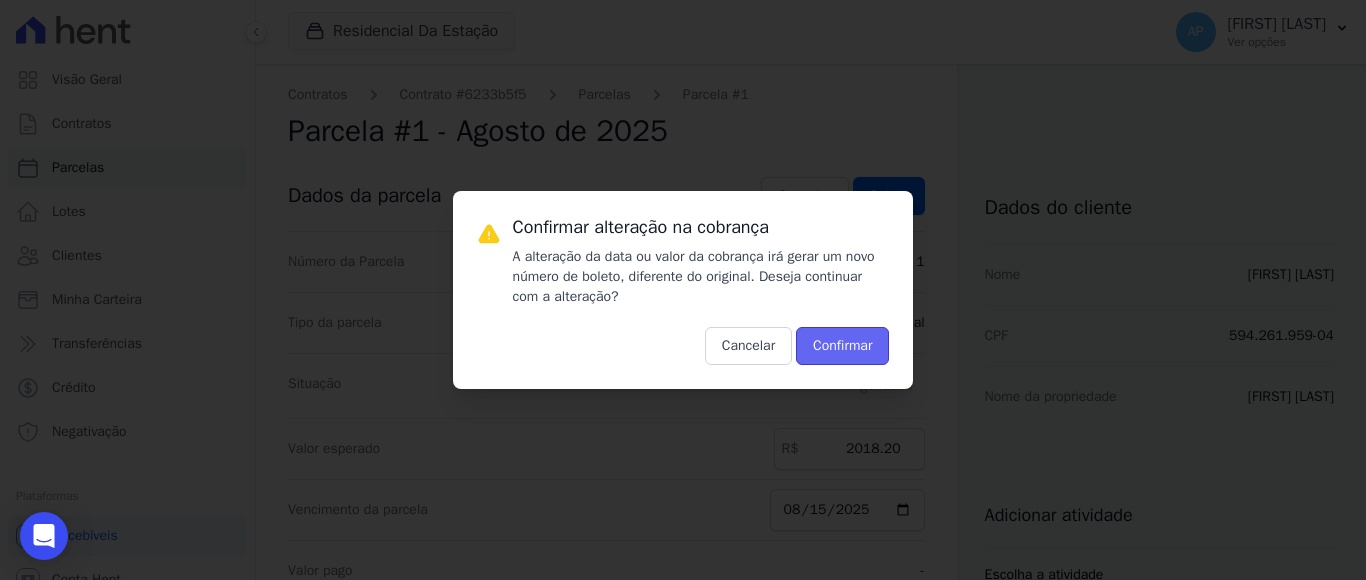 click on "Confirmar" at bounding box center [842, 346] 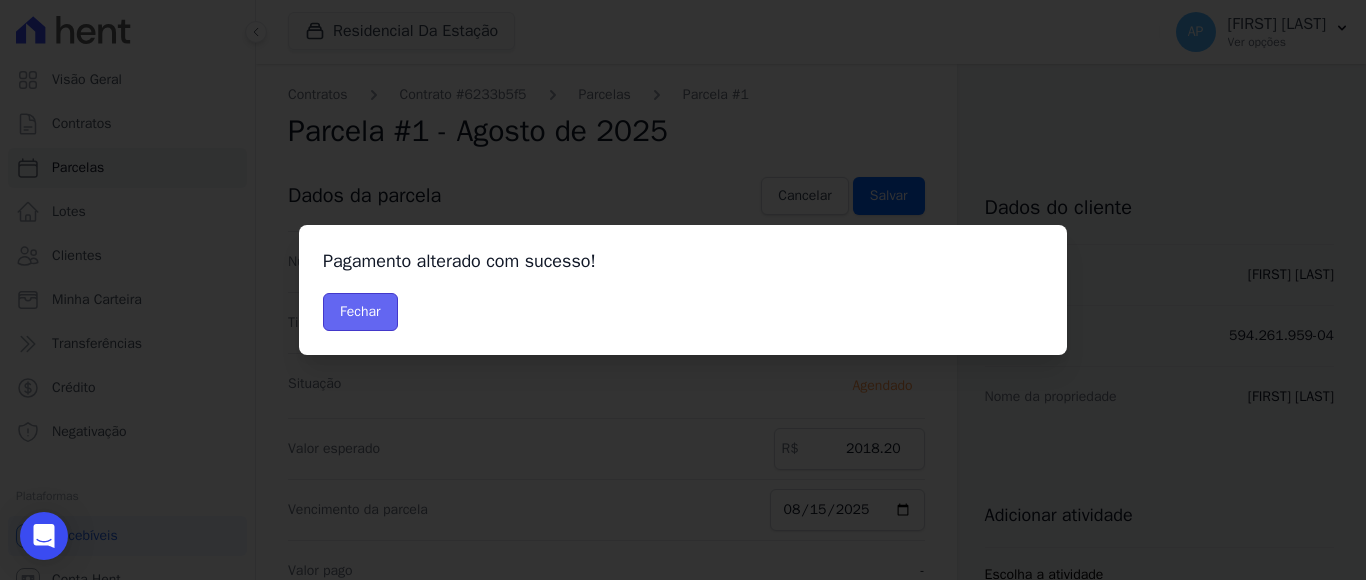 click on "Fechar" at bounding box center [360, 312] 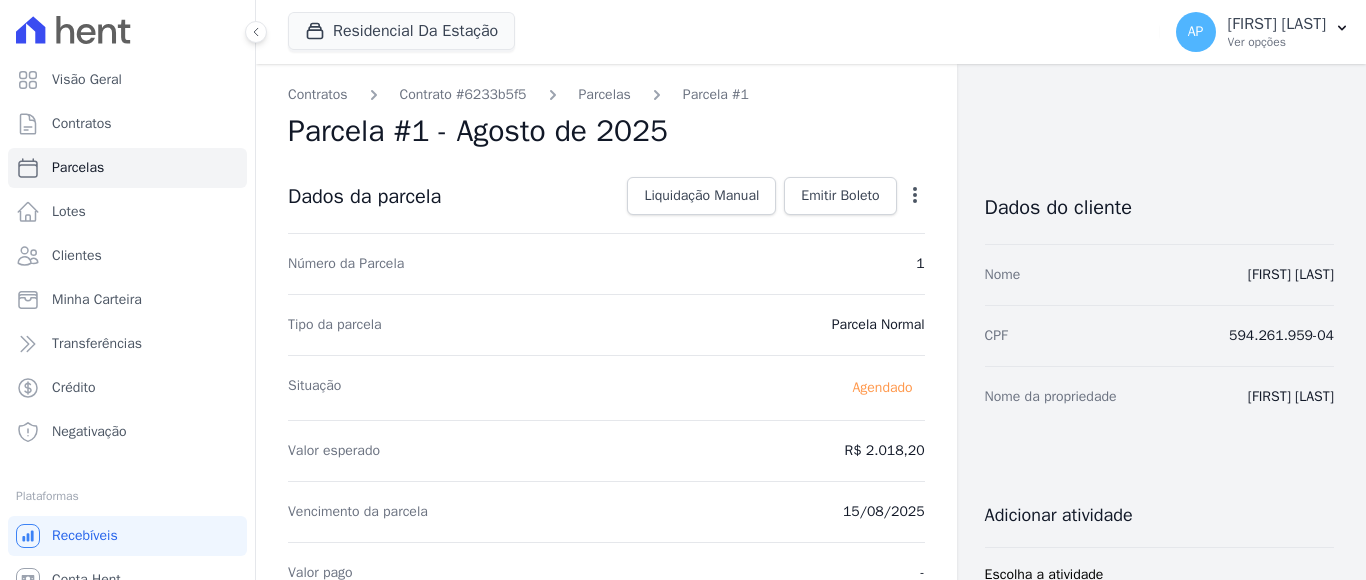 scroll, scrollTop: 0, scrollLeft: 0, axis: both 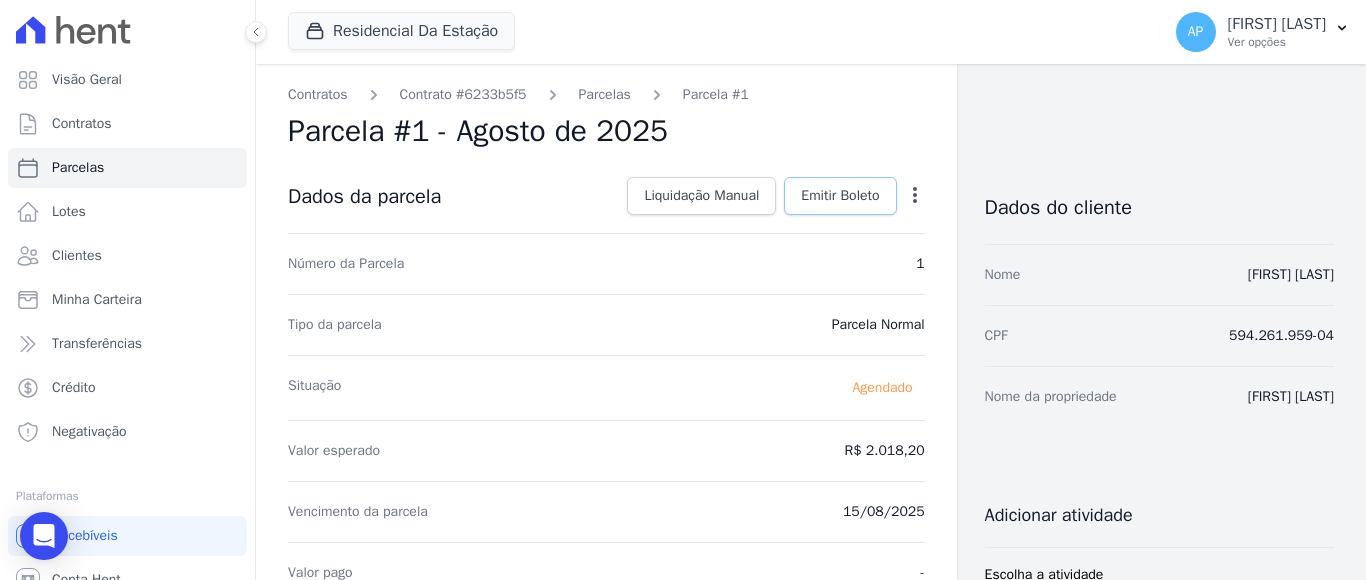 click on "Emitir Boleto" at bounding box center [840, 196] 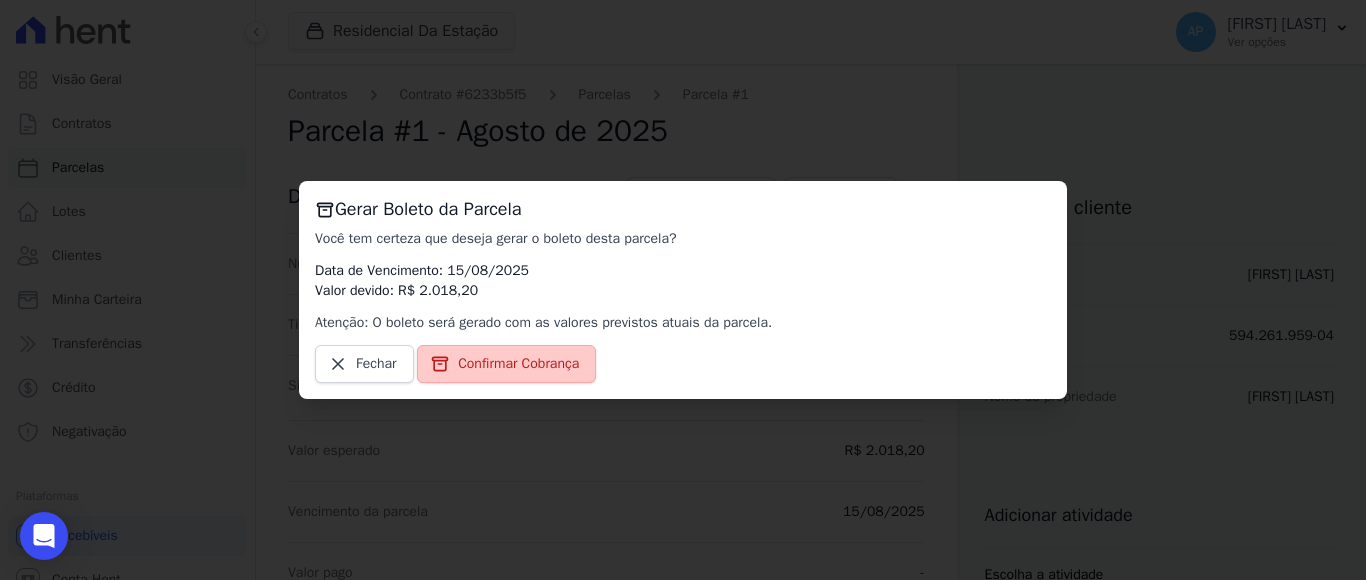 click on "Confirmar Cobrança" at bounding box center (518, 364) 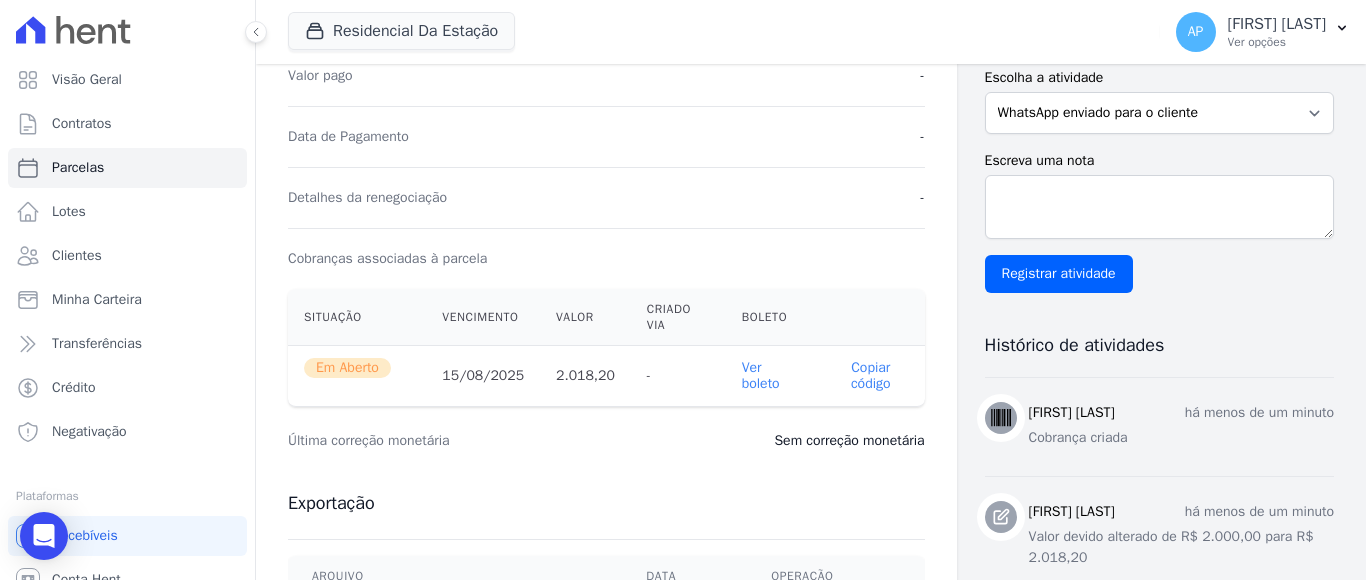scroll, scrollTop: 500, scrollLeft: 0, axis: vertical 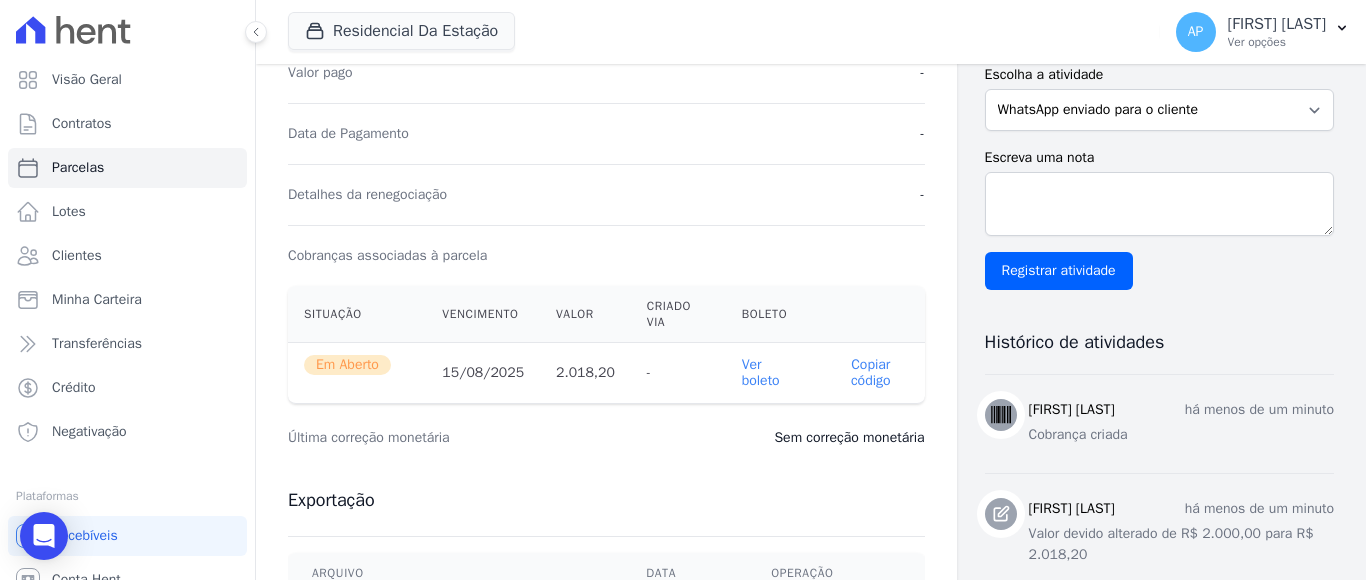 click on "Ver boleto" at bounding box center (761, 372) 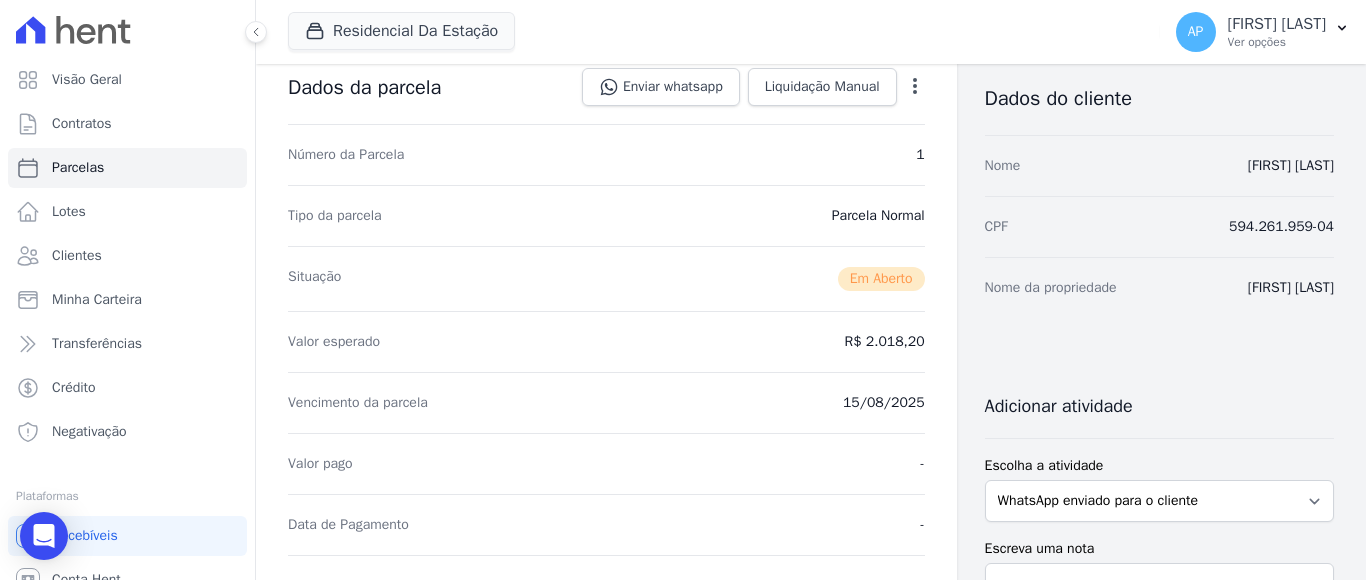 scroll, scrollTop: 0, scrollLeft: 0, axis: both 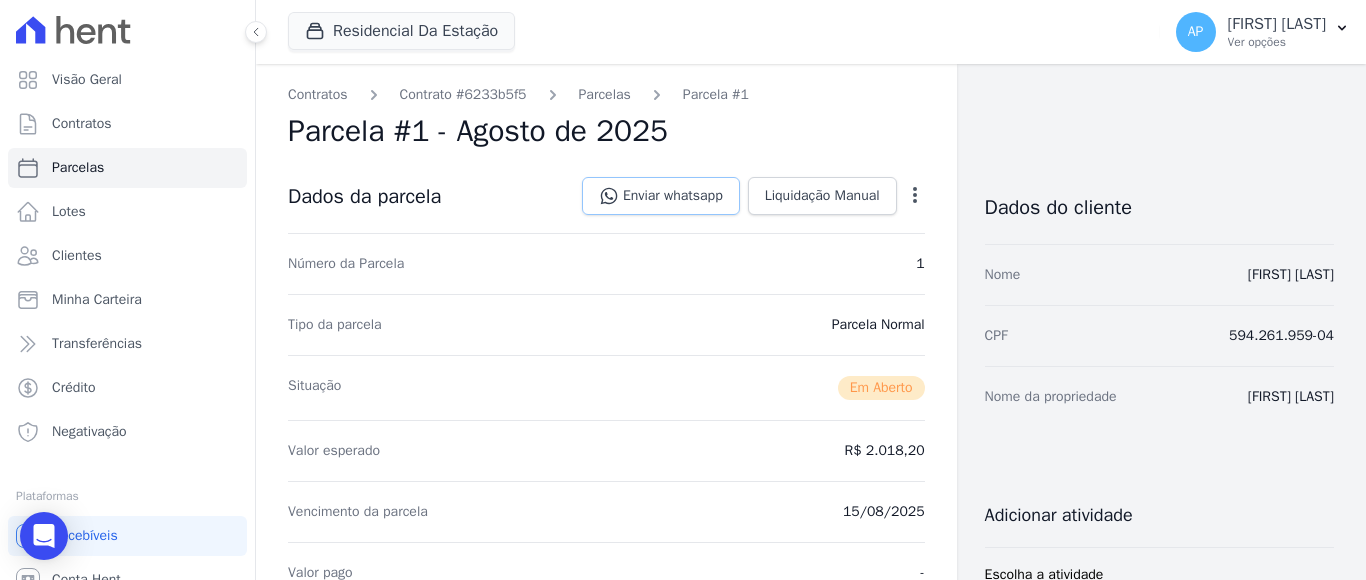 click on "Enviar whatsapp" at bounding box center [661, 196] 